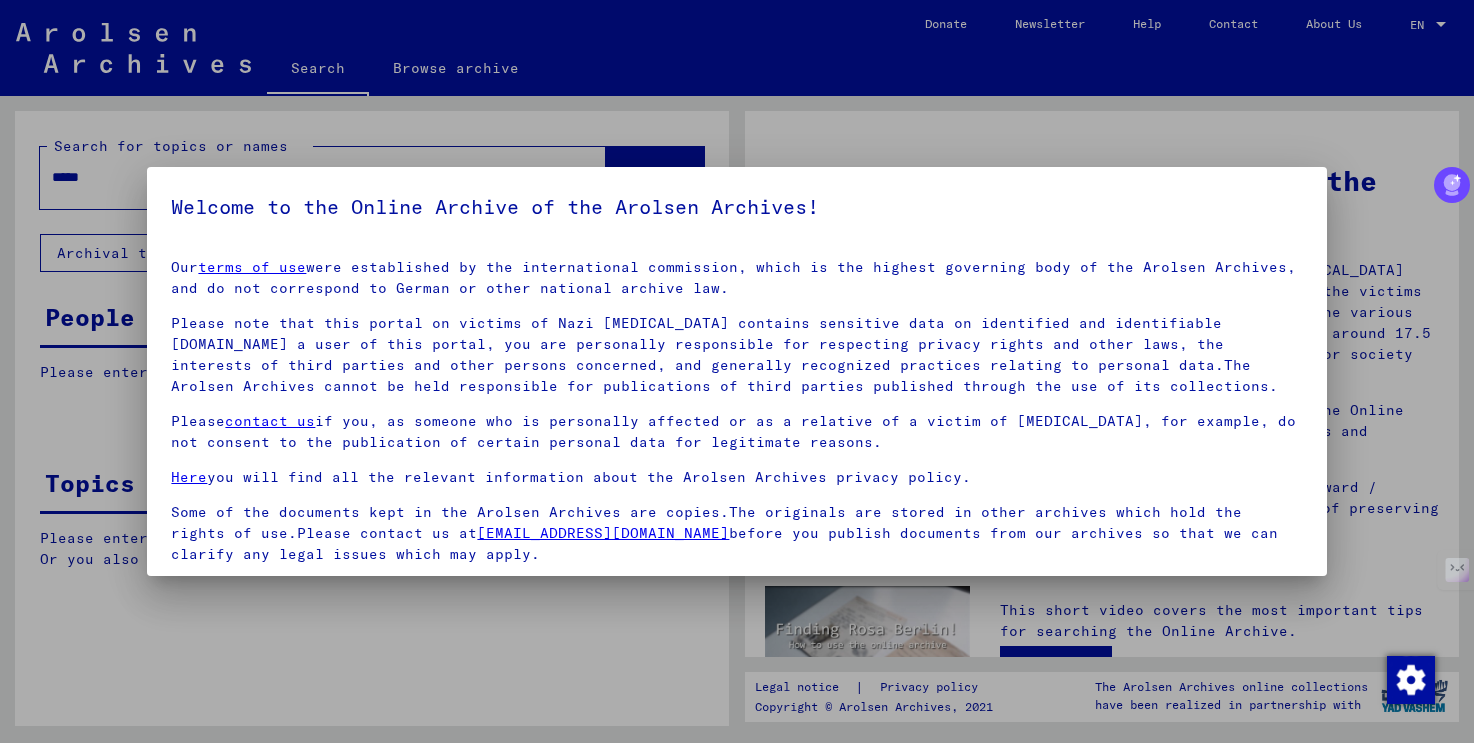 scroll, scrollTop: 0, scrollLeft: 0, axis: both 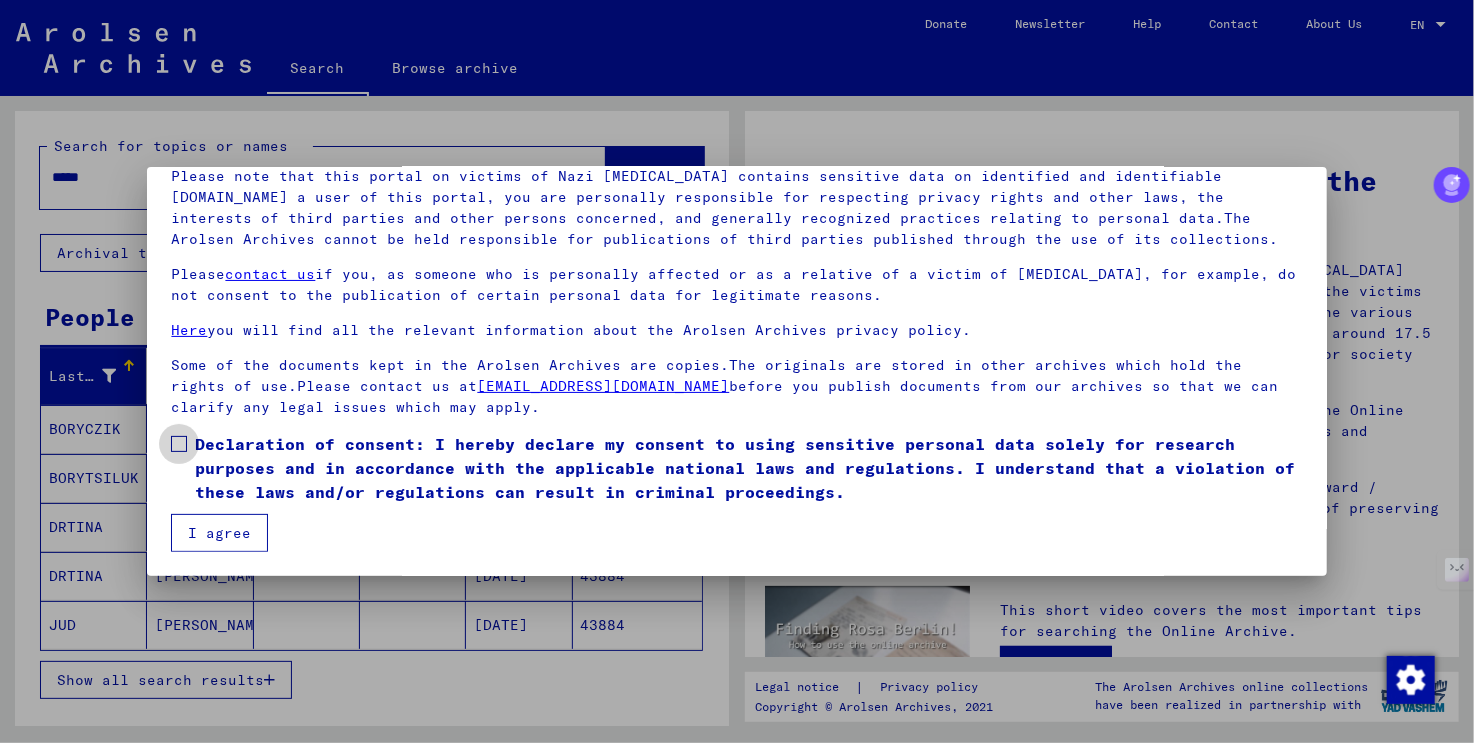 click at bounding box center [179, 444] 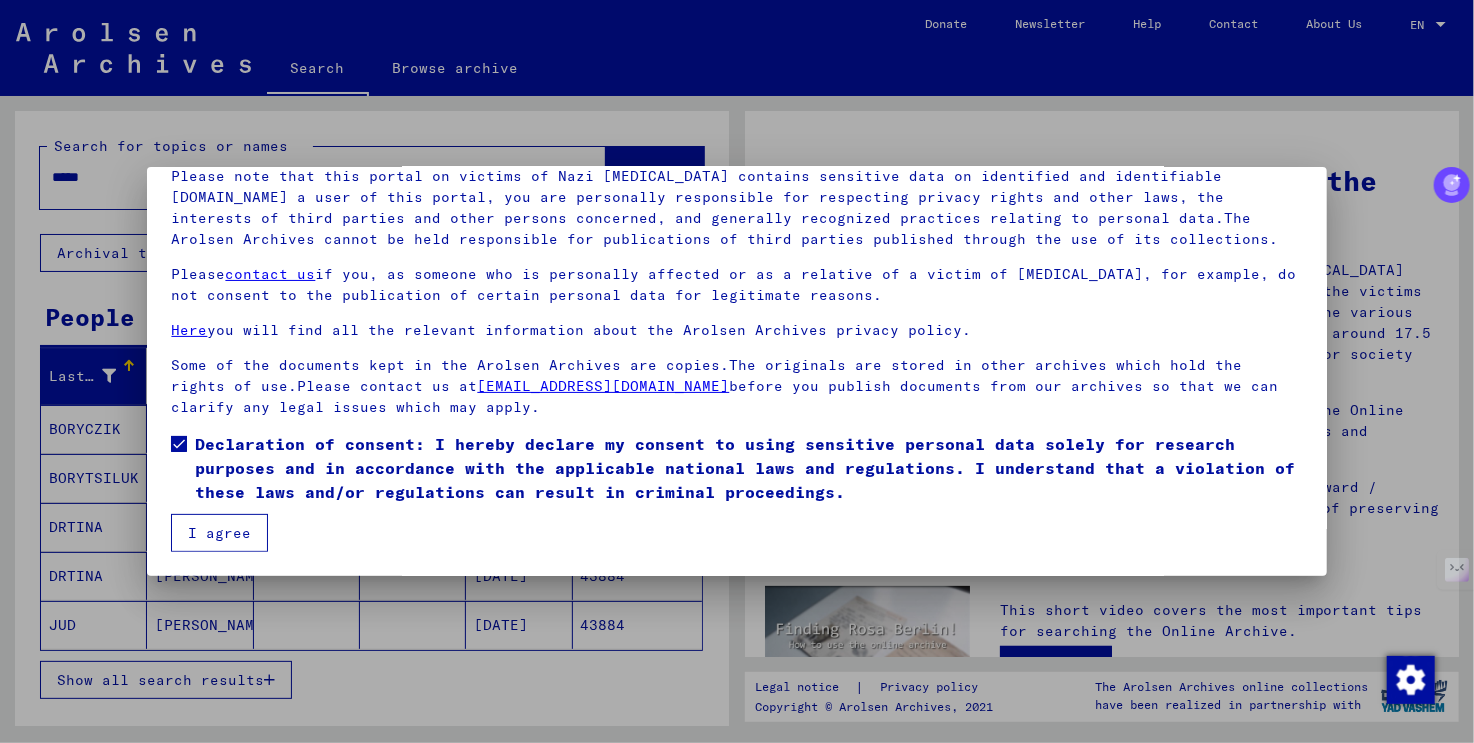 click on "I agree" at bounding box center [219, 533] 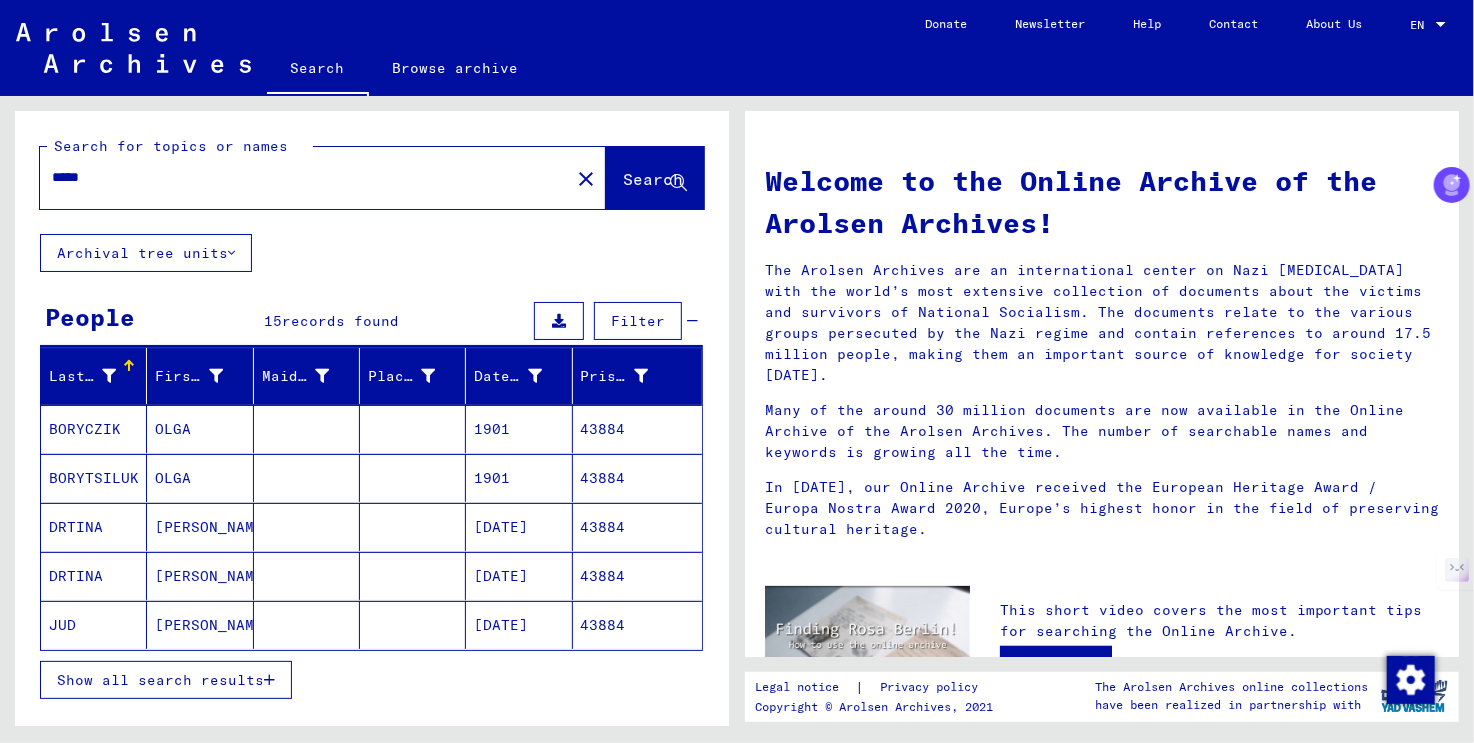 click on "*****" at bounding box center [299, 177] 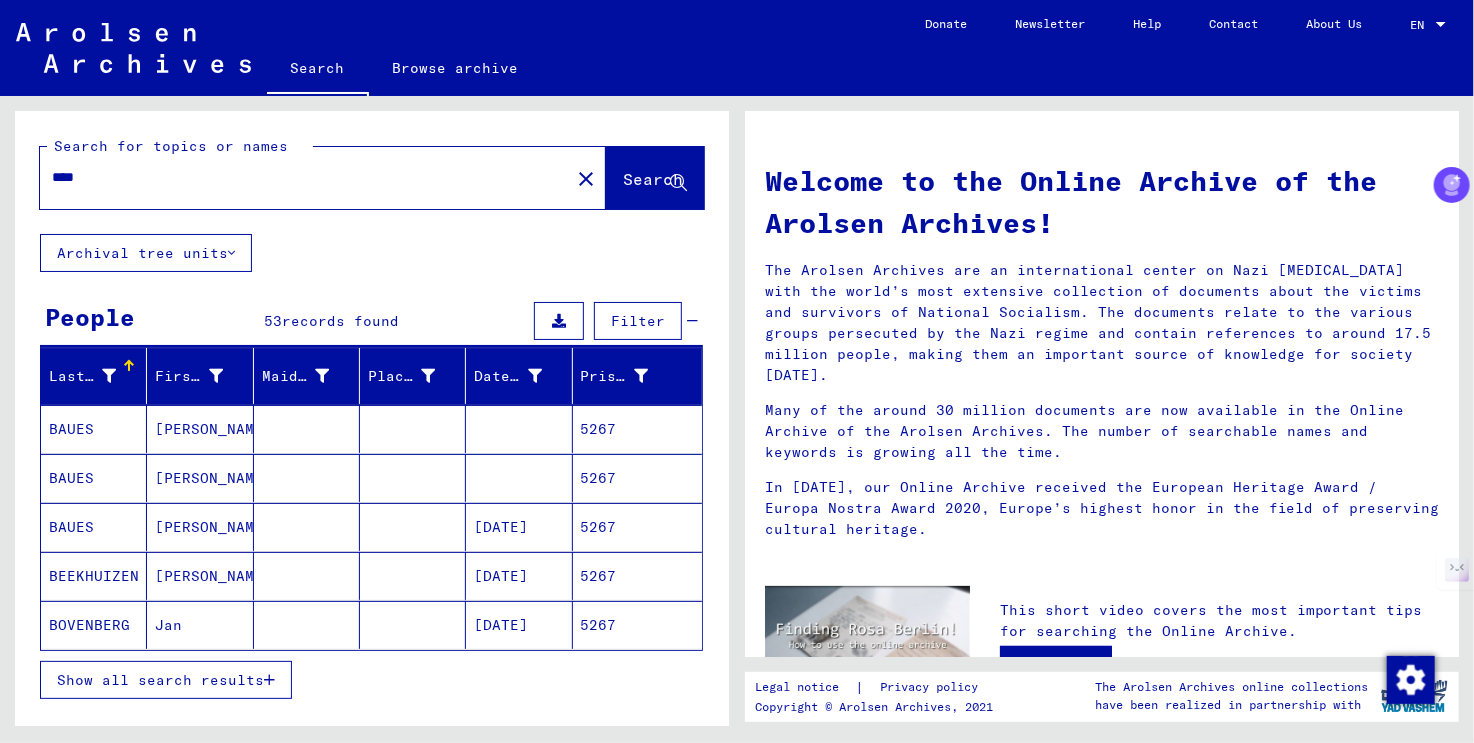click on "Show all search results" at bounding box center [160, 680] 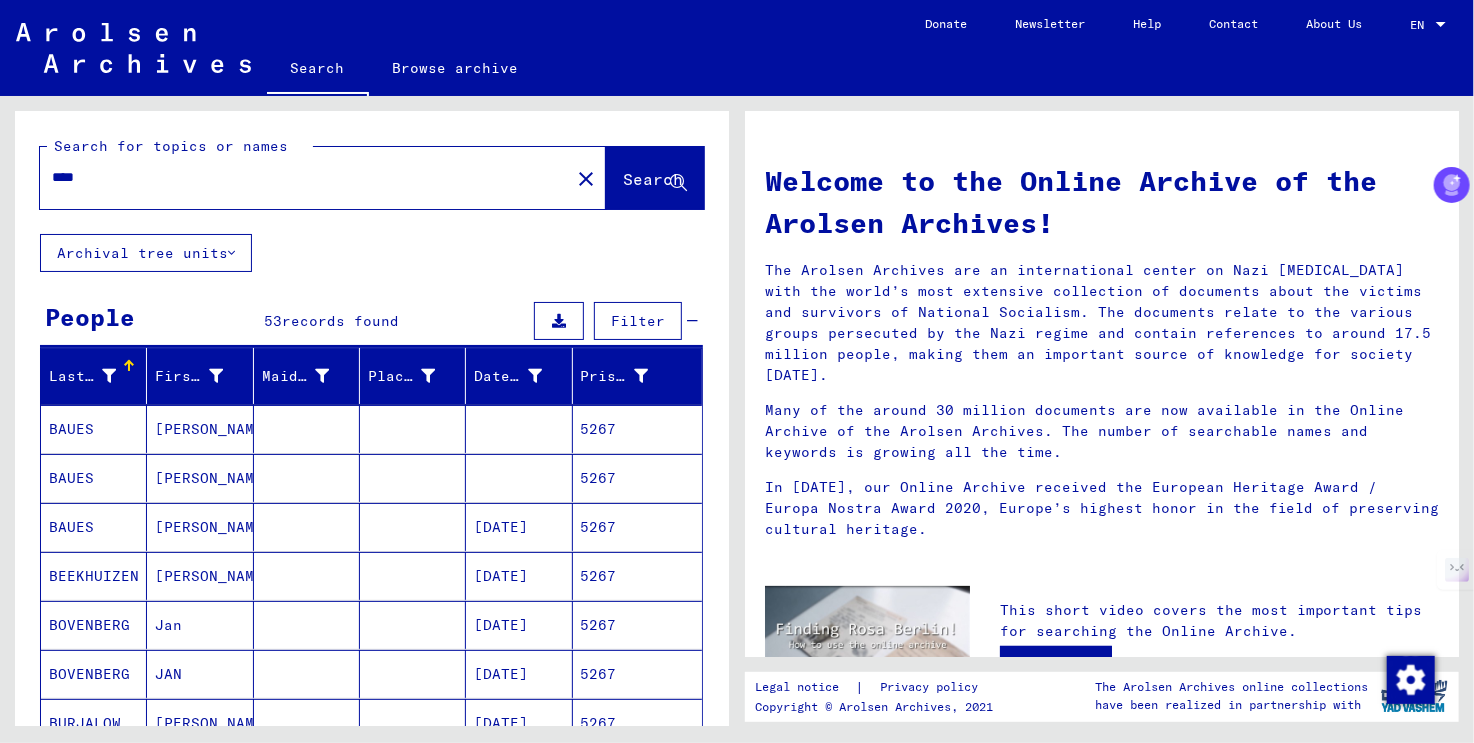click on "****" at bounding box center (293, 177) 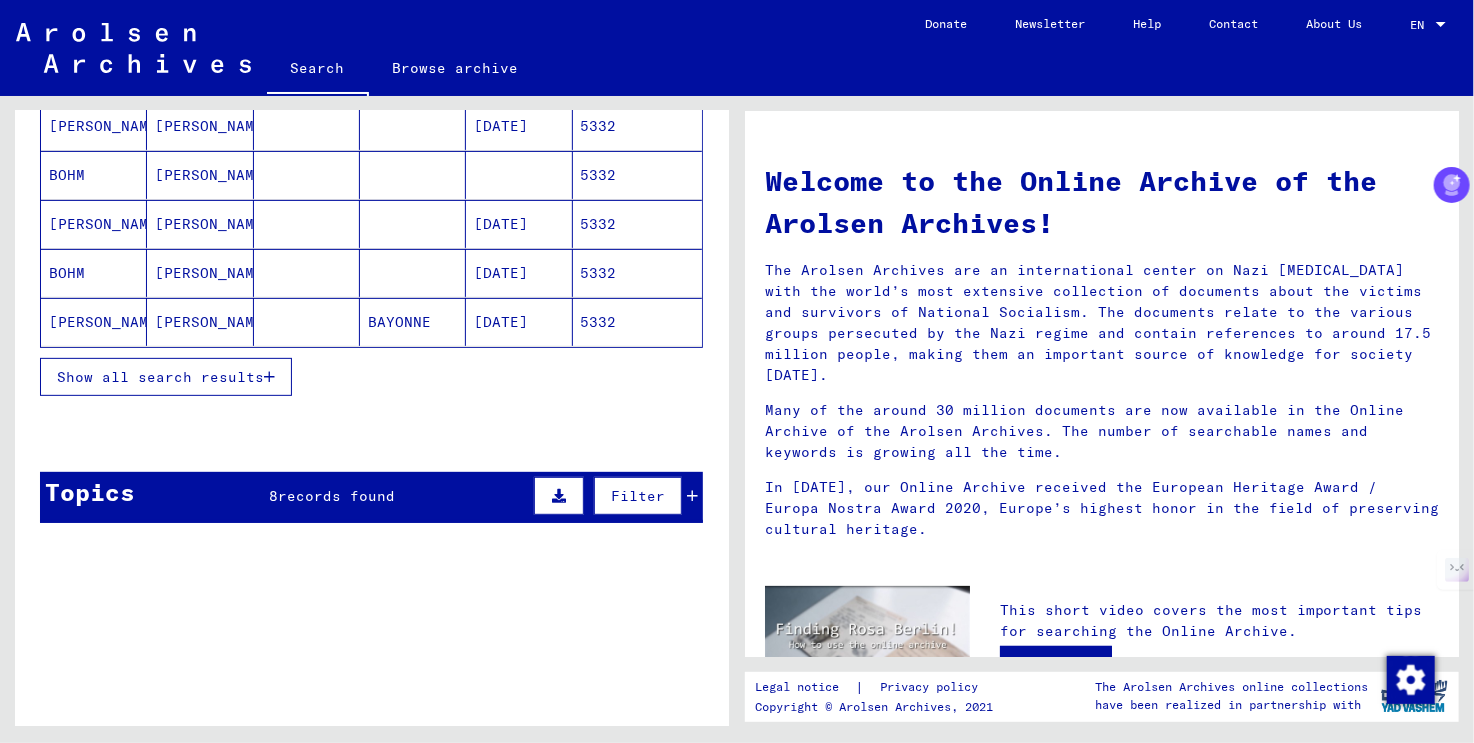scroll, scrollTop: 300, scrollLeft: 0, axis: vertical 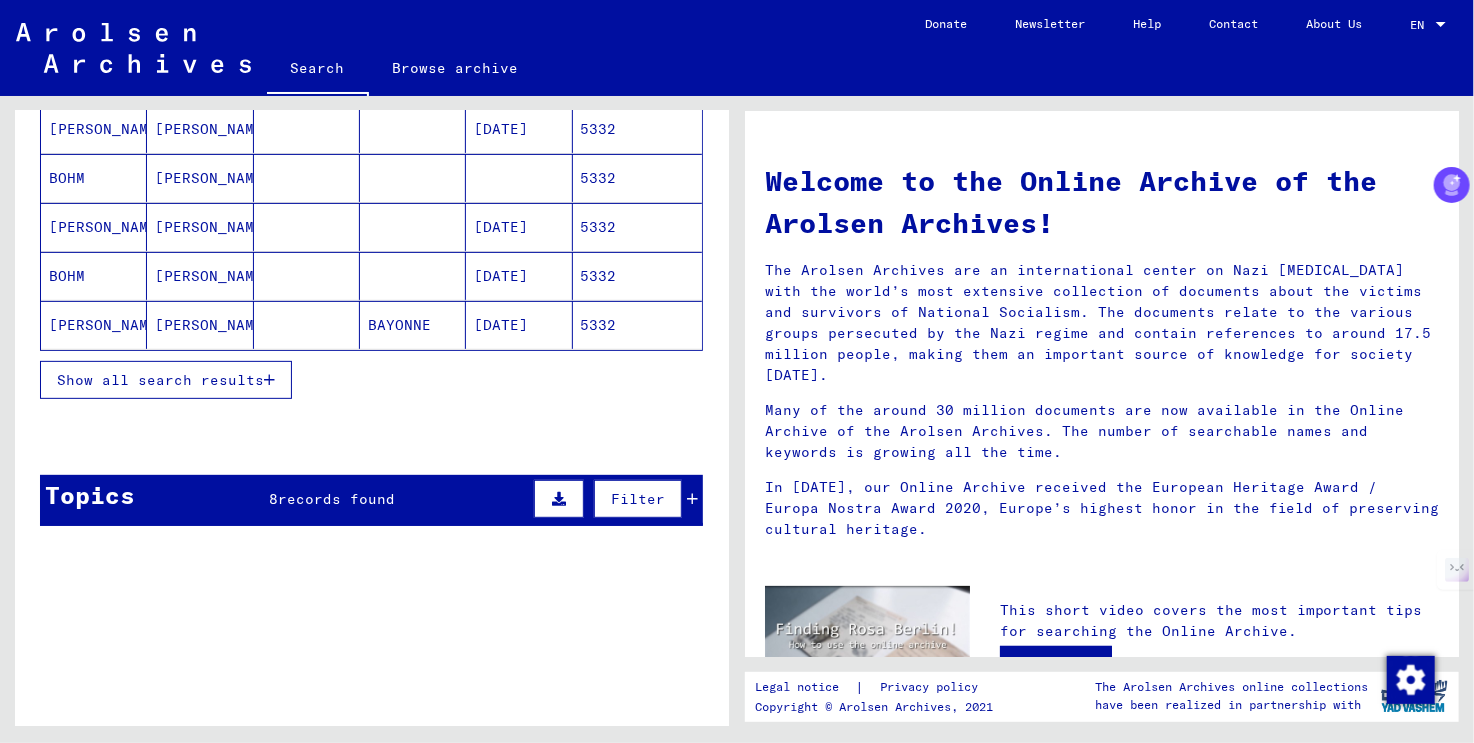 click on "Show all search results" at bounding box center (160, 380) 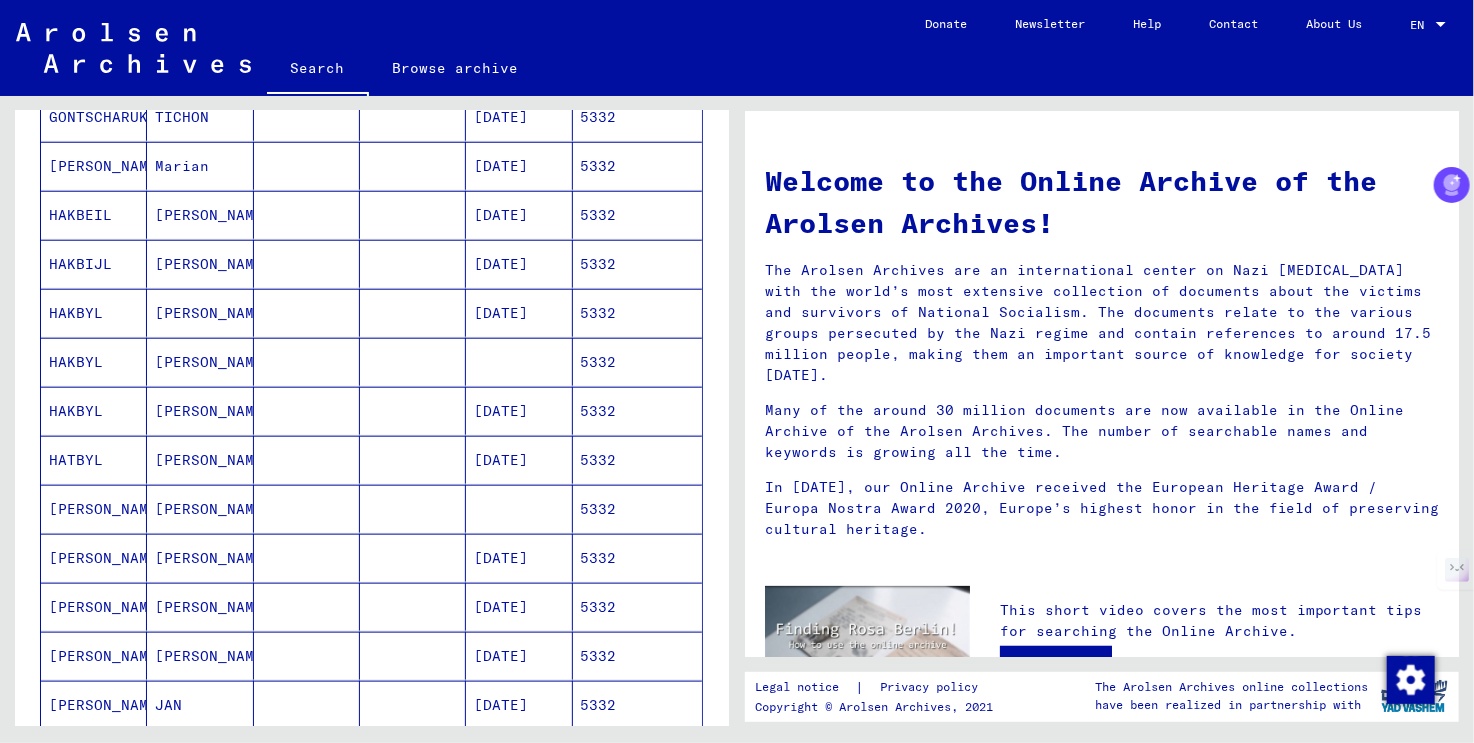 scroll, scrollTop: 800, scrollLeft: 0, axis: vertical 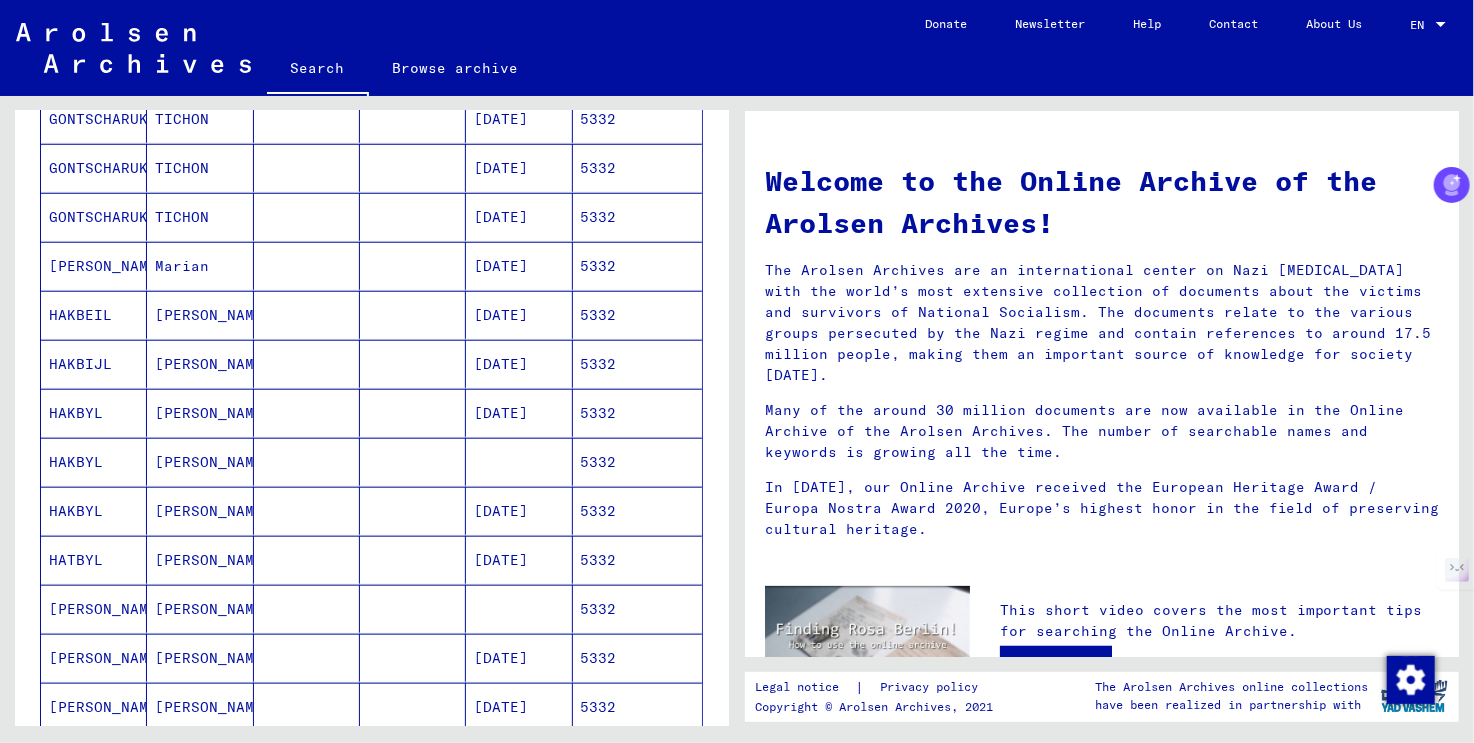click on "HAKBYL" at bounding box center (94, 462) 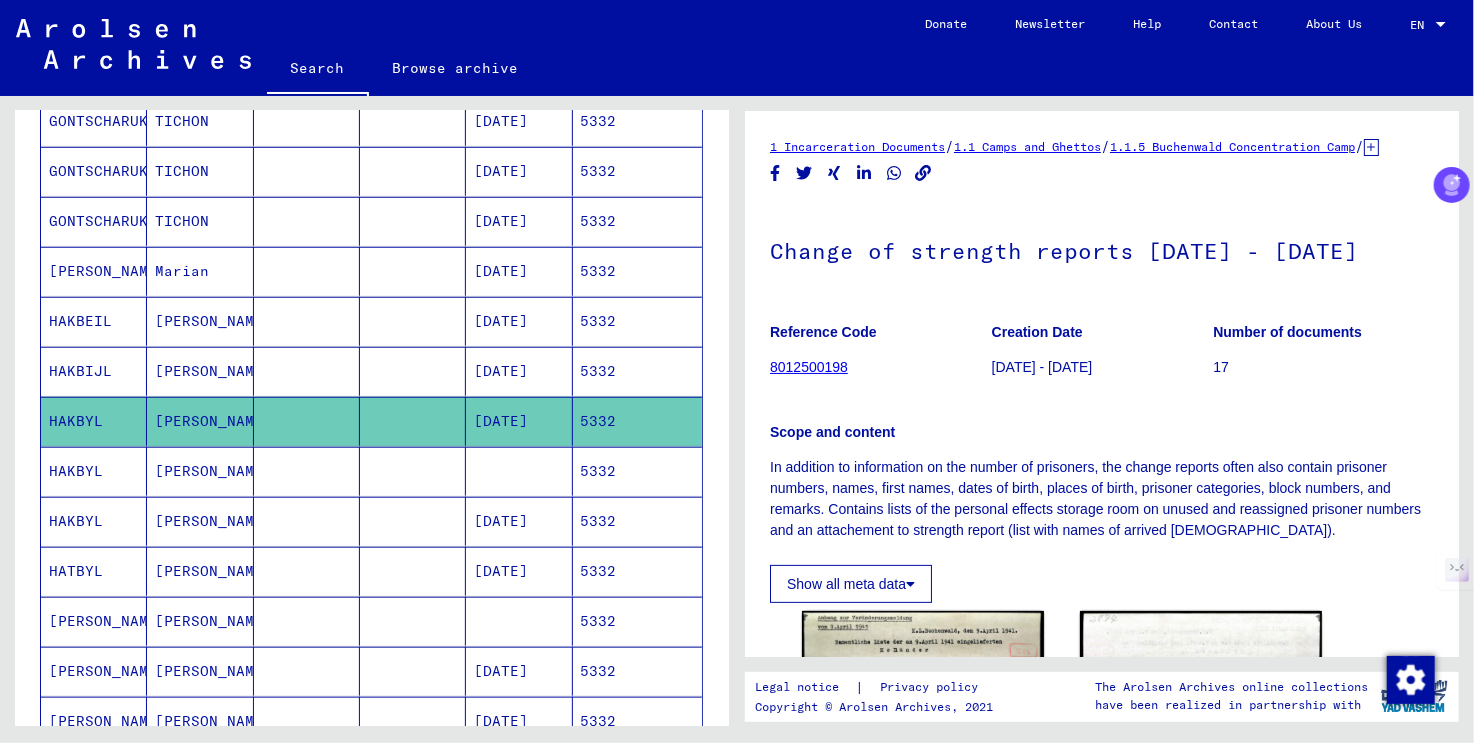 scroll, scrollTop: 108, scrollLeft: 0, axis: vertical 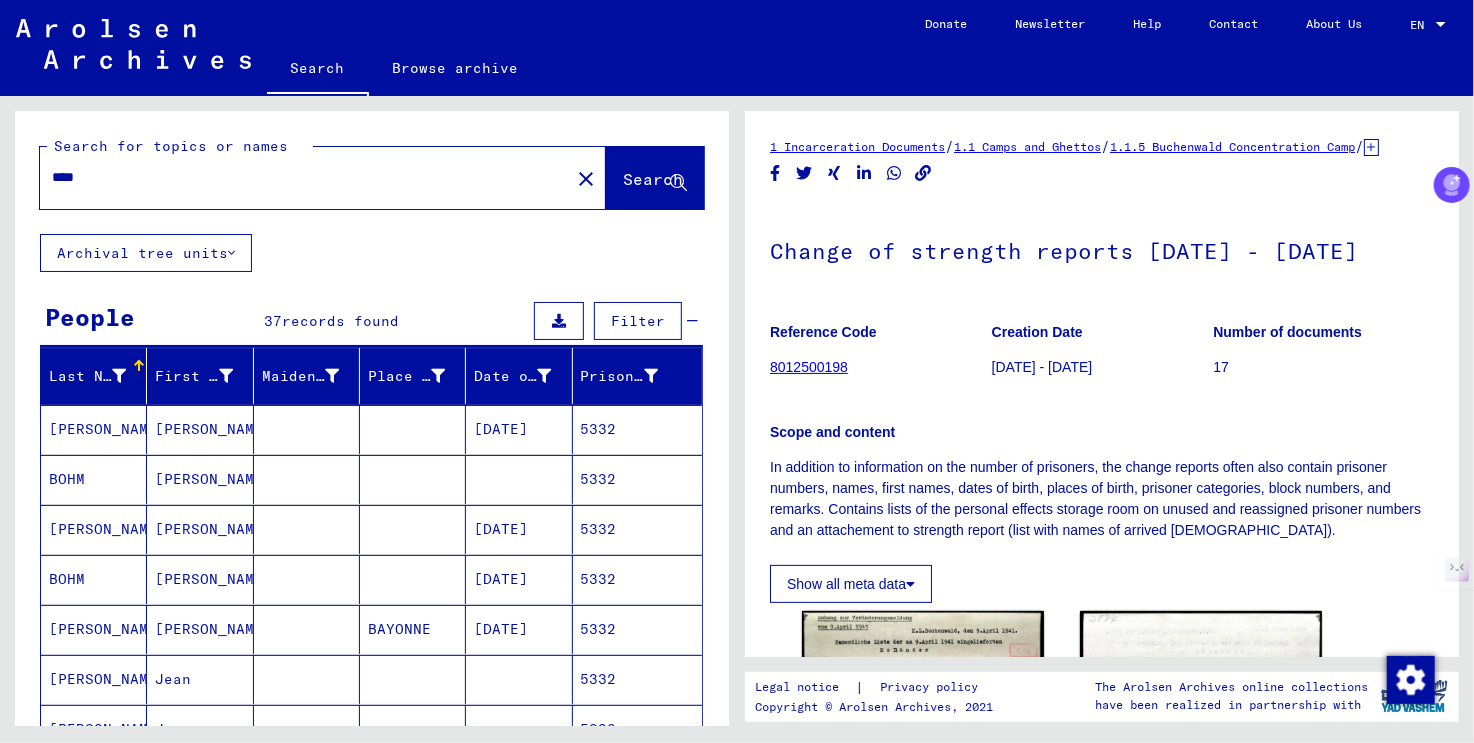 click on "****" at bounding box center [305, 177] 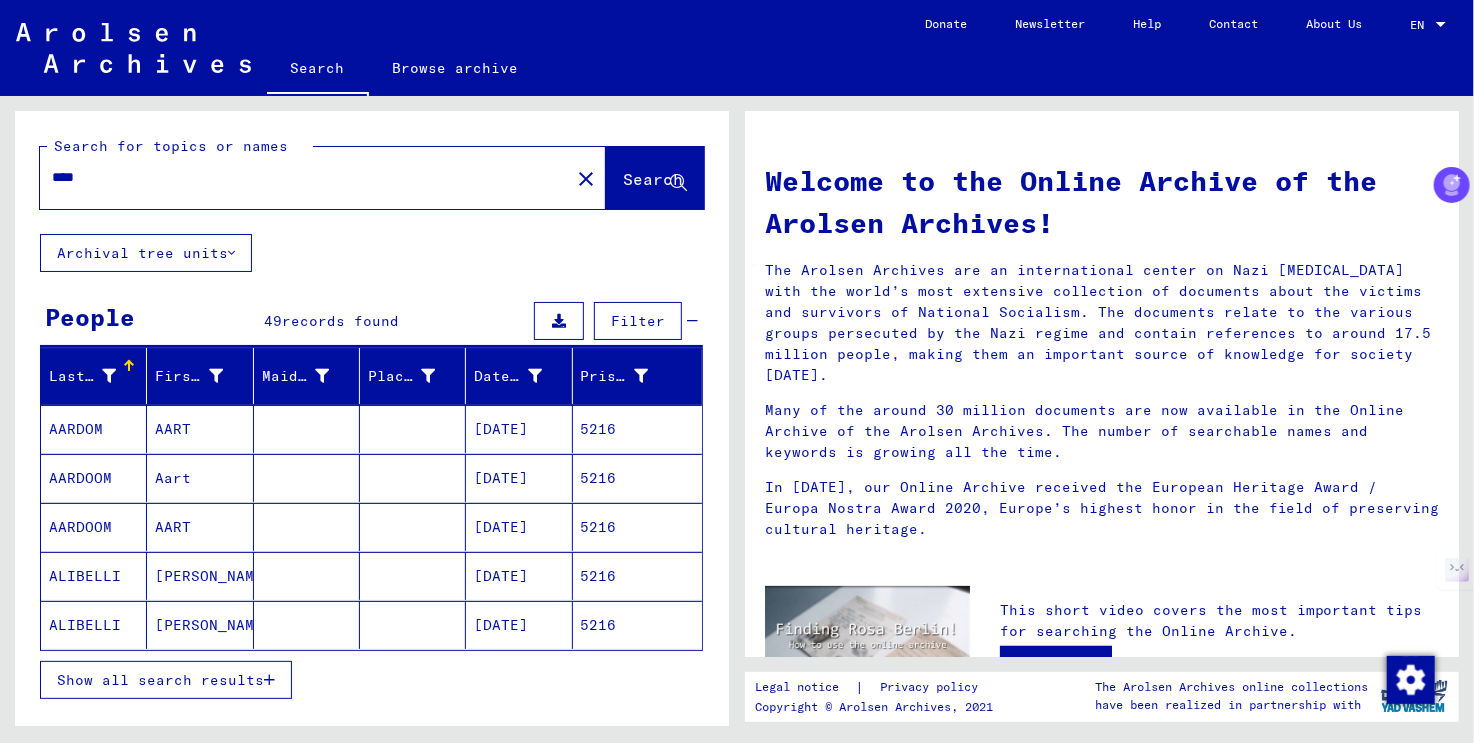 click on "Show all search results" at bounding box center [160, 680] 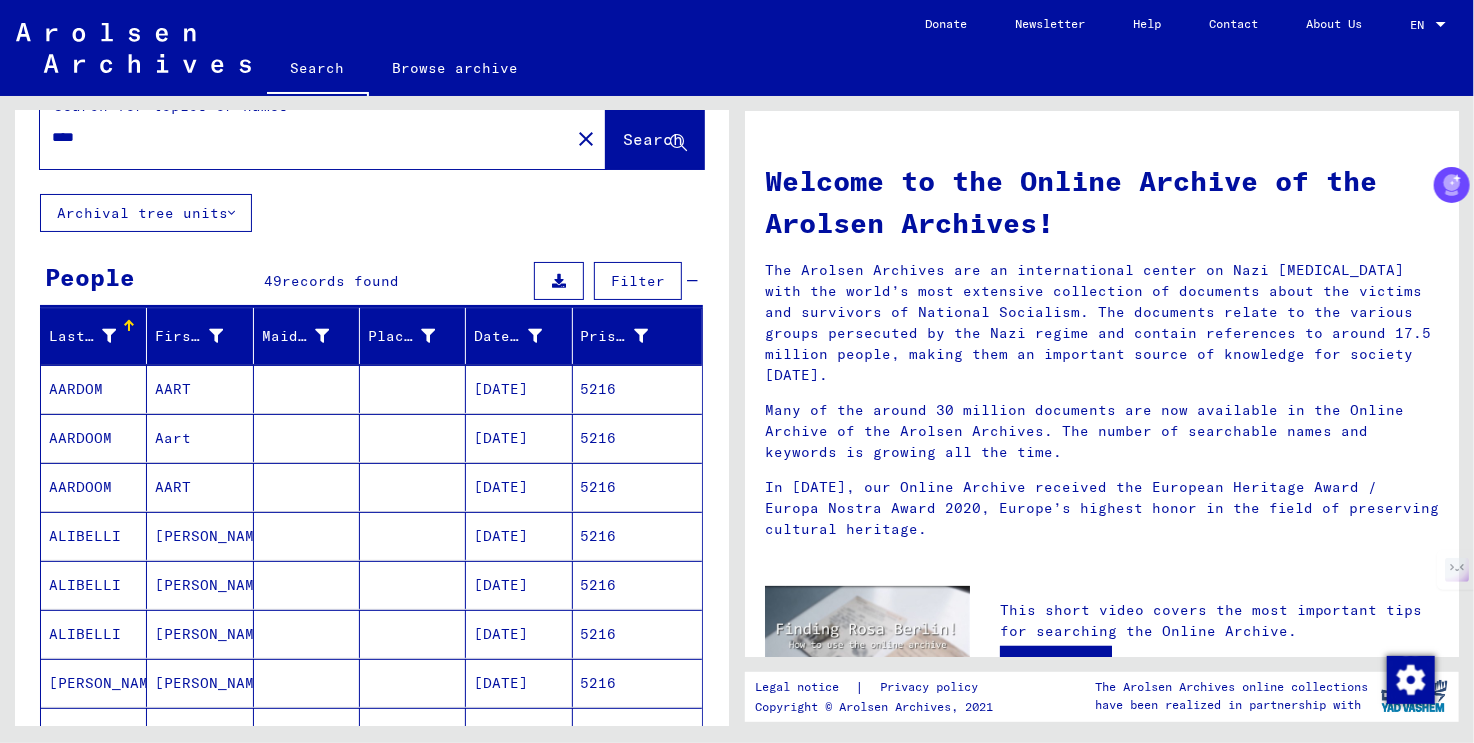 scroll, scrollTop: 0, scrollLeft: 0, axis: both 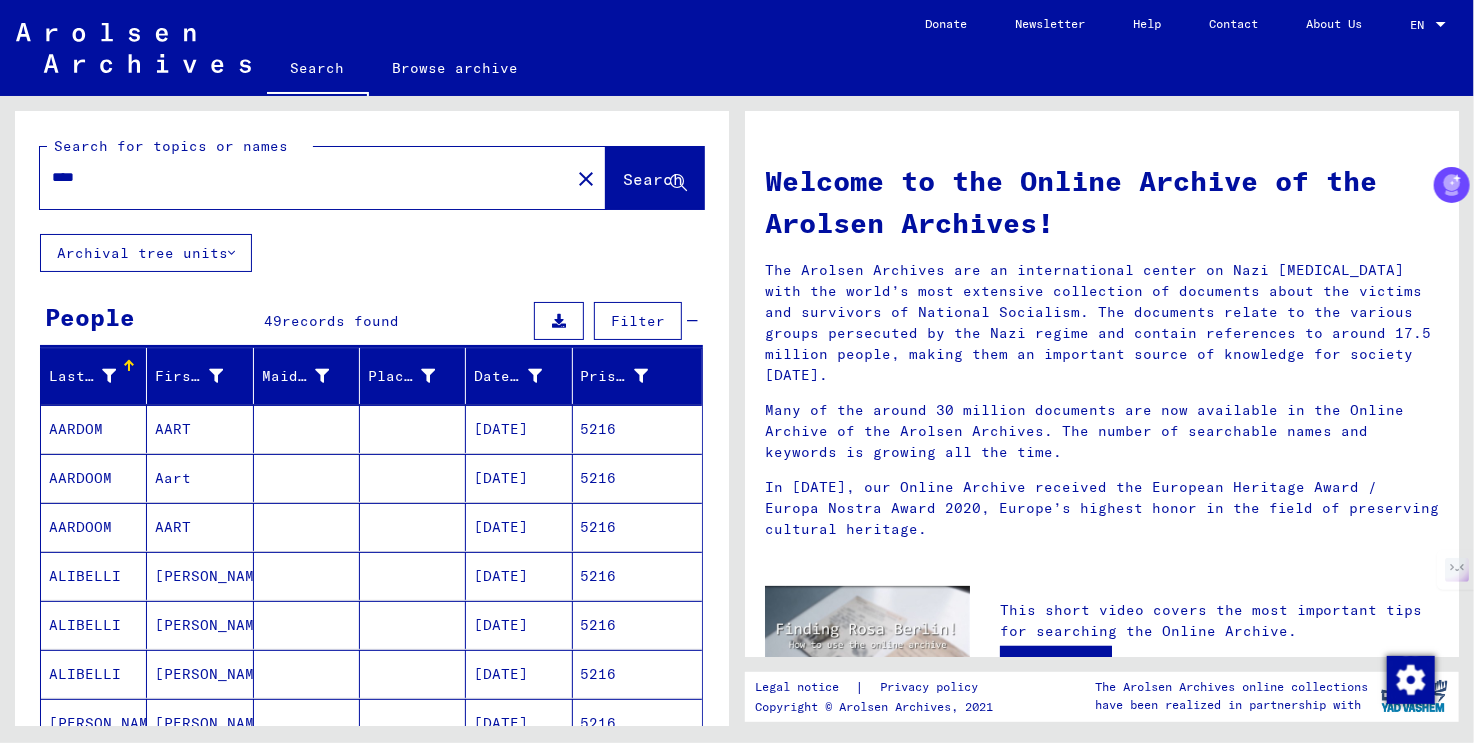 click on "****" at bounding box center [299, 177] 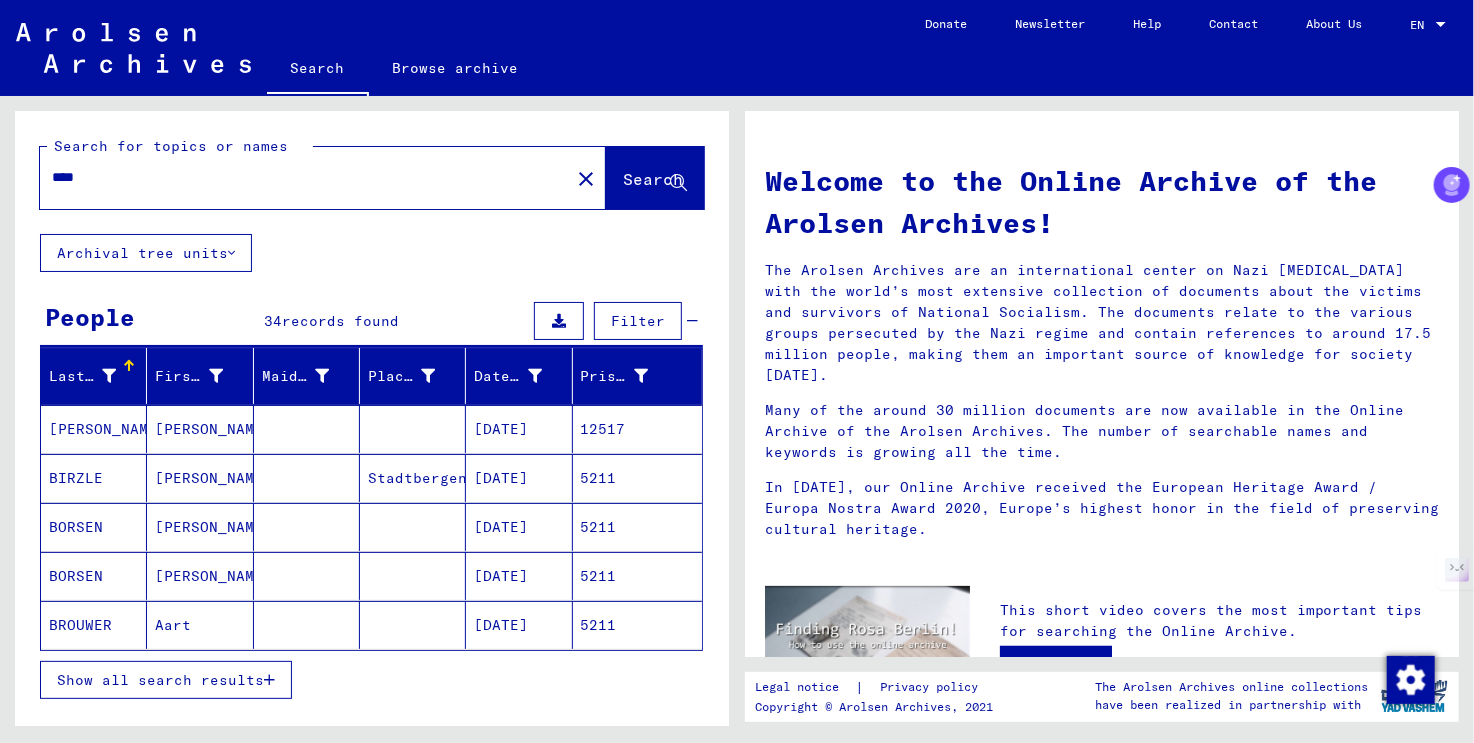 click on "Show all search results" at bounding box center [160, 680] 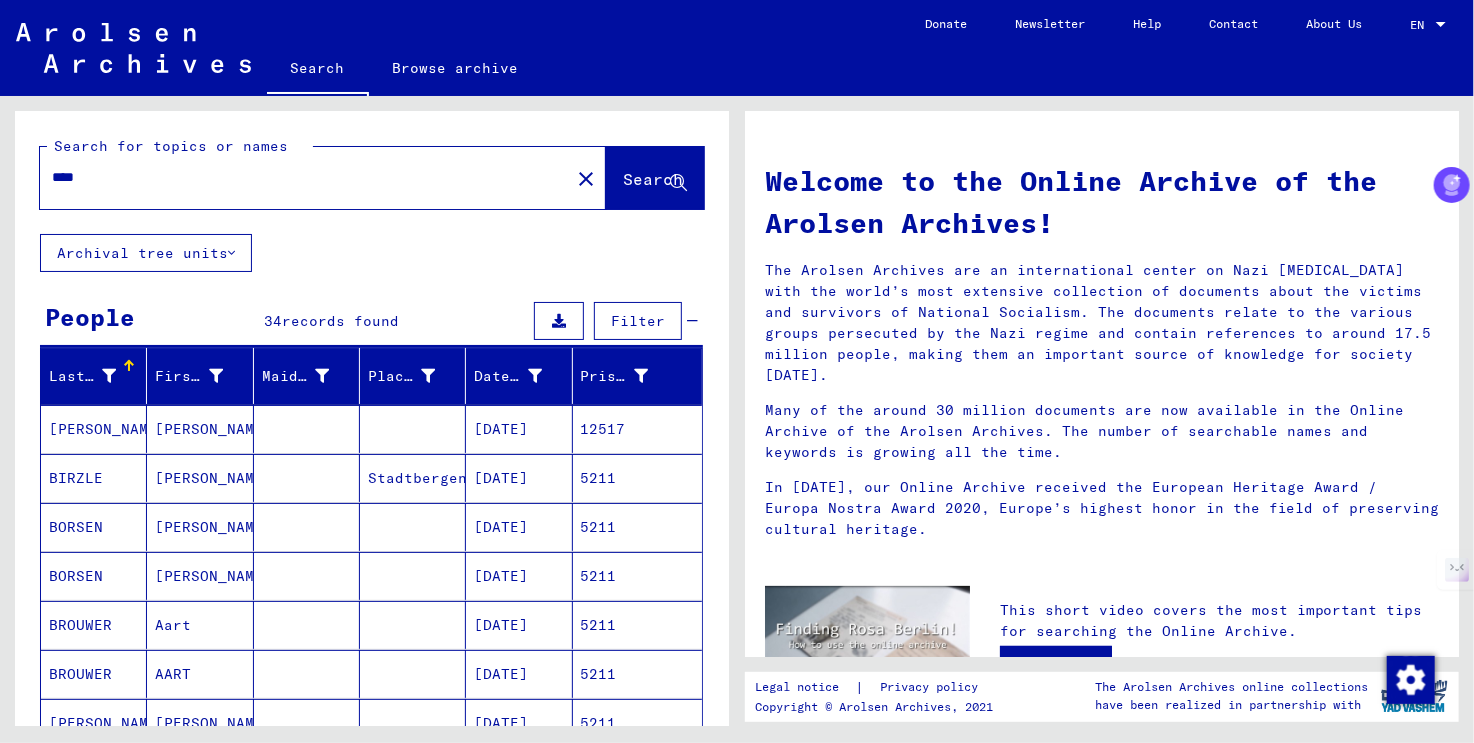 click on "****" at bounding box center (299, 177) 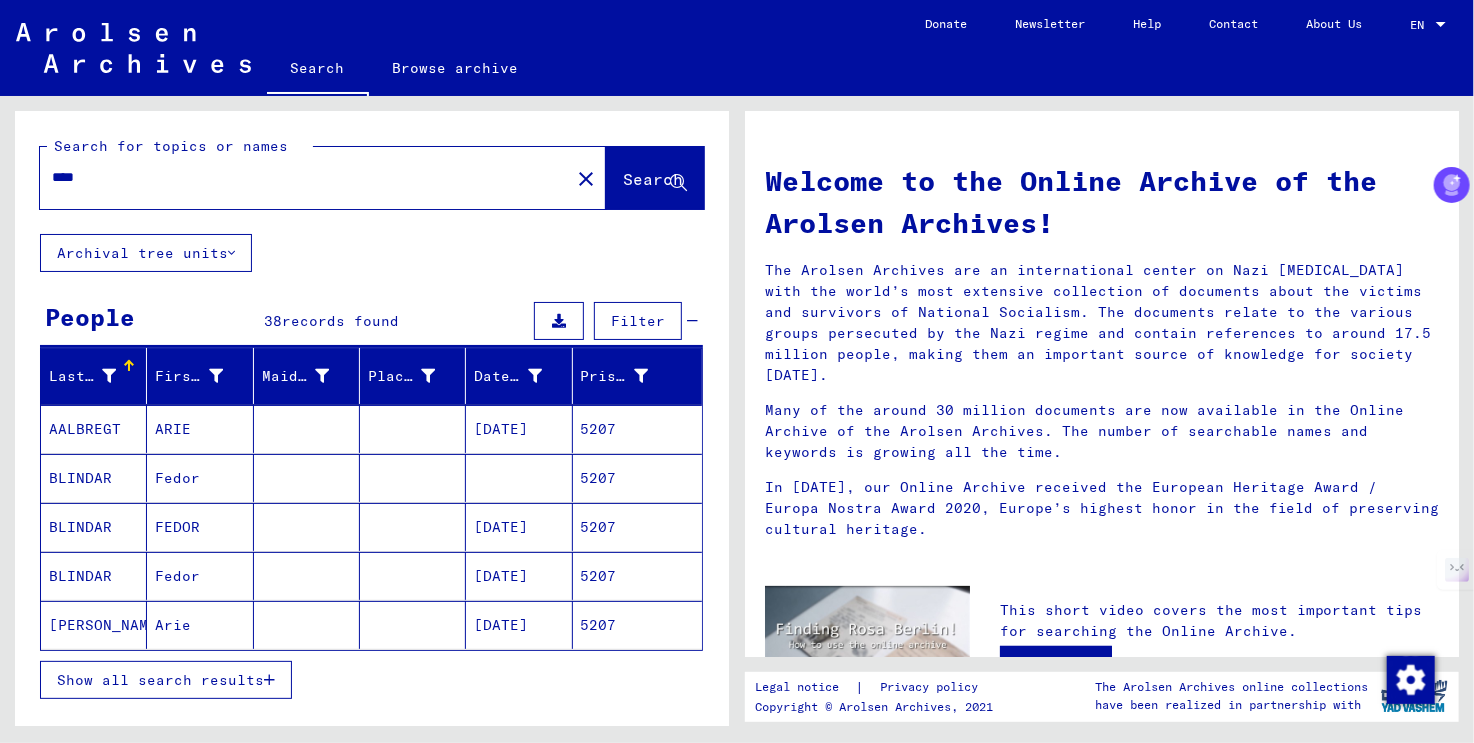 click on "**** close" at bounding box center [323, 178] 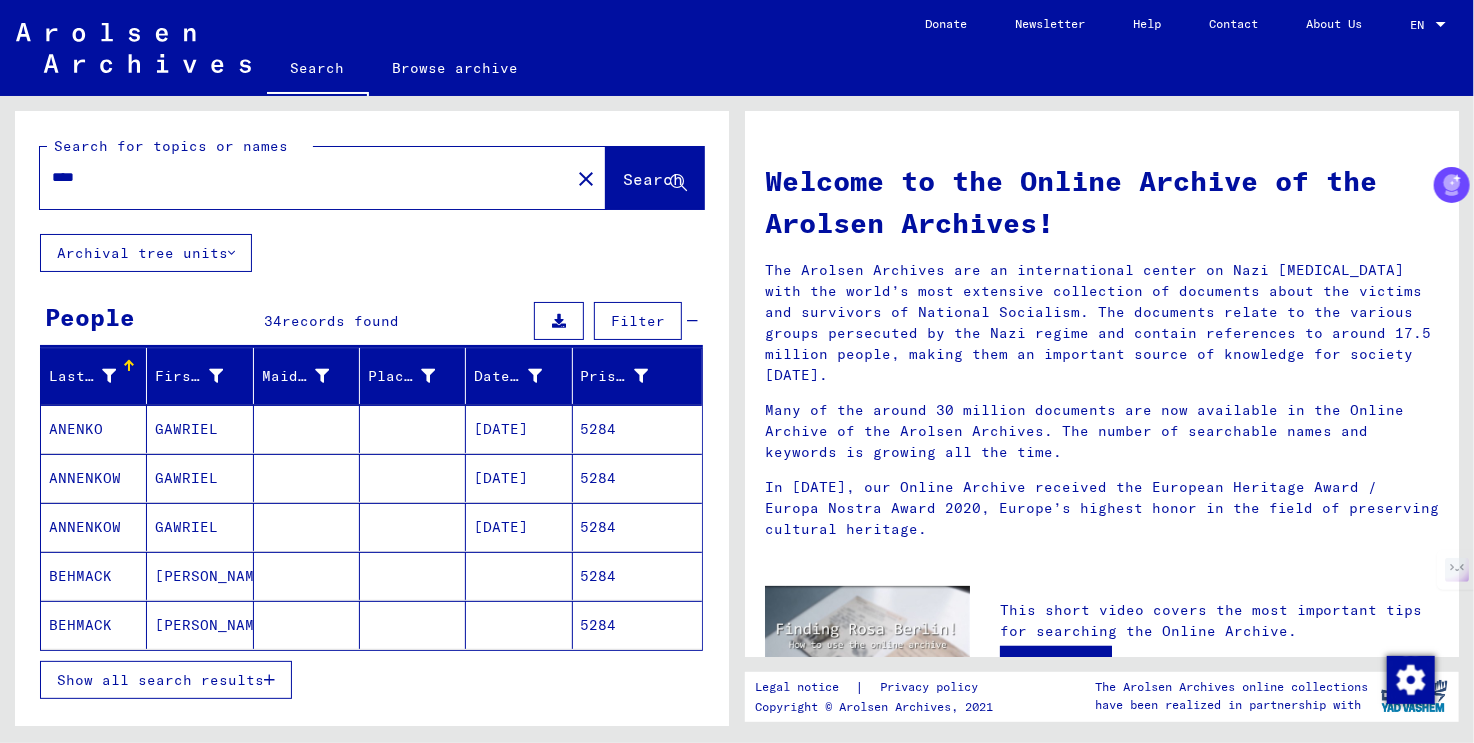 click on "Show all search results" at bounding box center (160, 680) 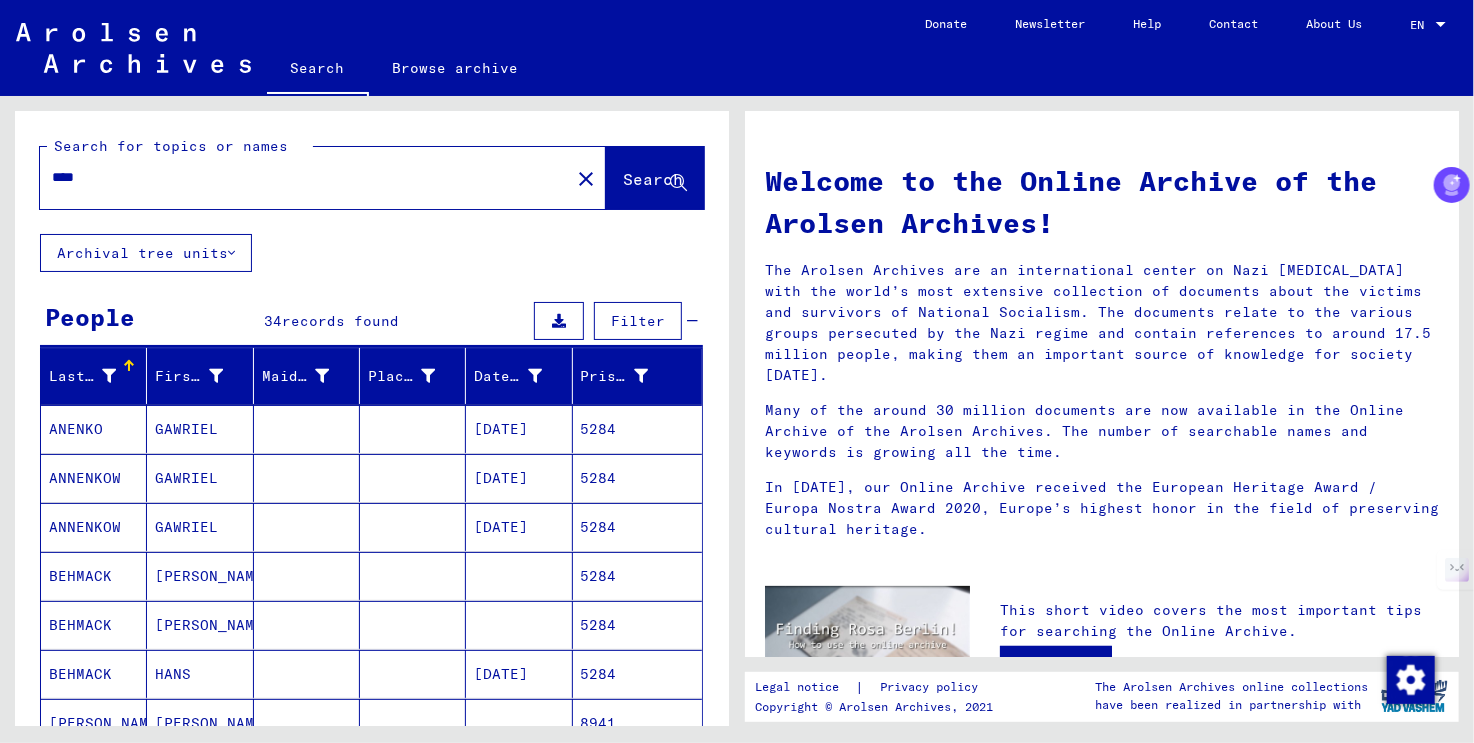 scroll, scrollTop: 0, scrollLeft: 0, axis: both 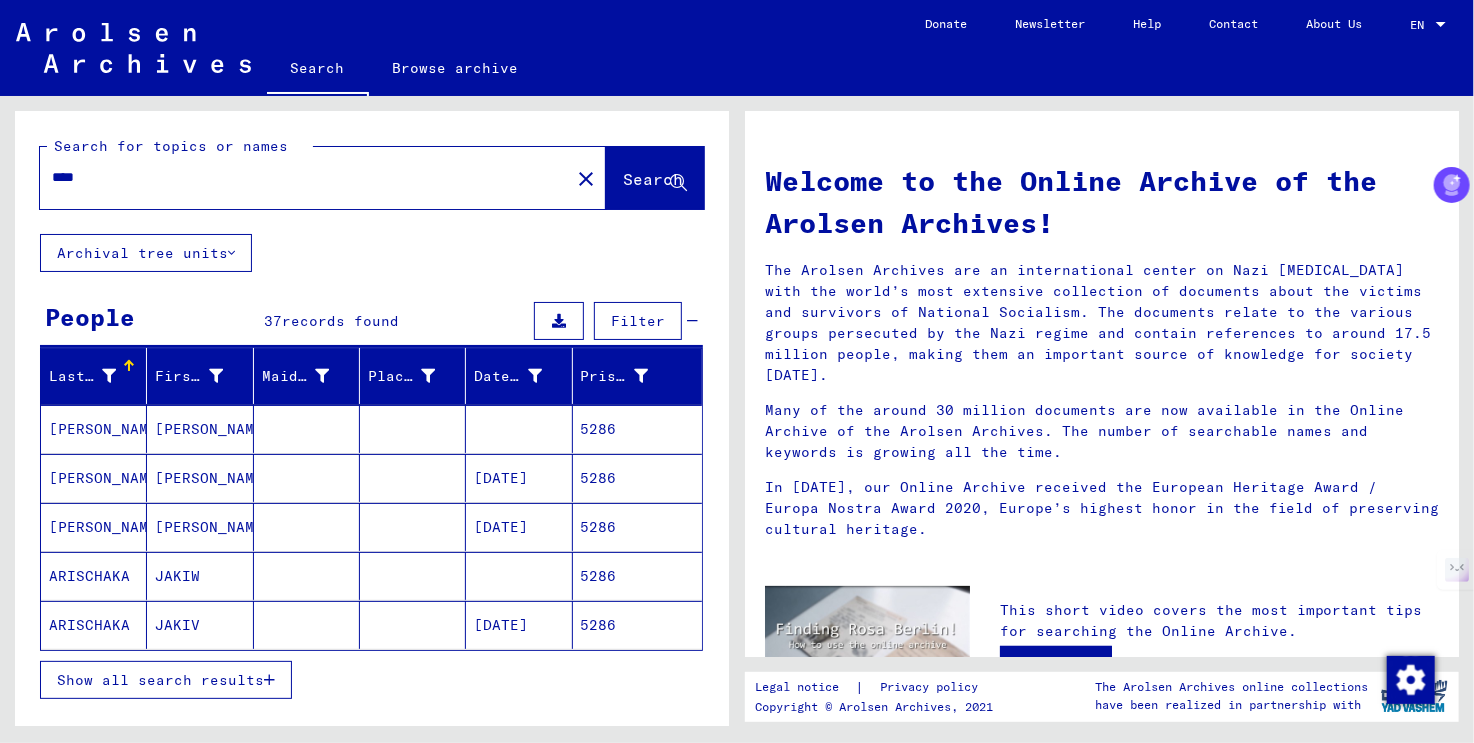 click on "Show all search results" at bounding box center (160, 680) 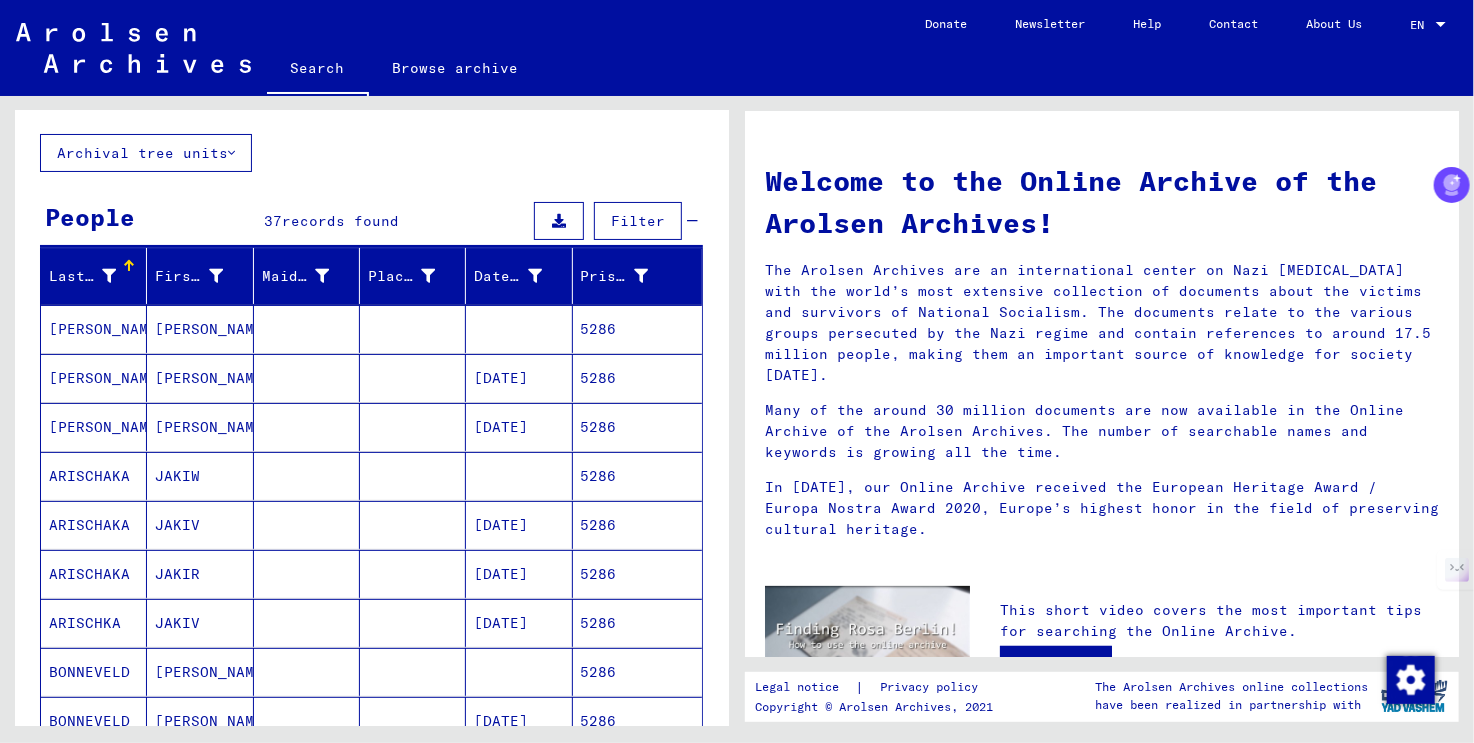 scroll, scrollTop: 0, scrollLeft: 0, axis: both 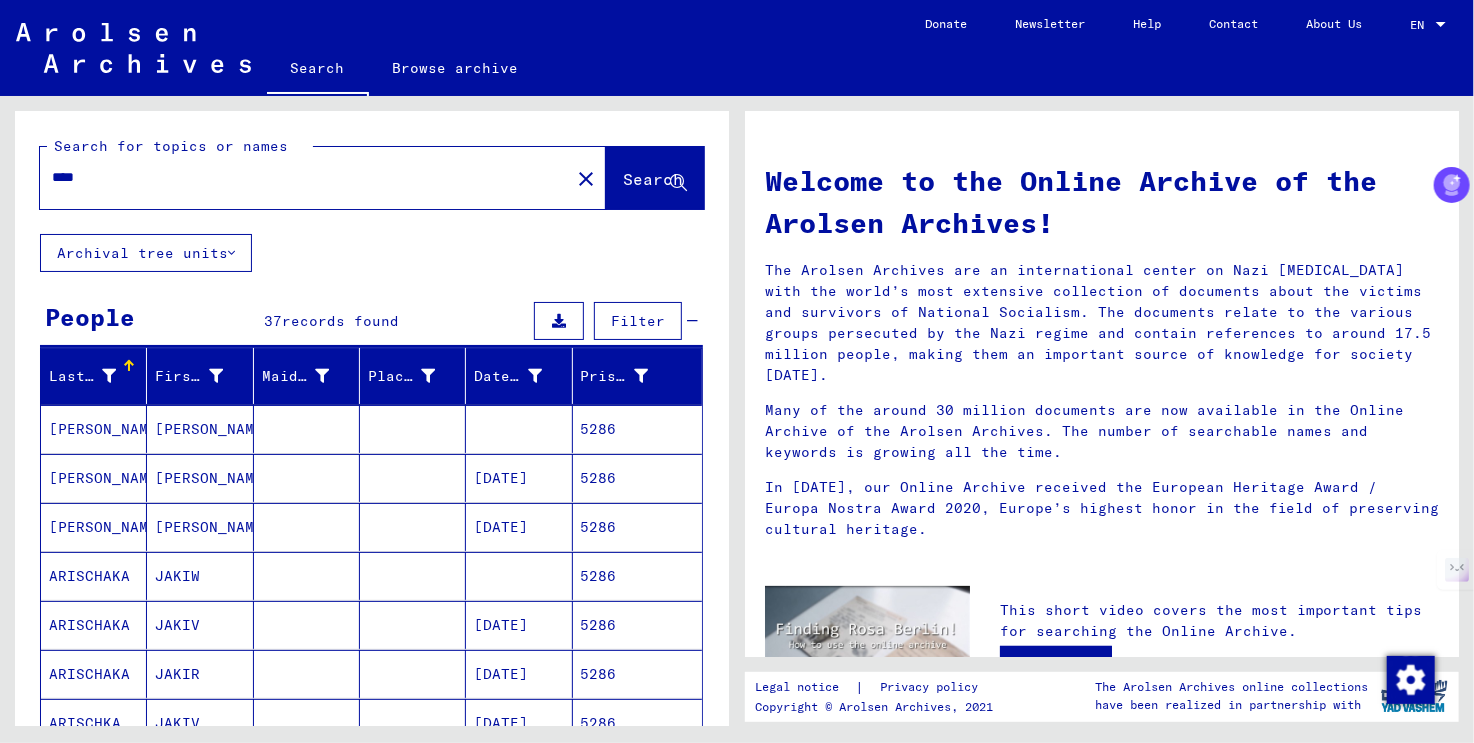 click on "****" at bounding box center [299, 177] 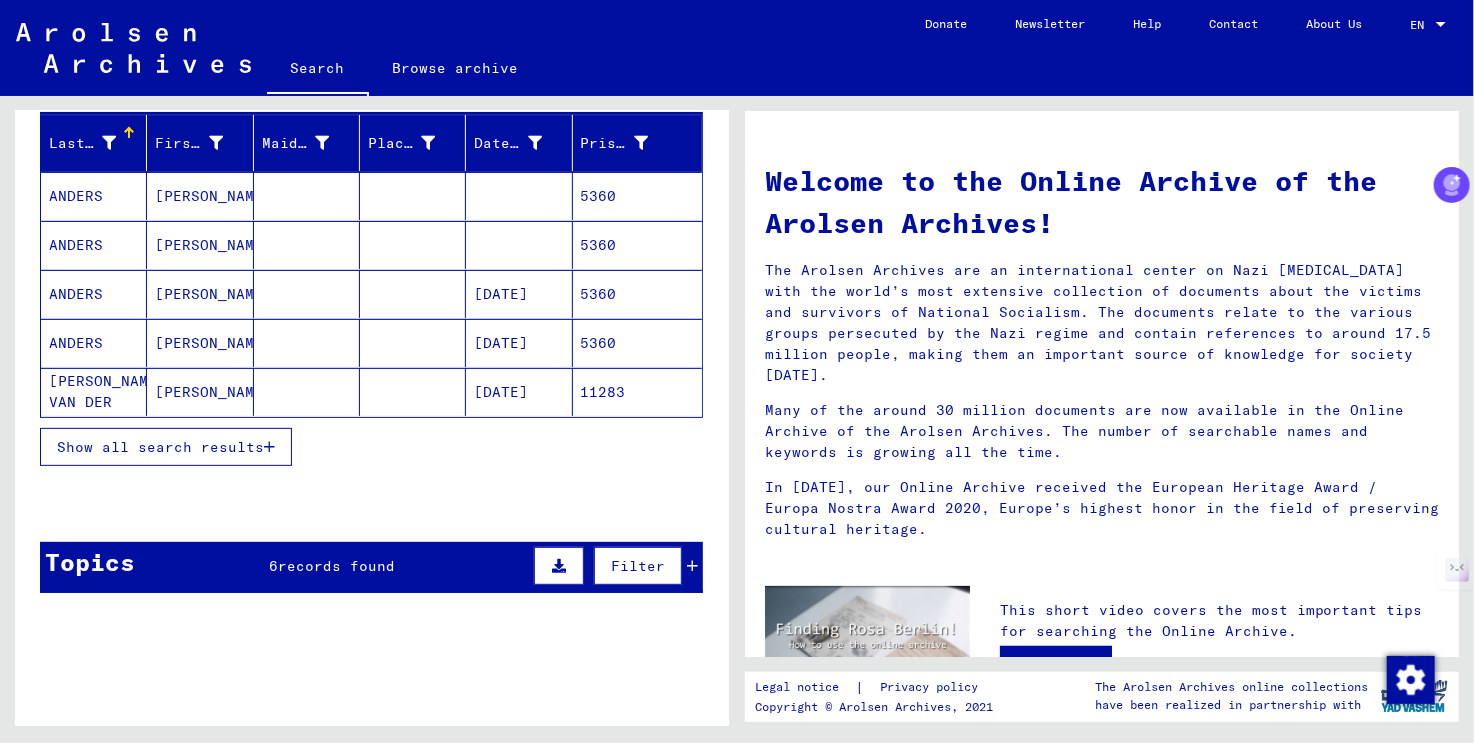 scroll, scrollTop: 400, scrollLeft: 0, axis: vertical 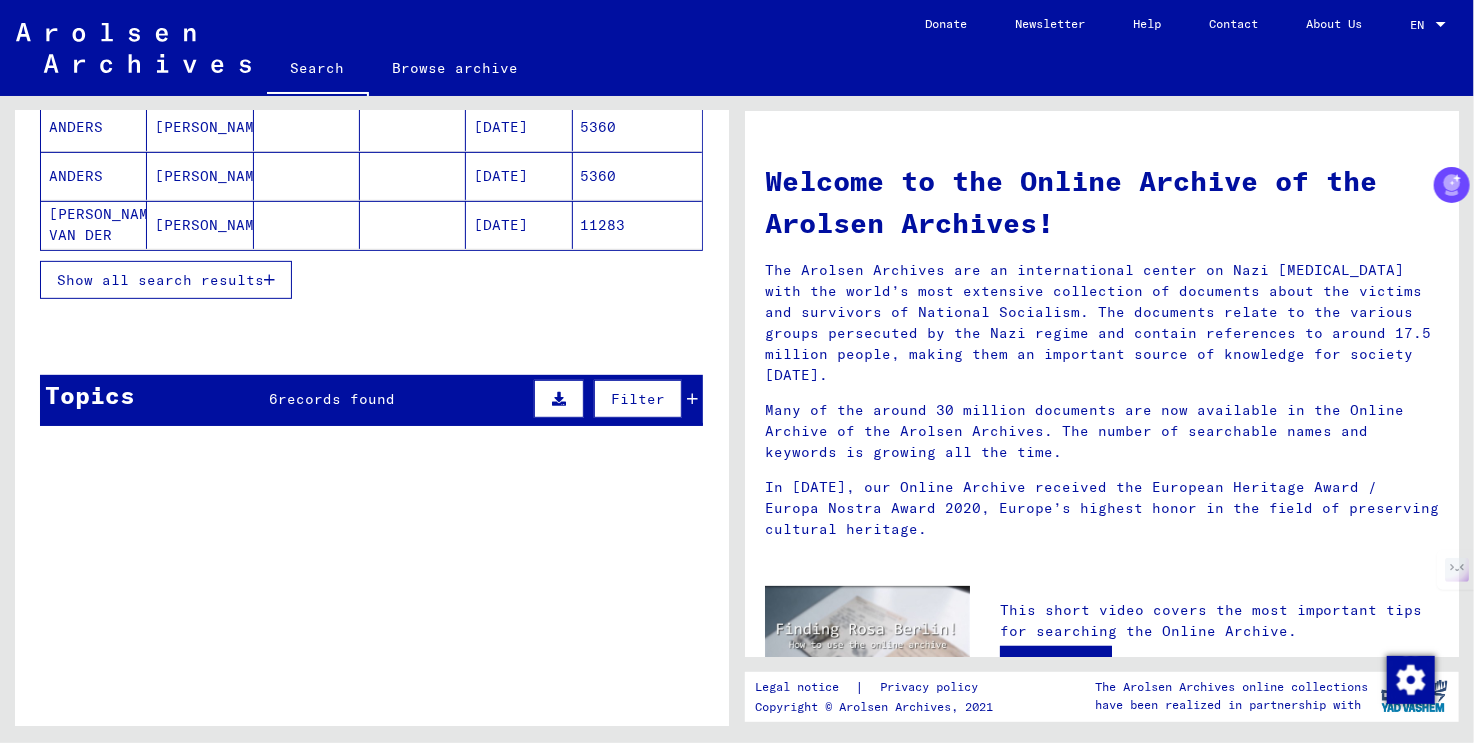 click on "Show all search results" at bounding box center (160, 280) 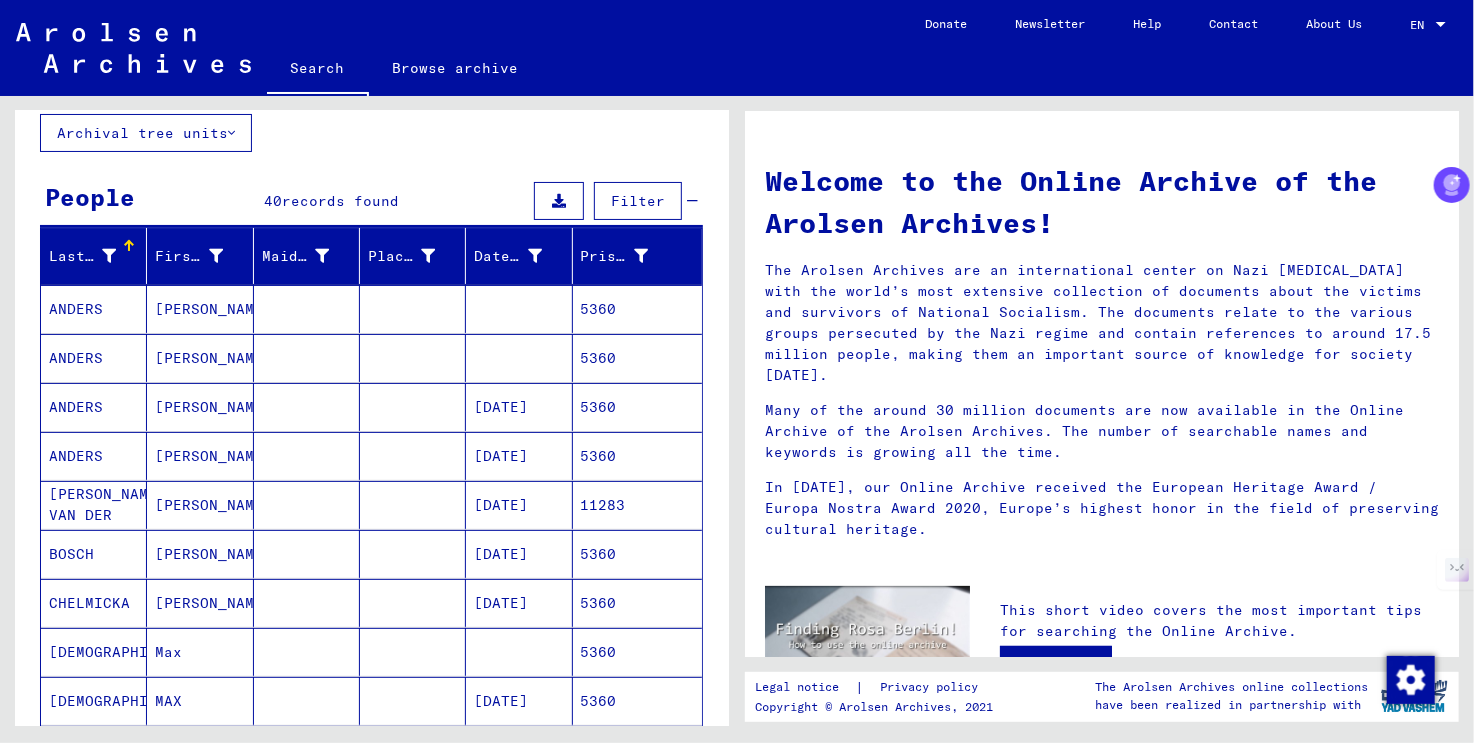 scroll, scrollTop: 0, scrollLeft: 0, axis: both 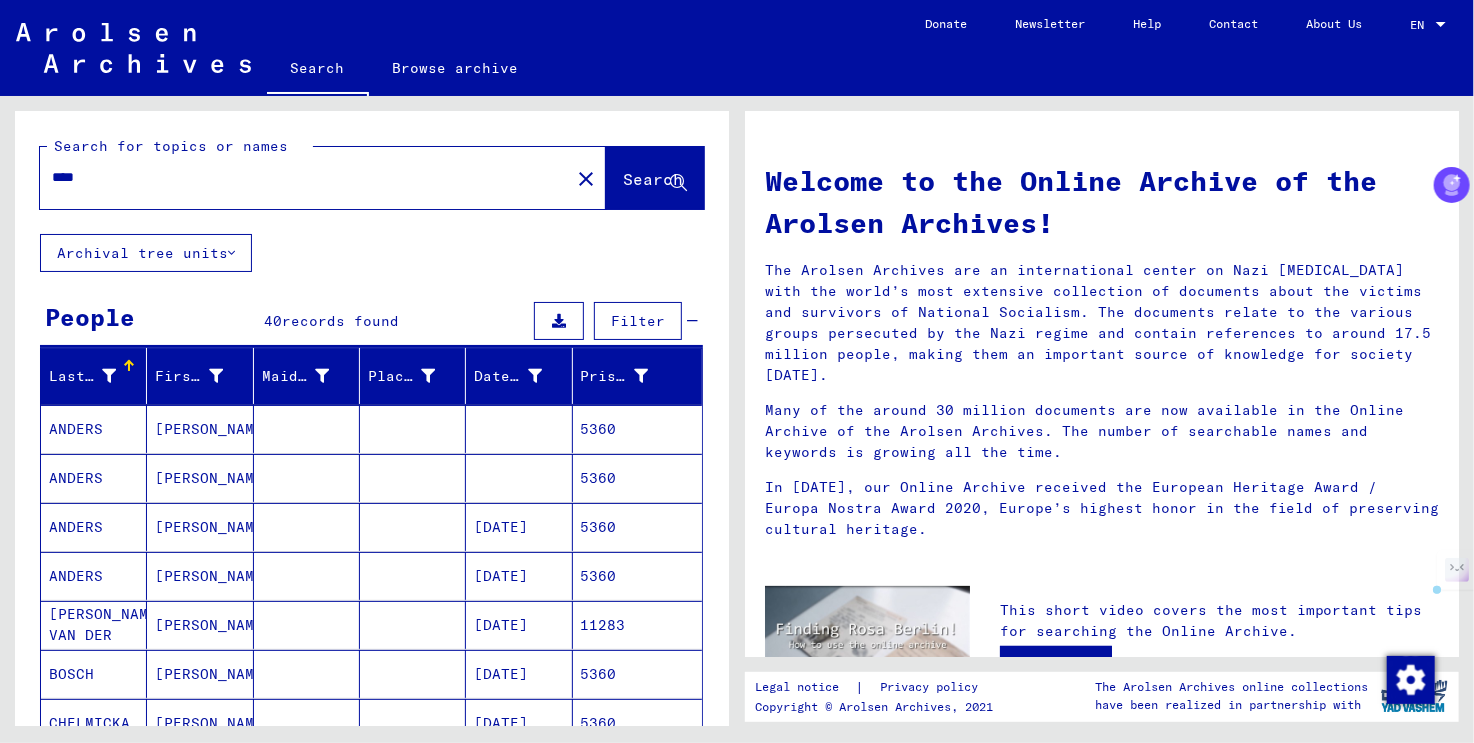 drag, startPoint x: 75, startPoint y: 174, endPoint x: 174, endPoint y: 174, distance: 99 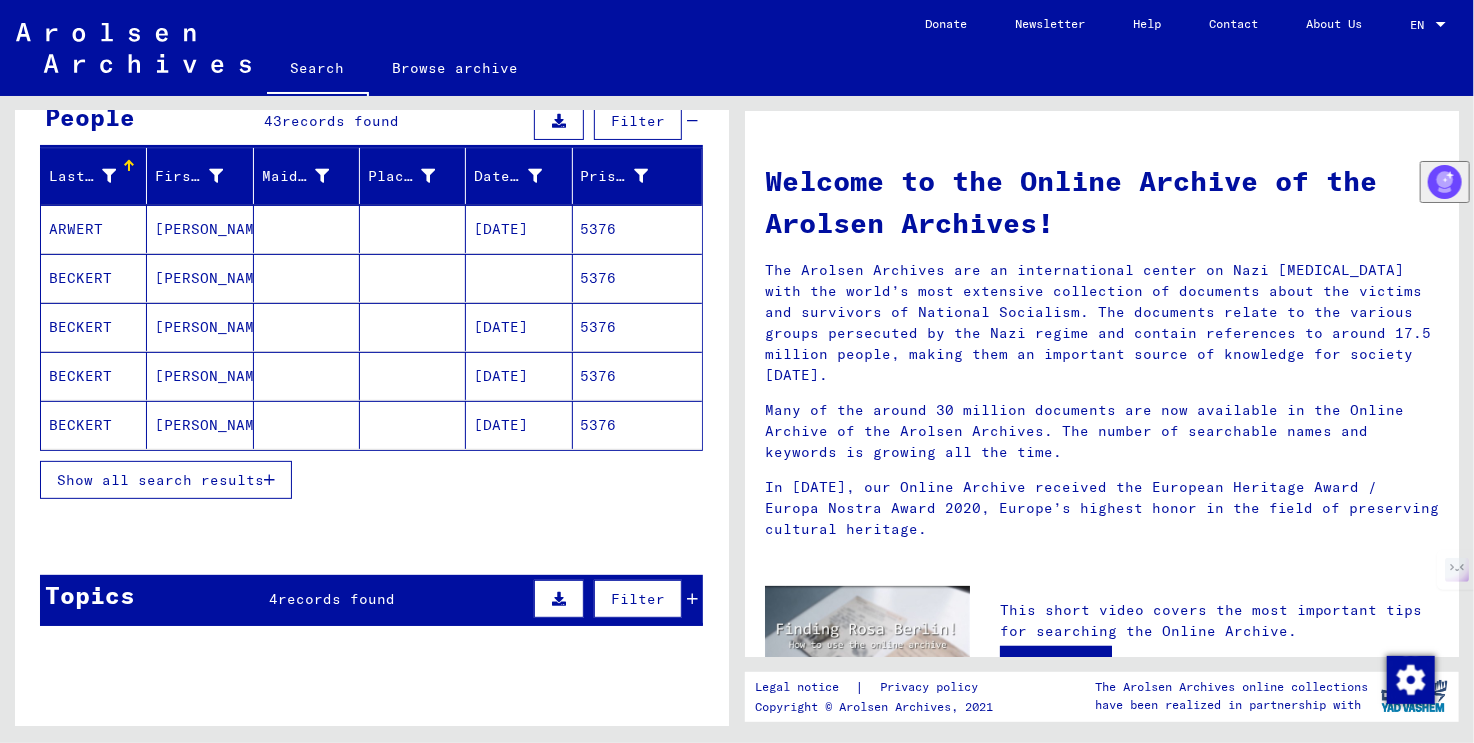 click on "Show all search results" at bounding box center (160, 480) 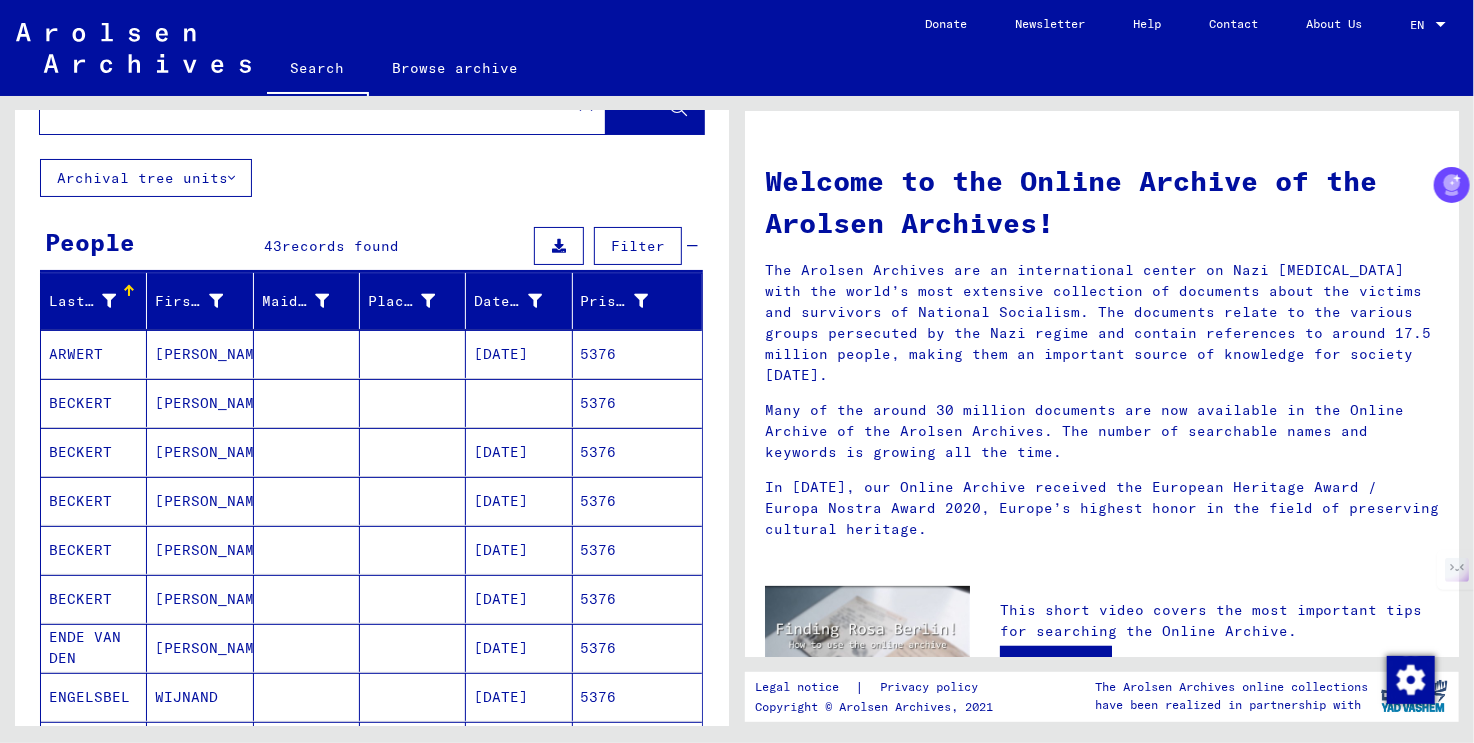 scroll, scrollTop: 0, scrollLeft: 0, axis: both 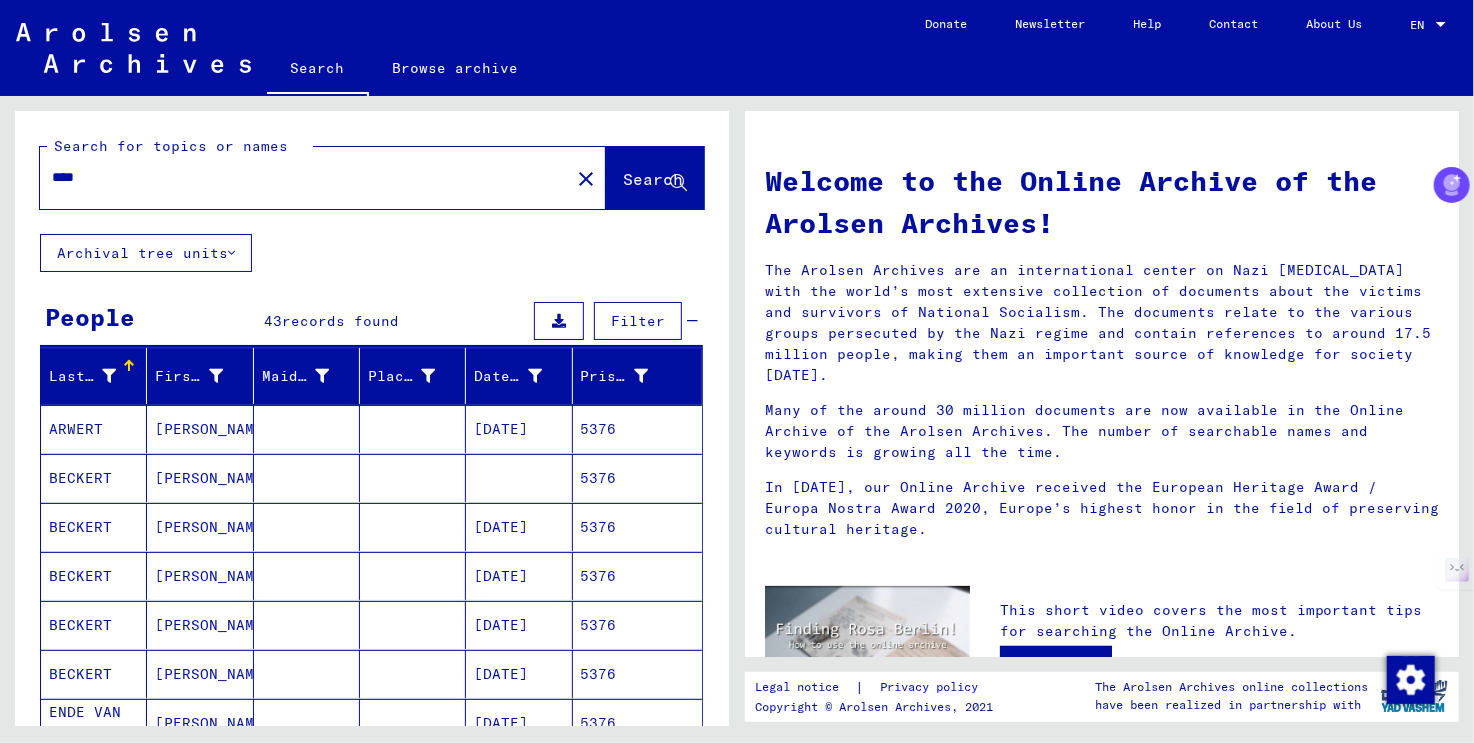 click on "****" at bounding box center (299, 177) 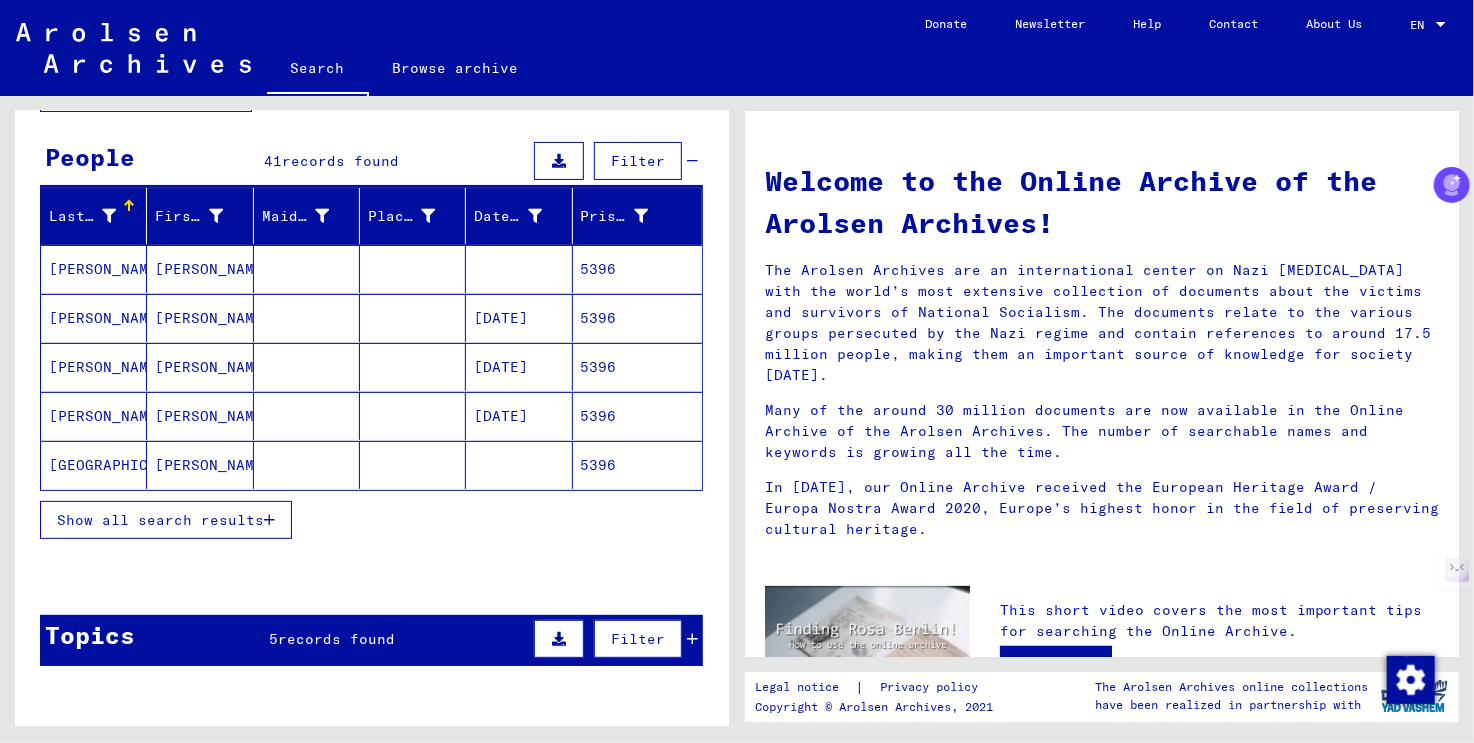scroll, scrollTop: 300, scrollLeft: 0, axis: vertical 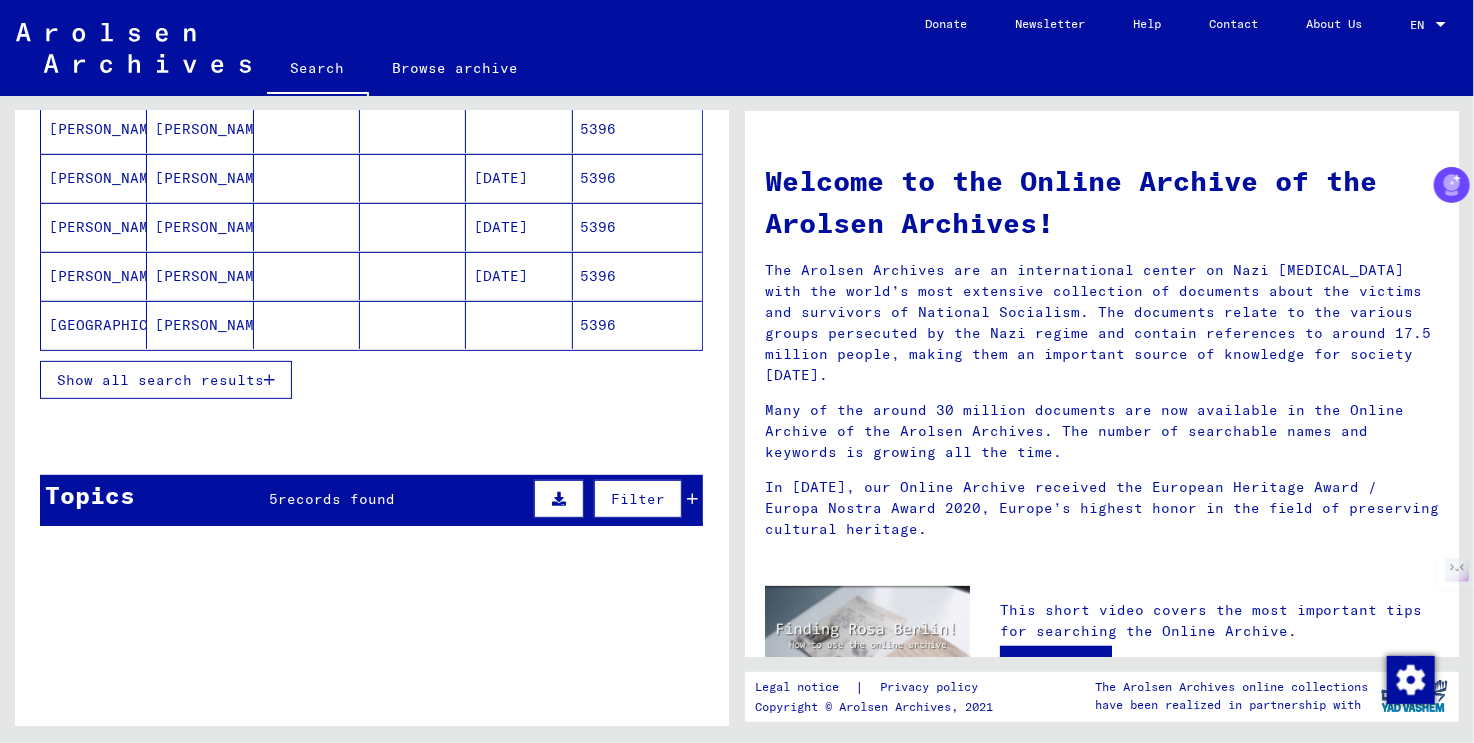 click on "Show all search results" at bounding box center [166, 380] 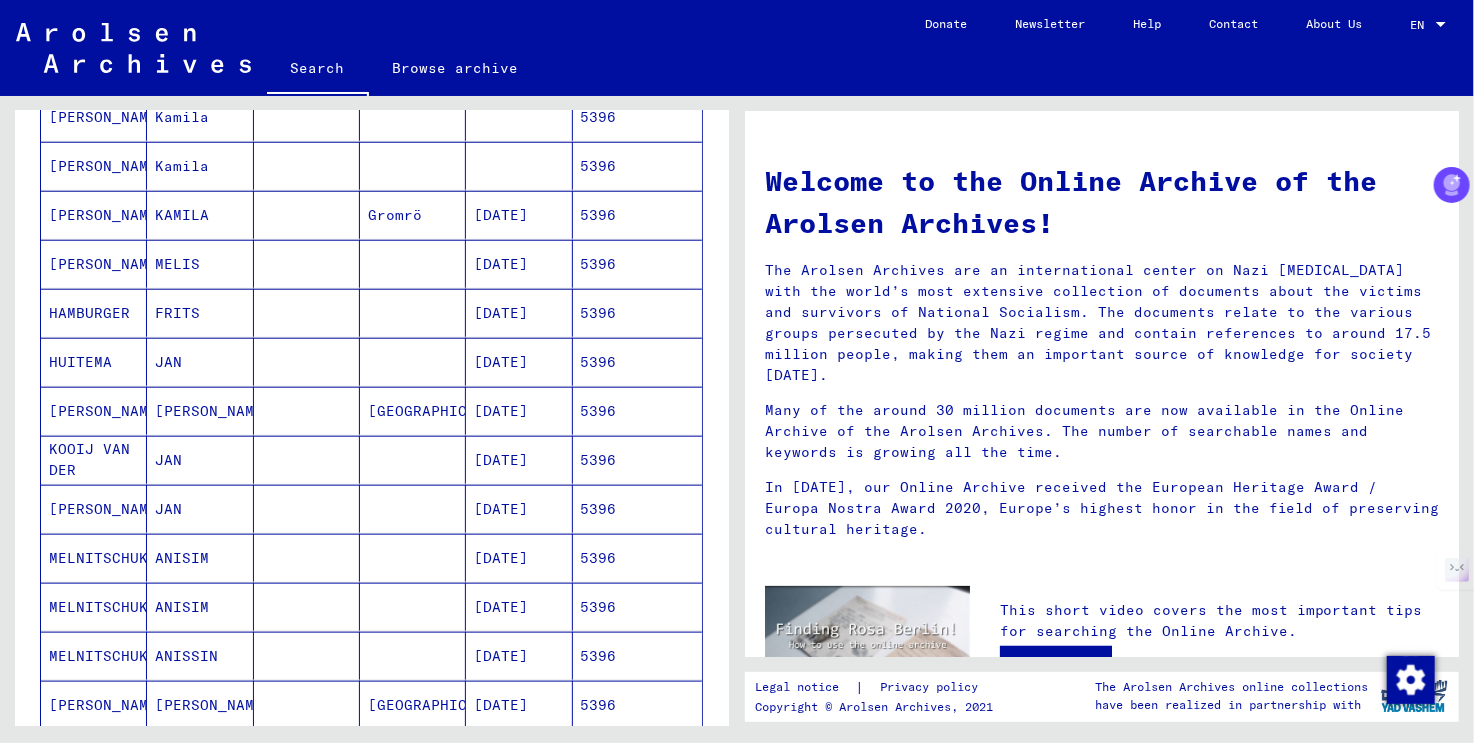 scroll, scrollTop: 1200, scrollLeft: 0, axis: vertical 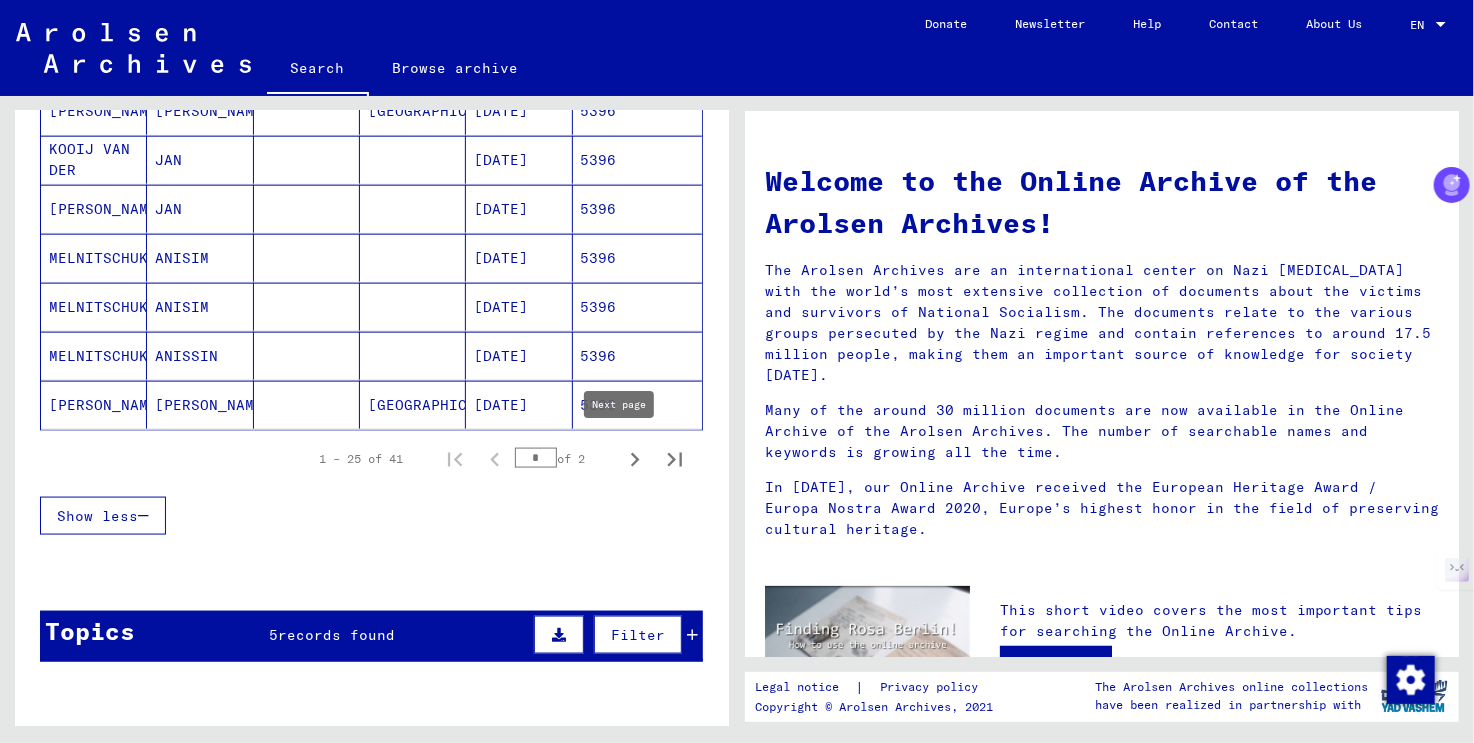 click 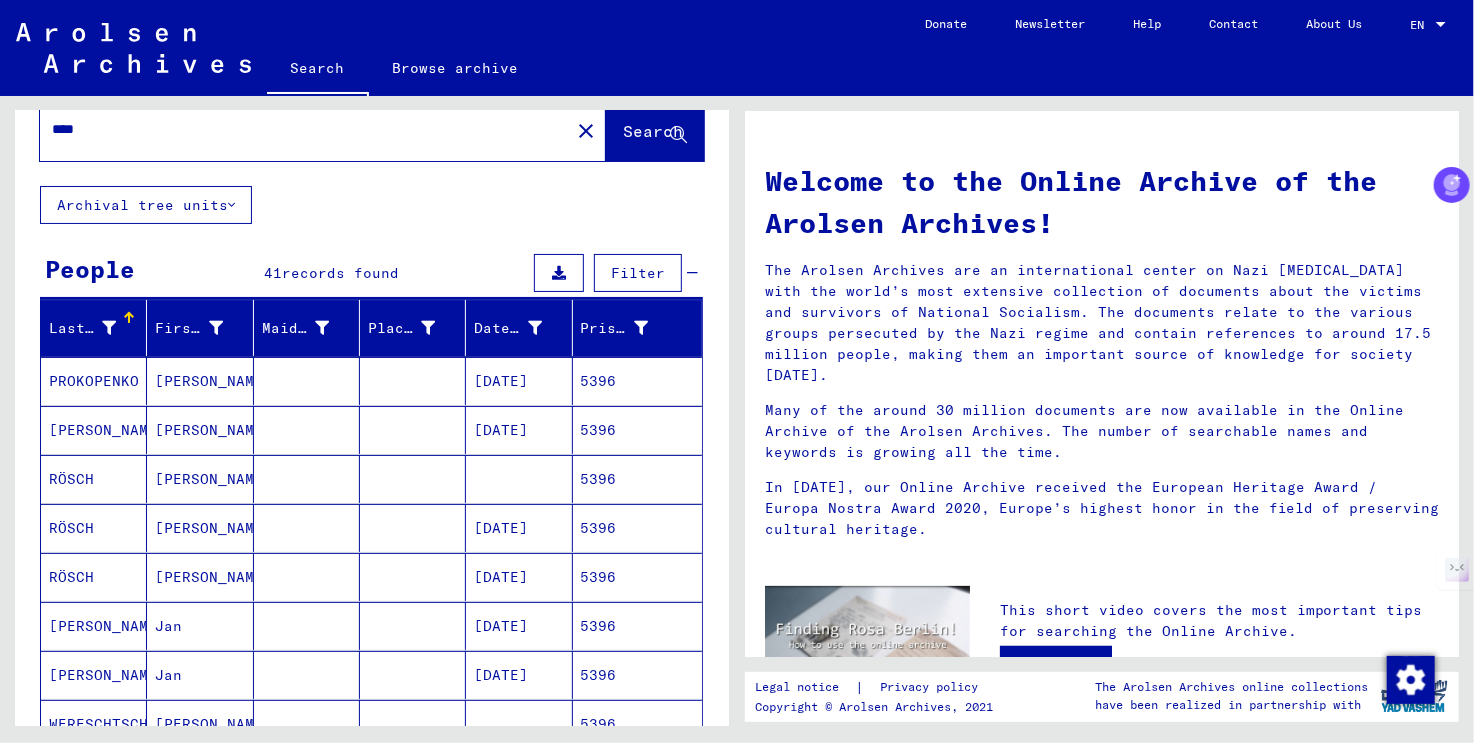 scroll, scrollTop: 0, scrollLeft: 0, axis: both 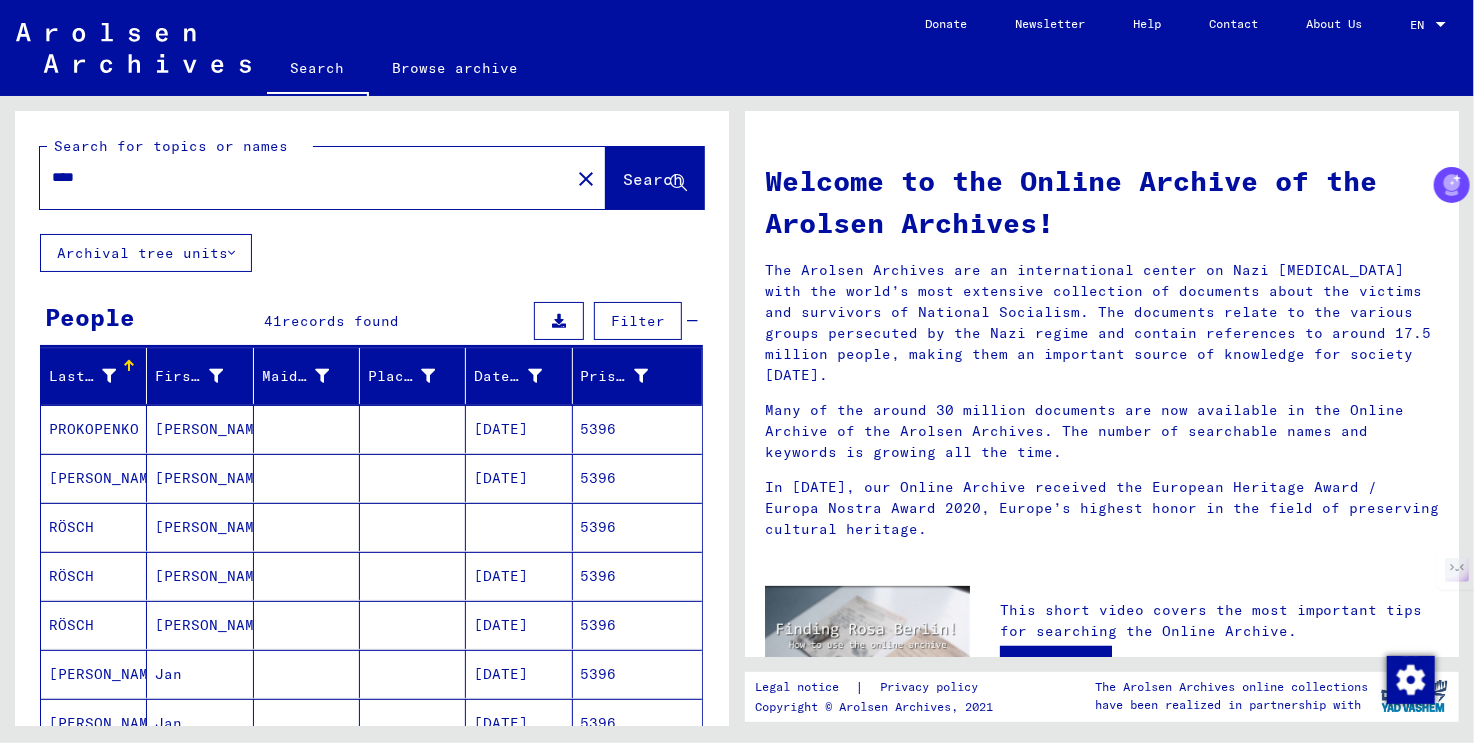 click on "****" at bounding box center (299, 177) 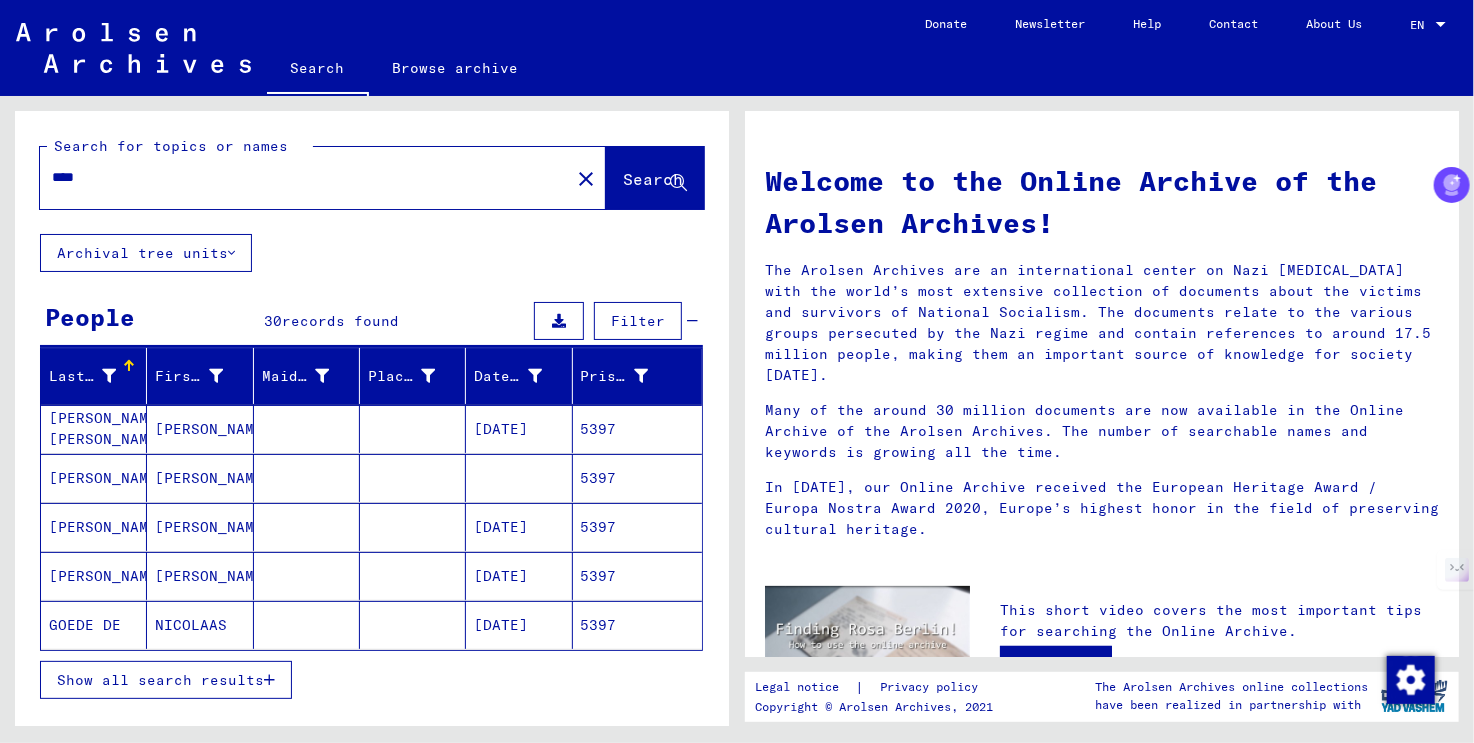 click on "Show all search results" at bounding box center (160, 680) 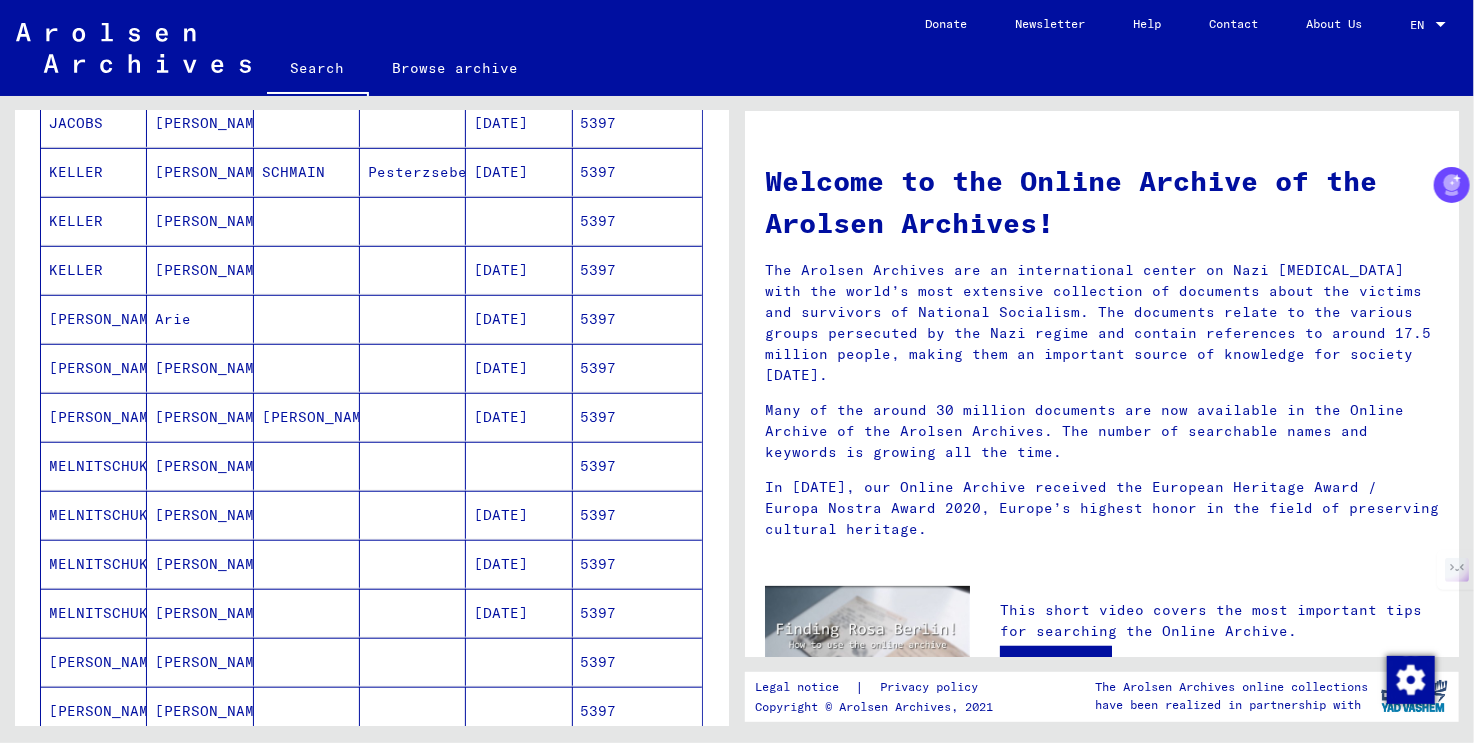 scroll, scrollTop: 500, scrollLeft: 0, axis: vertical 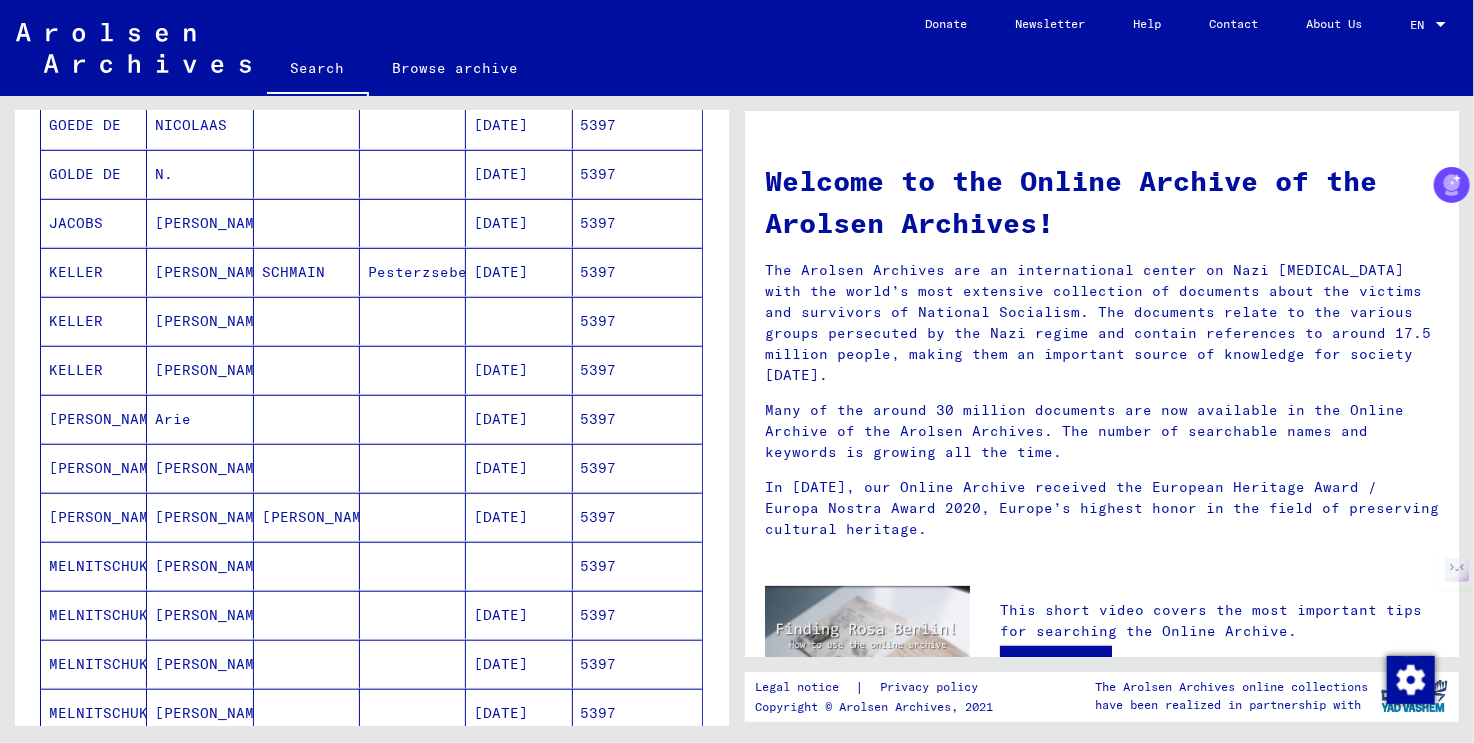click on "[PERSON_NAME]" at bounding box center (94, 468) 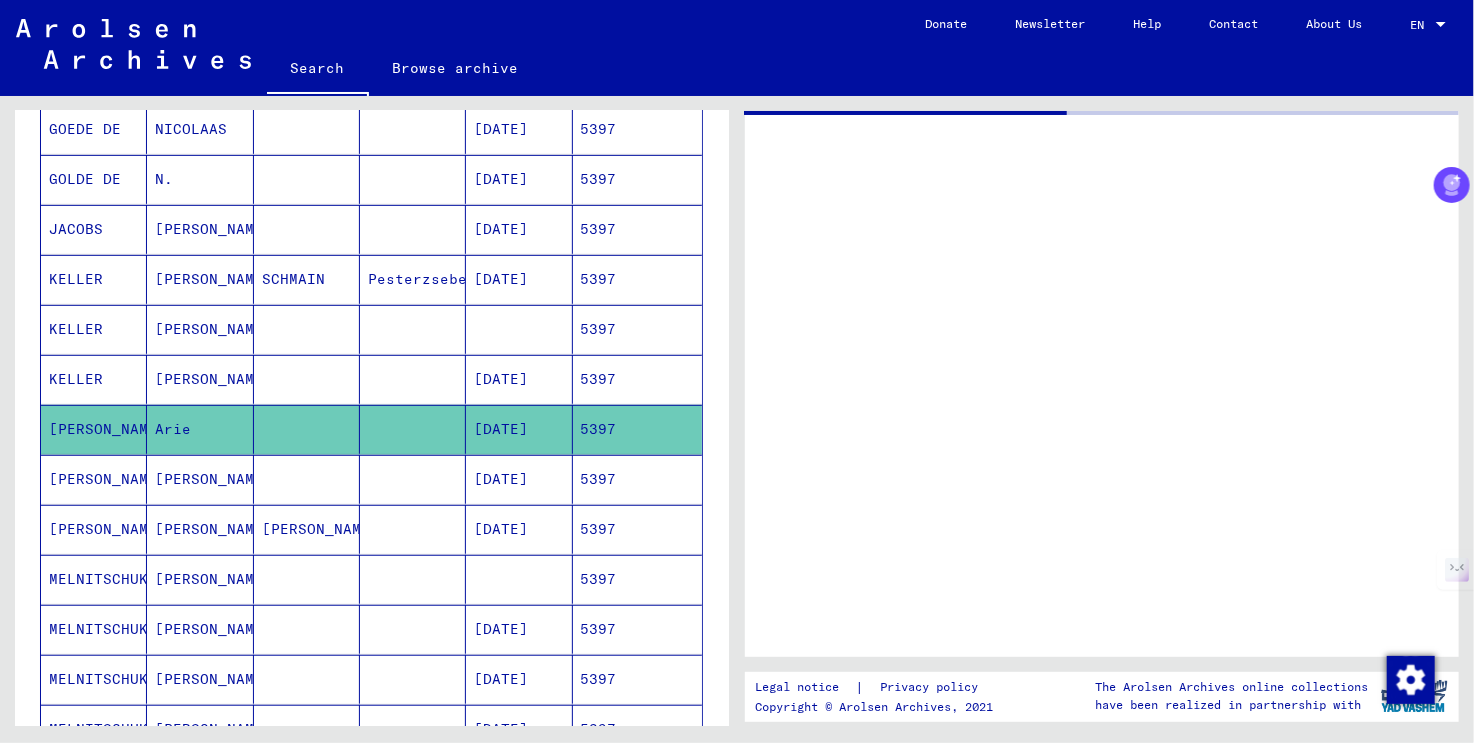 scroll, scrollTop: 504, scrollLeft: 0, axis: vertical 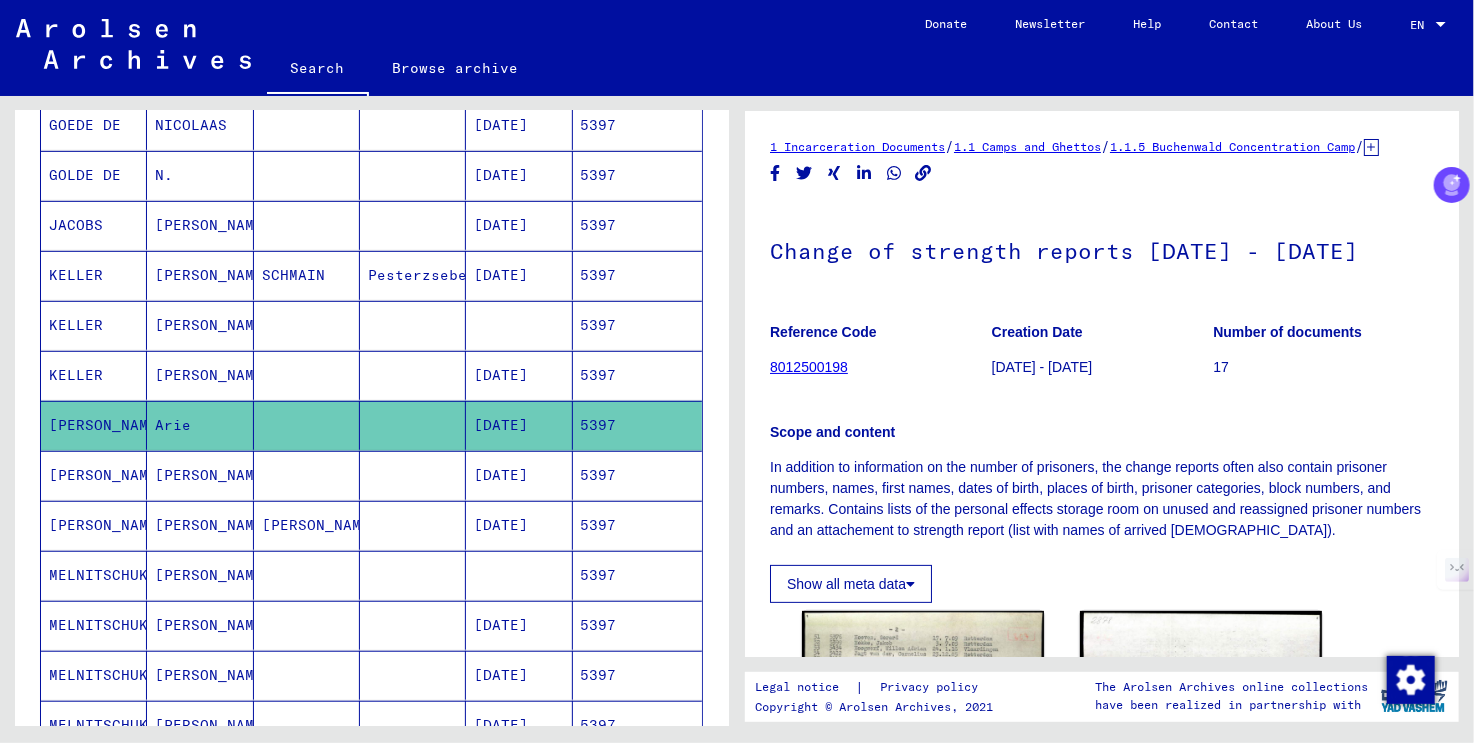click on "[PERSON_NAME]" at bounding box center (94, 525) 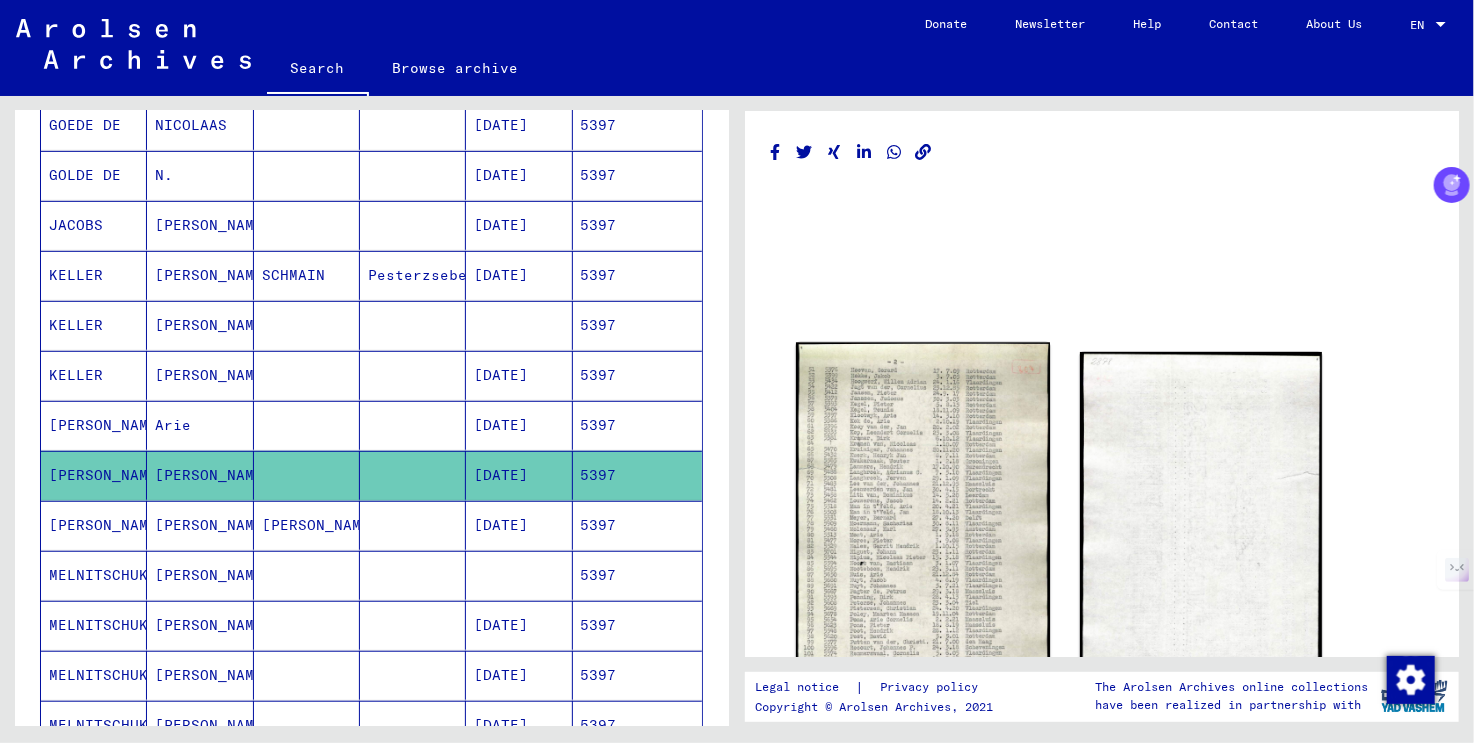 scroll, scrollTop: 0, scrollLeft: 0, axis: both 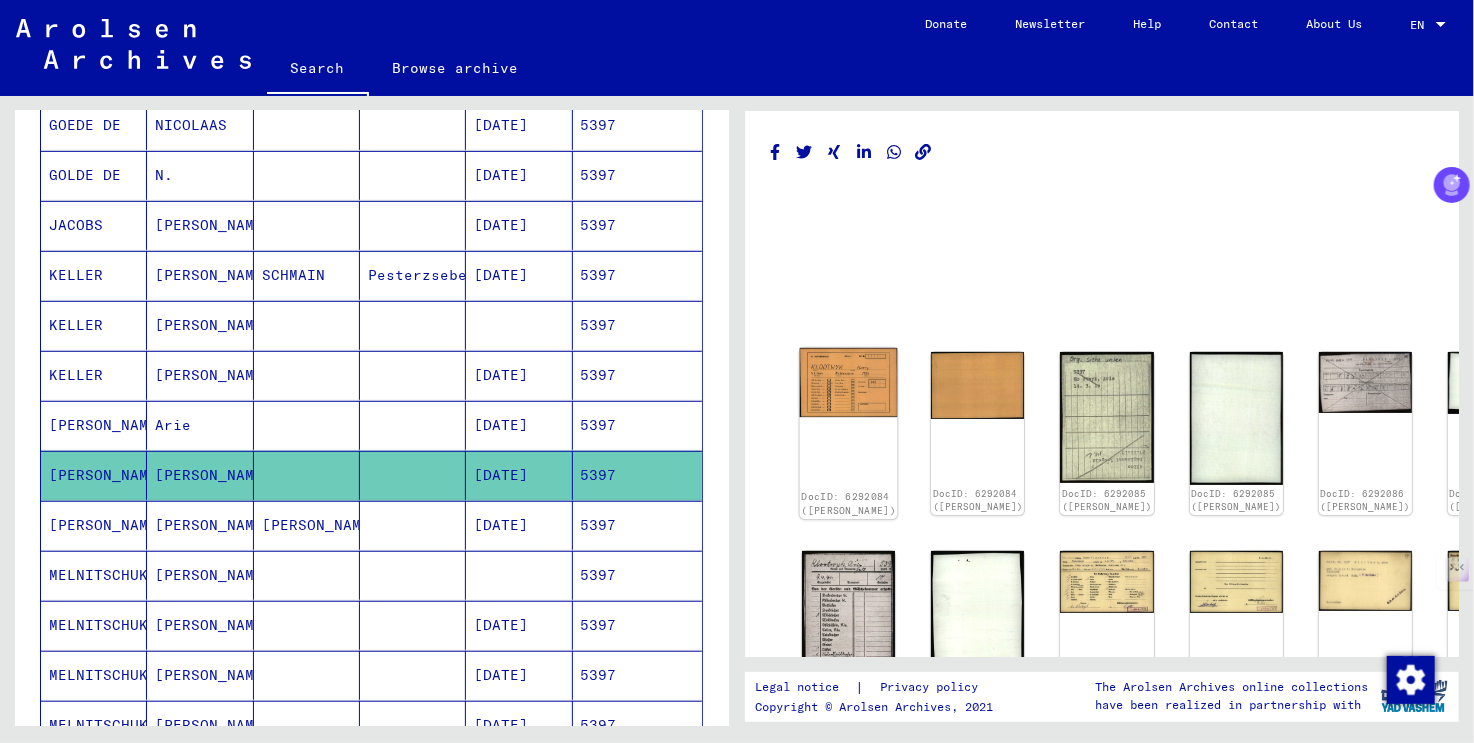click 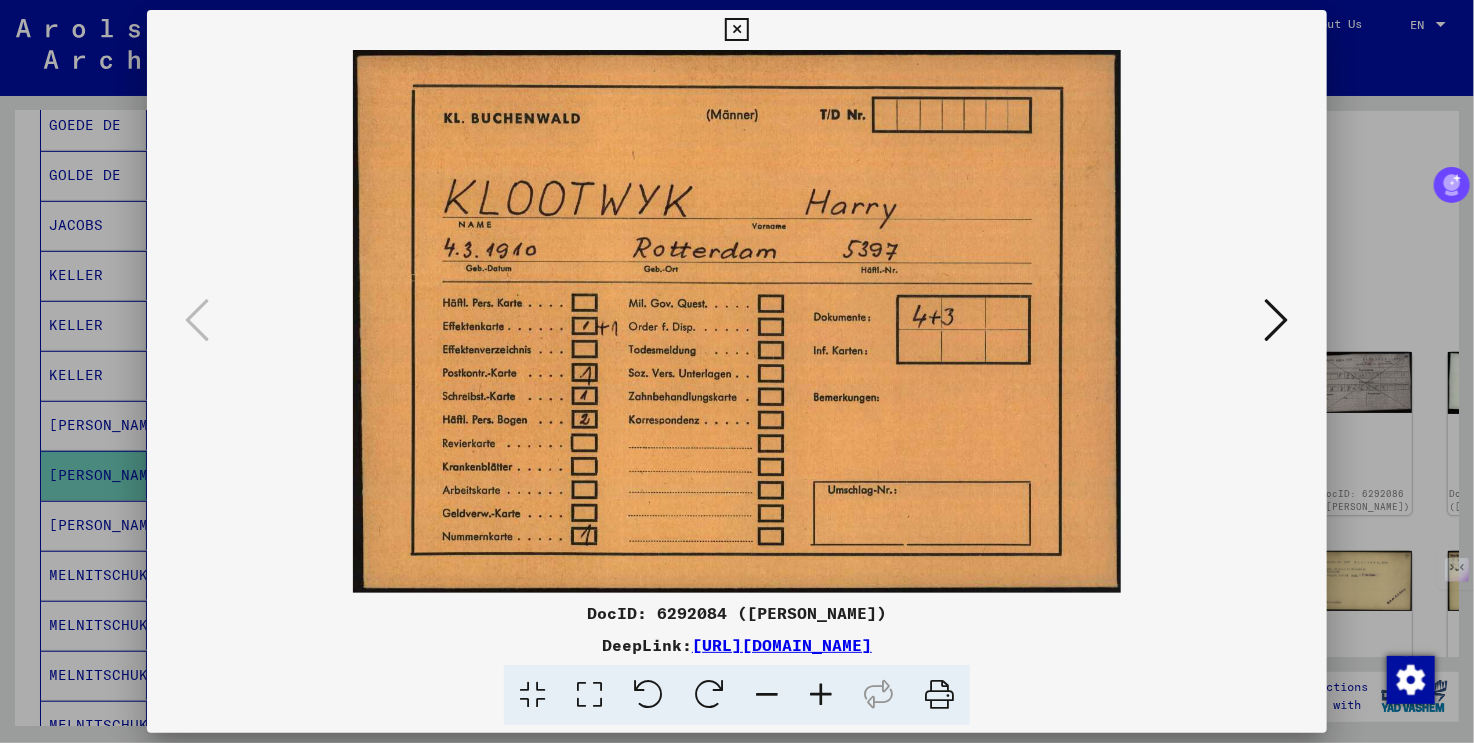 click at bounding box center (1277, 320) 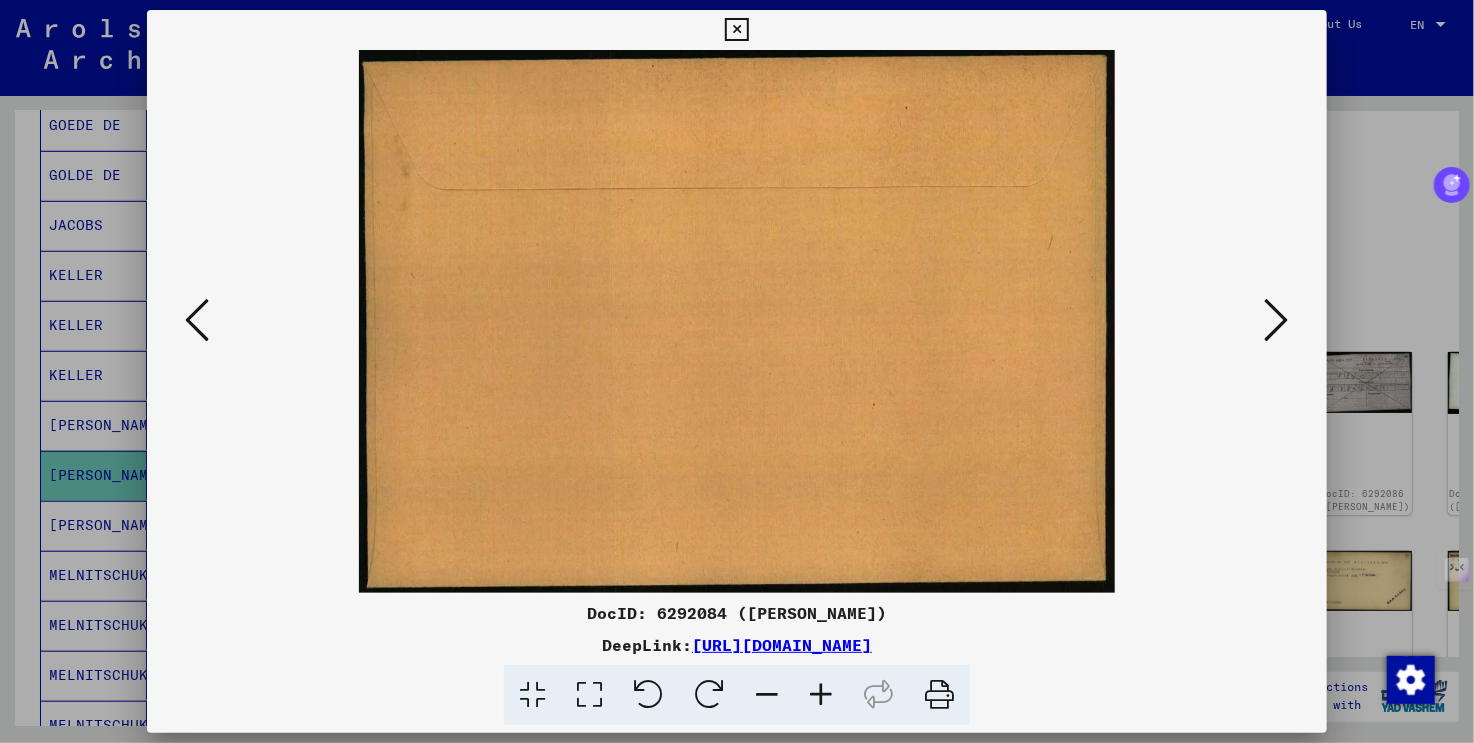 click at bounding box center [1277, 320] 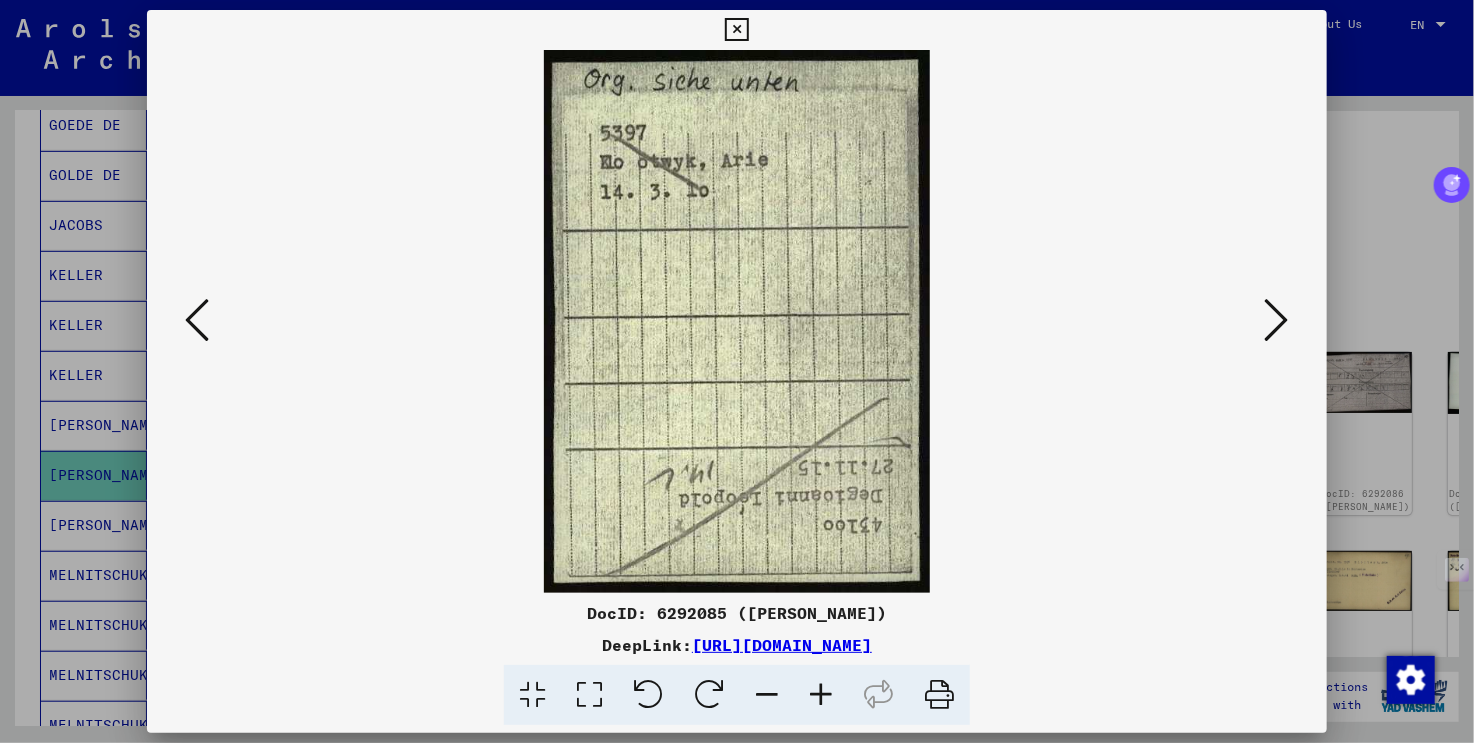 click at bounding box center (1277, 320) 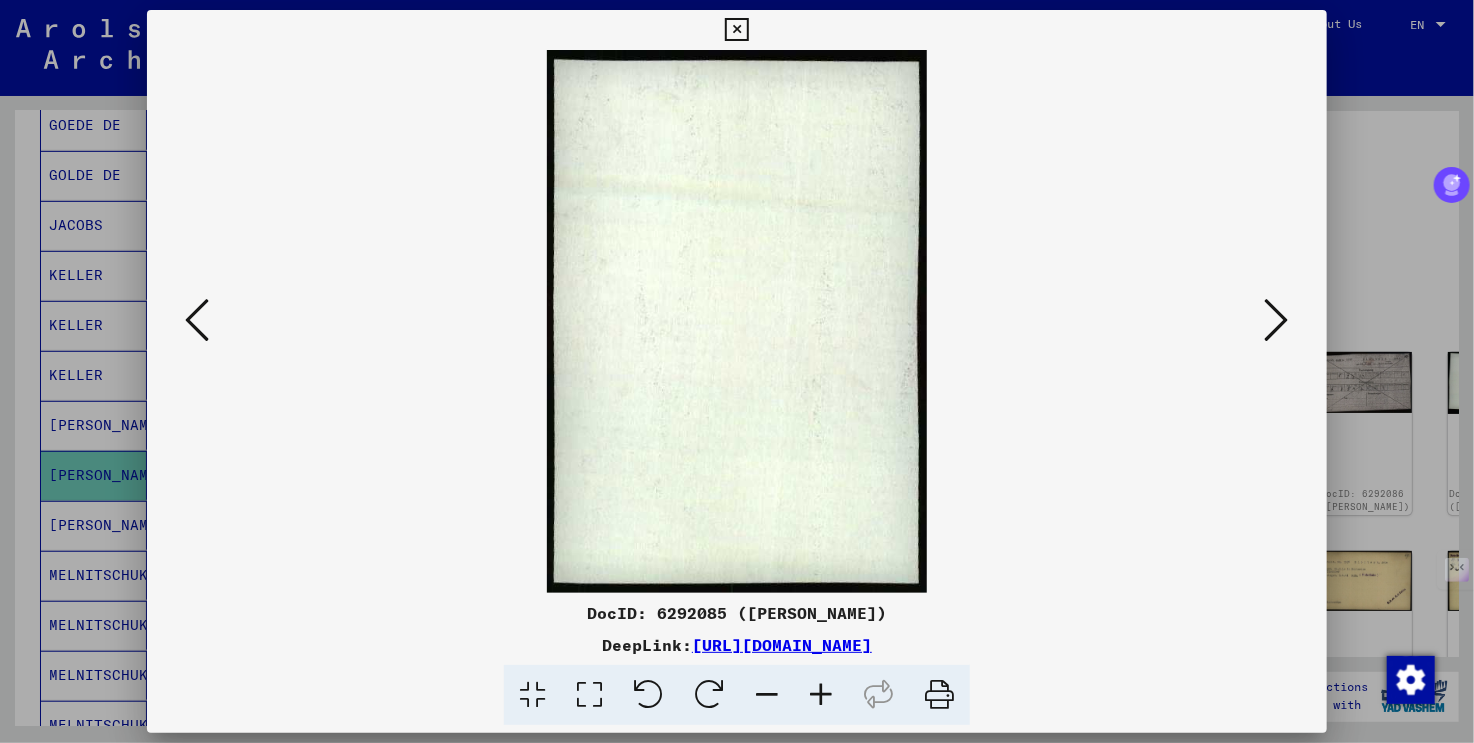 click at bounding box center (1277, 320) 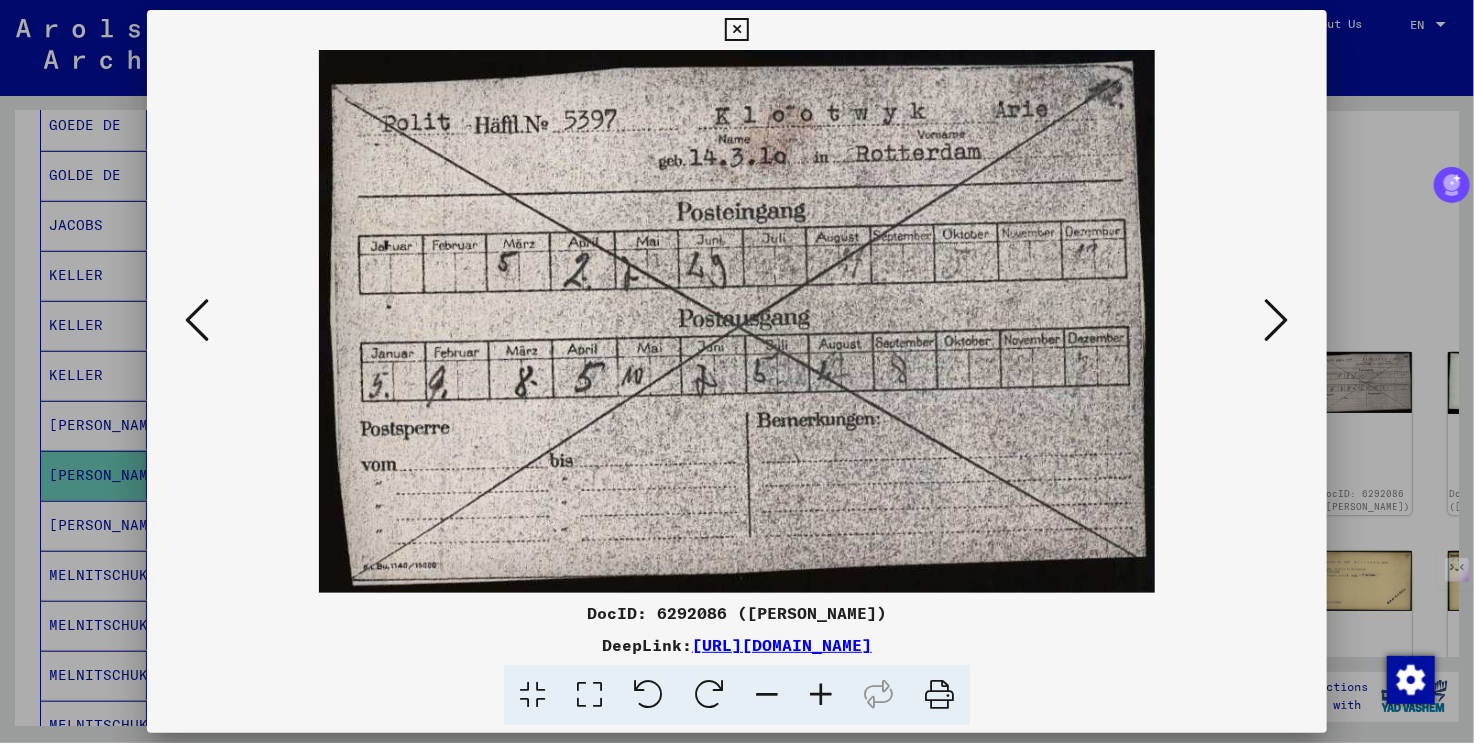 type 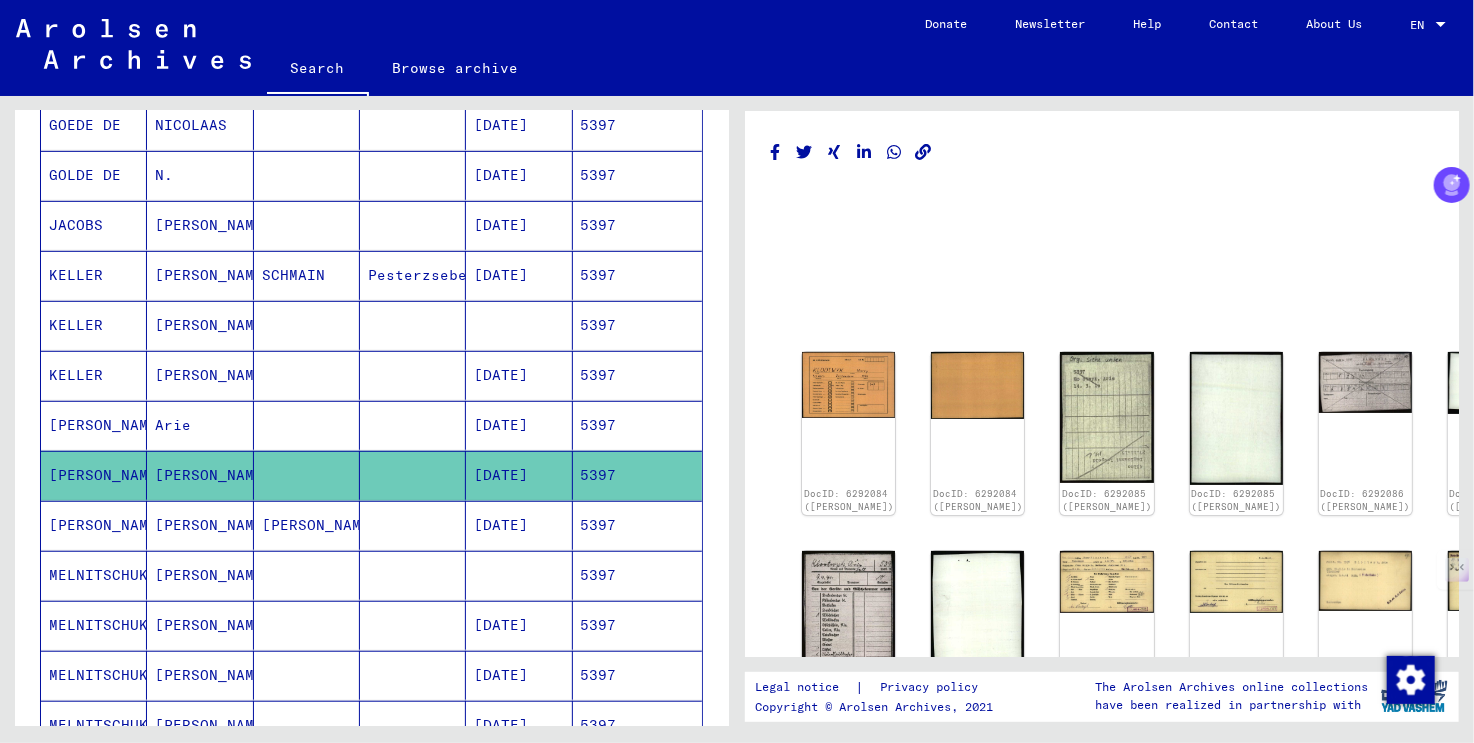 scroll, scrollTop: 0, scrollLeft: 0, axis: both 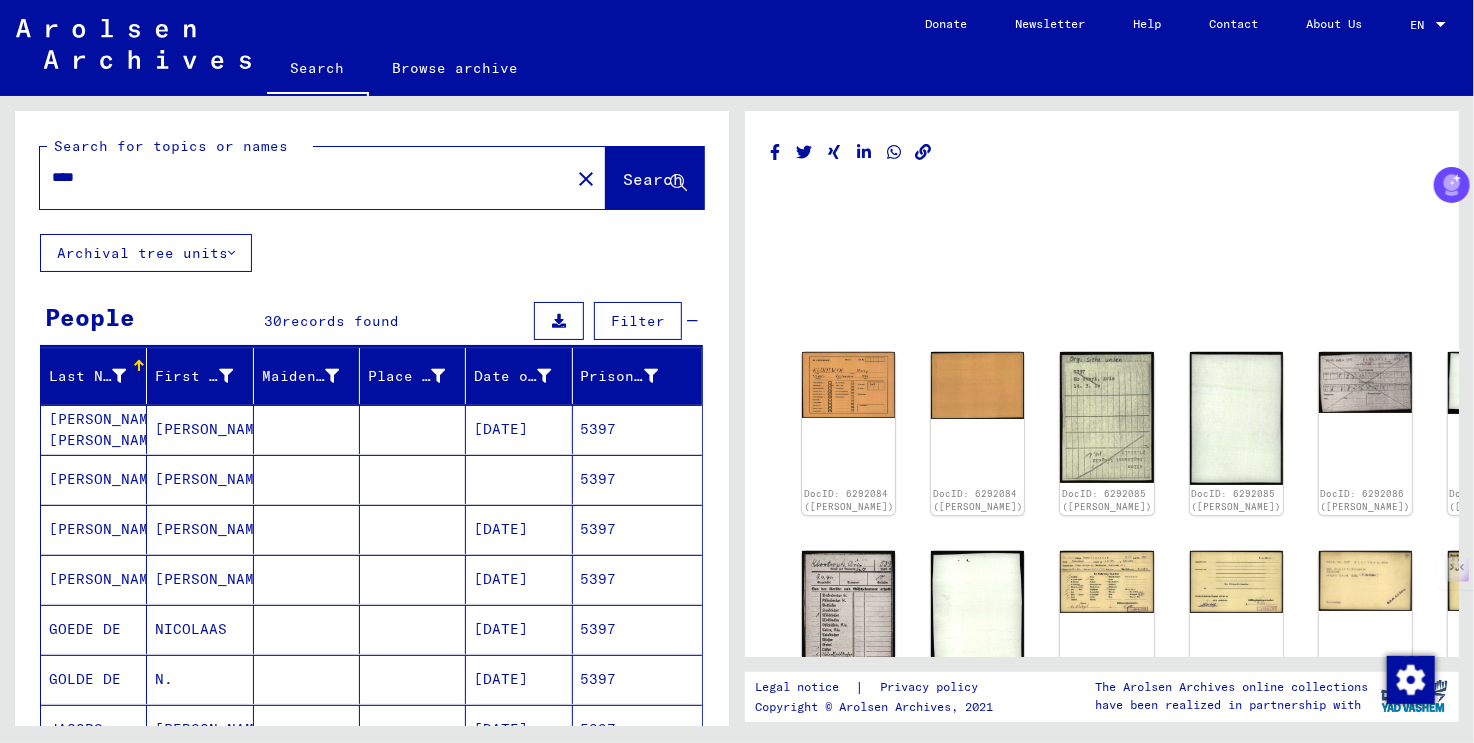 click on "****" at bounding box center [305, 177] 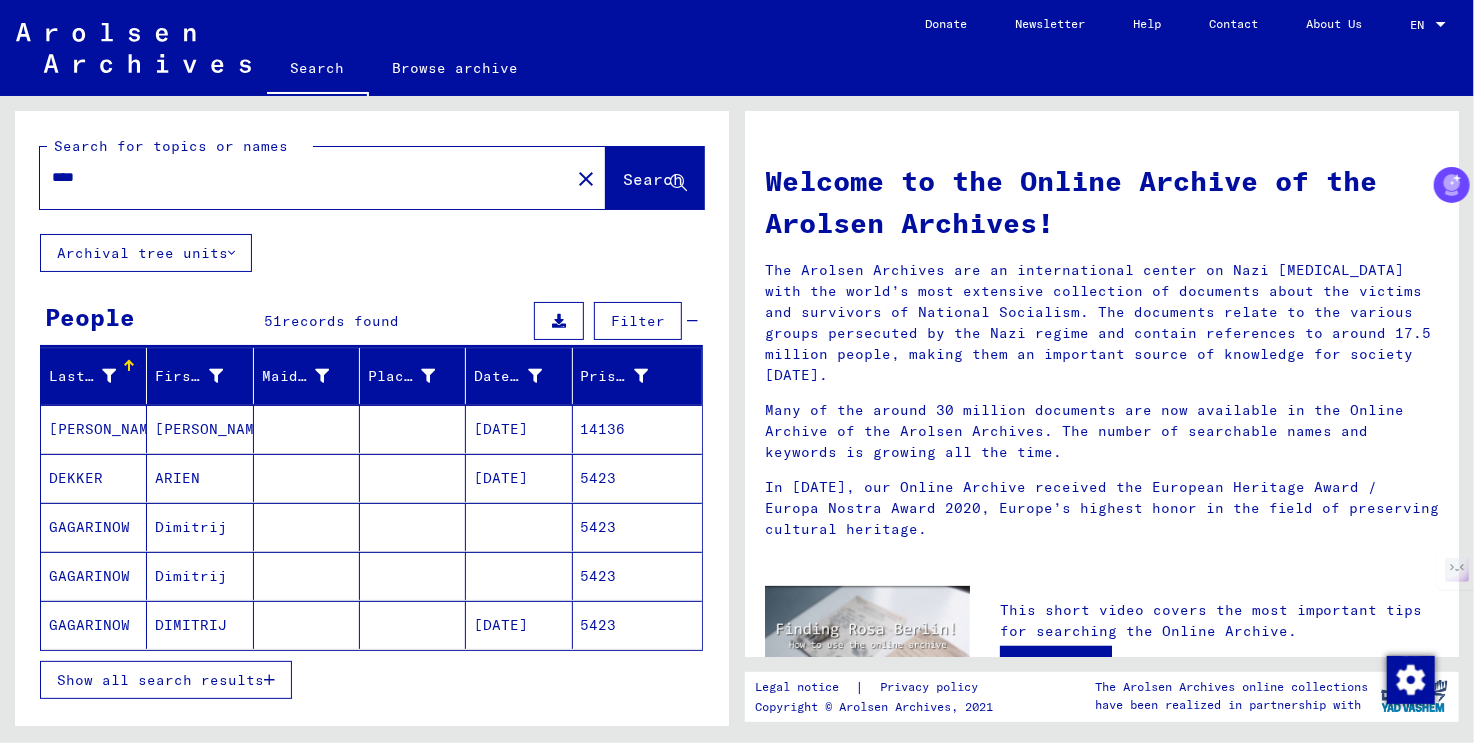 click at bounding box center [109, 376] 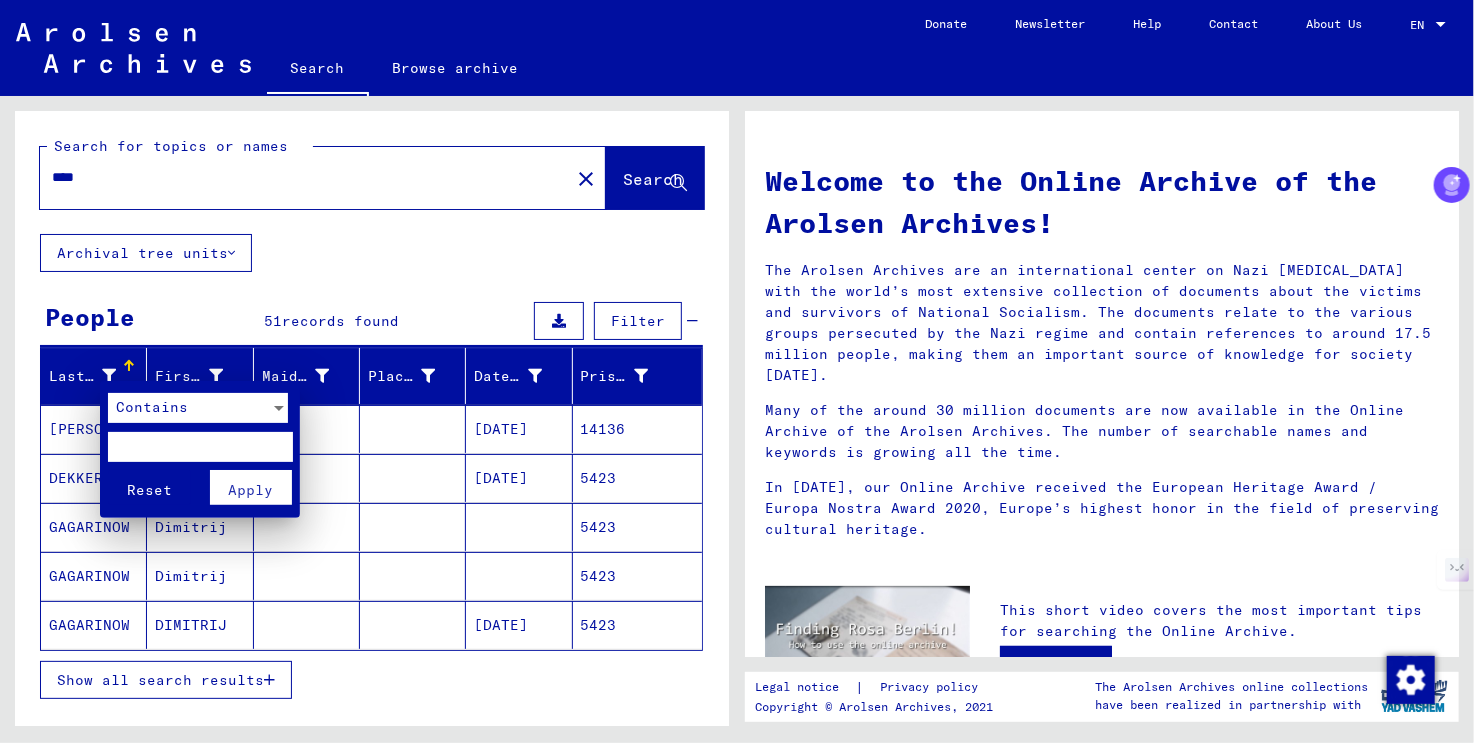 type 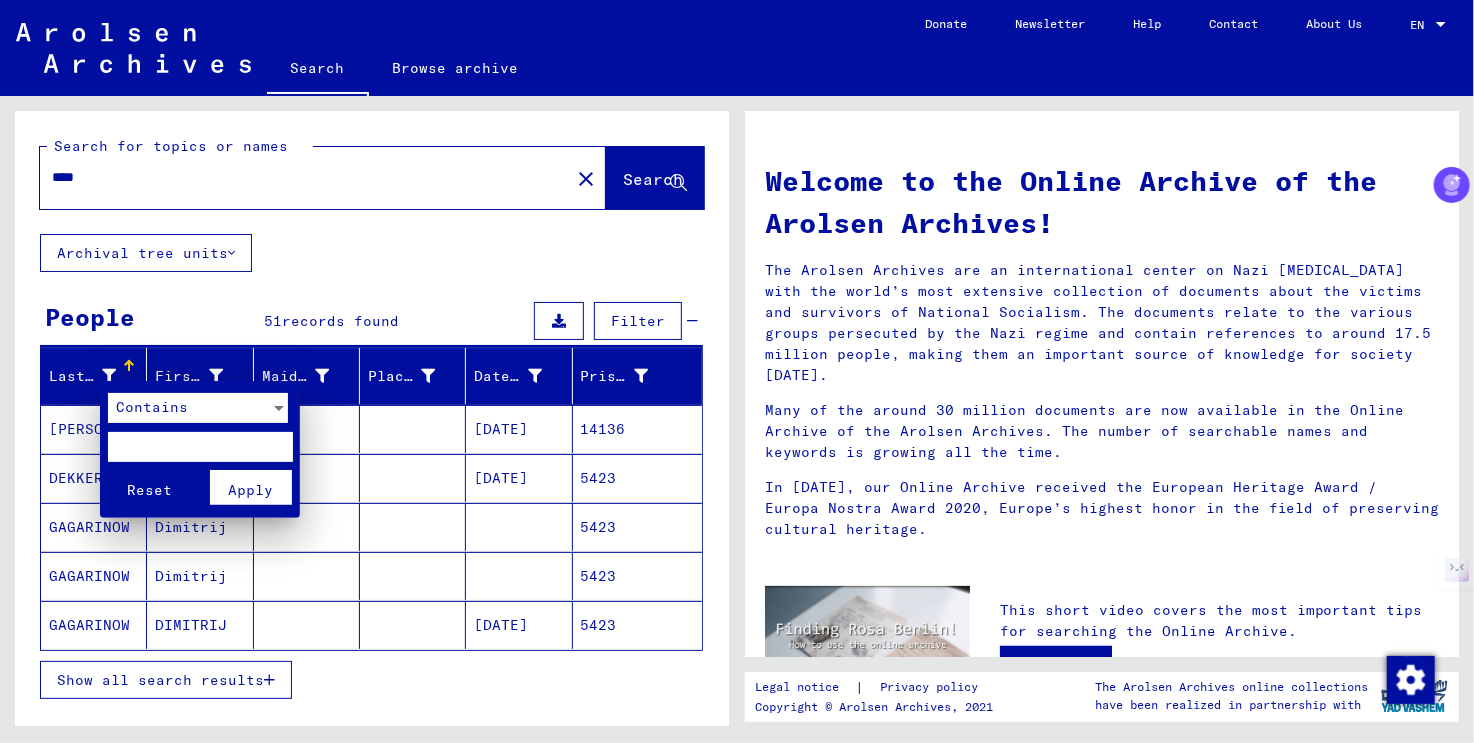 type on "*" 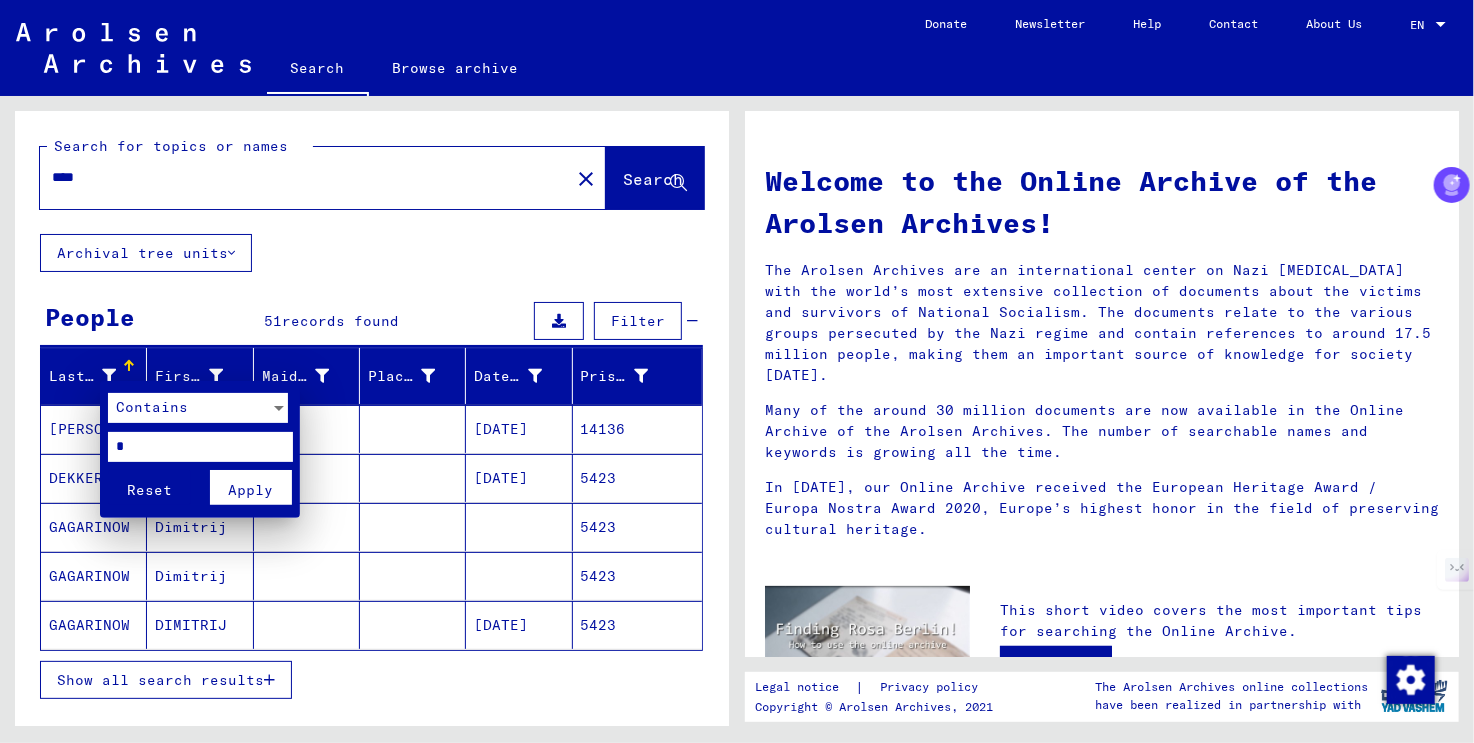 type on "*" 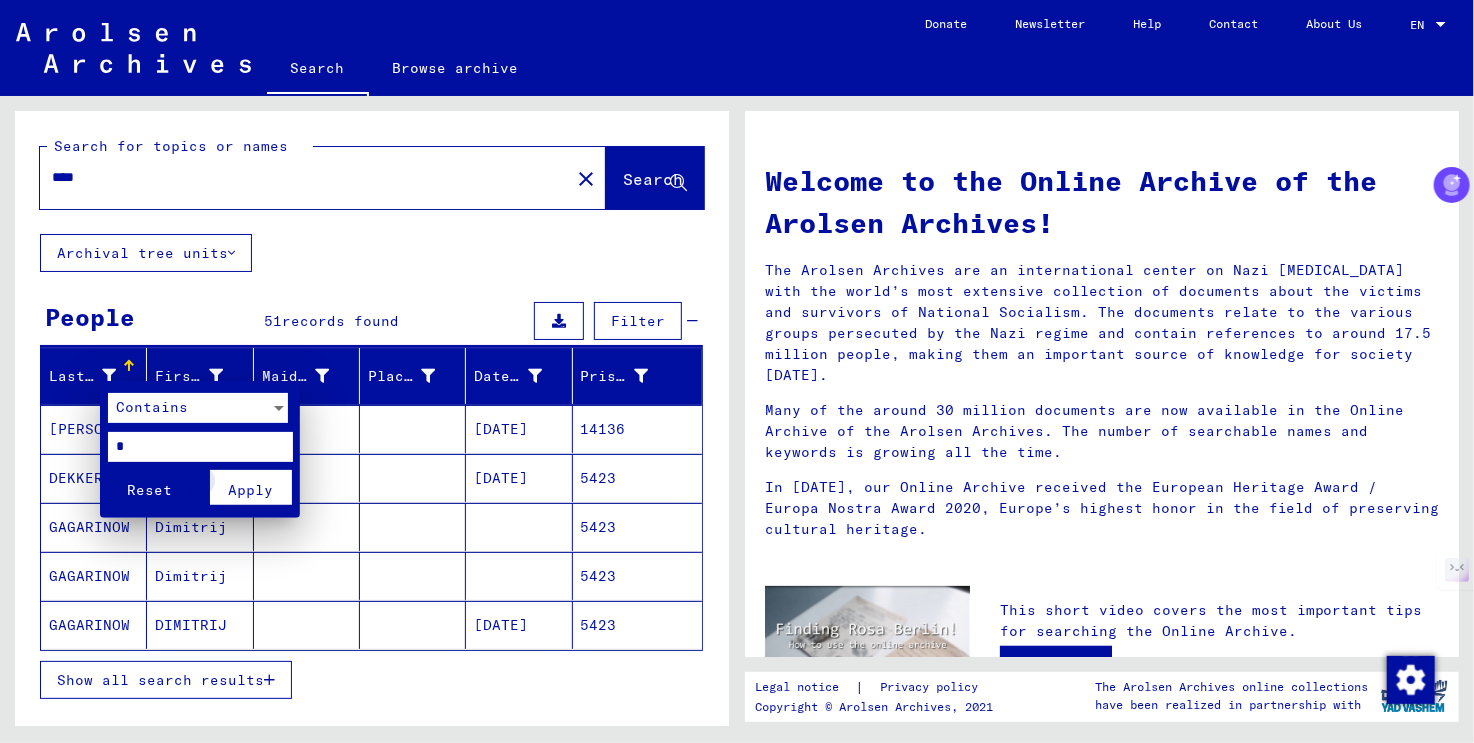 click on "Apply" at bounding box center (250, 490) 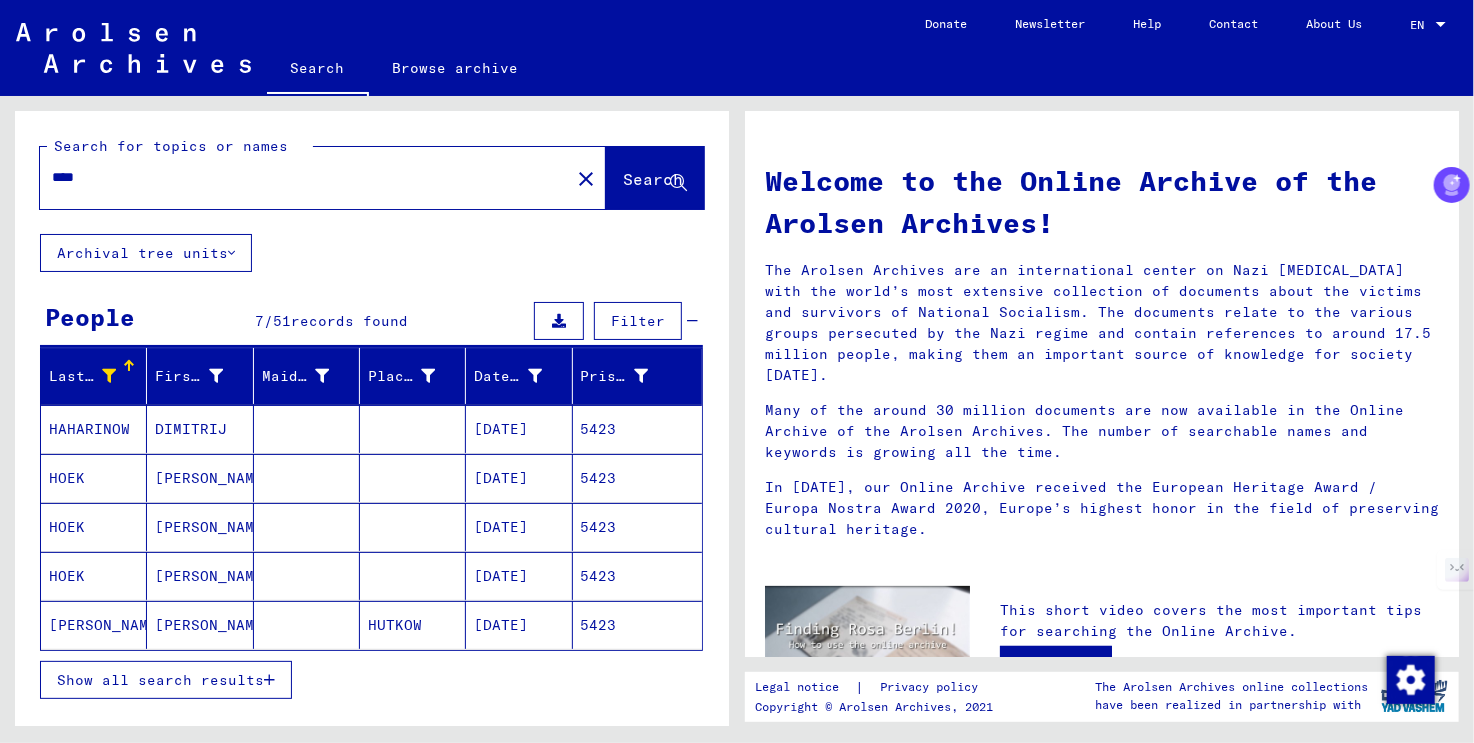 click on "****" at bounding box center [299, 177] 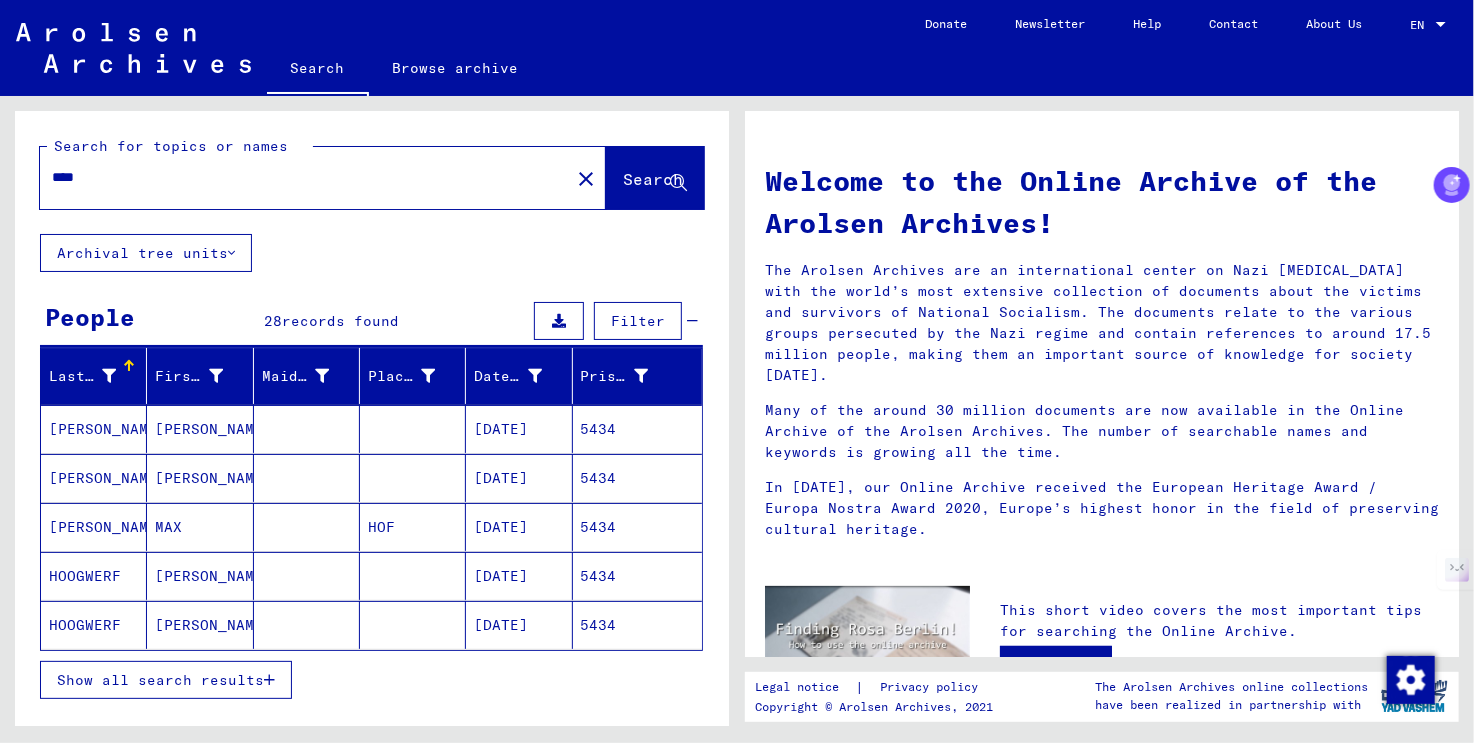 click on "****" at bounding box center (299, 177) 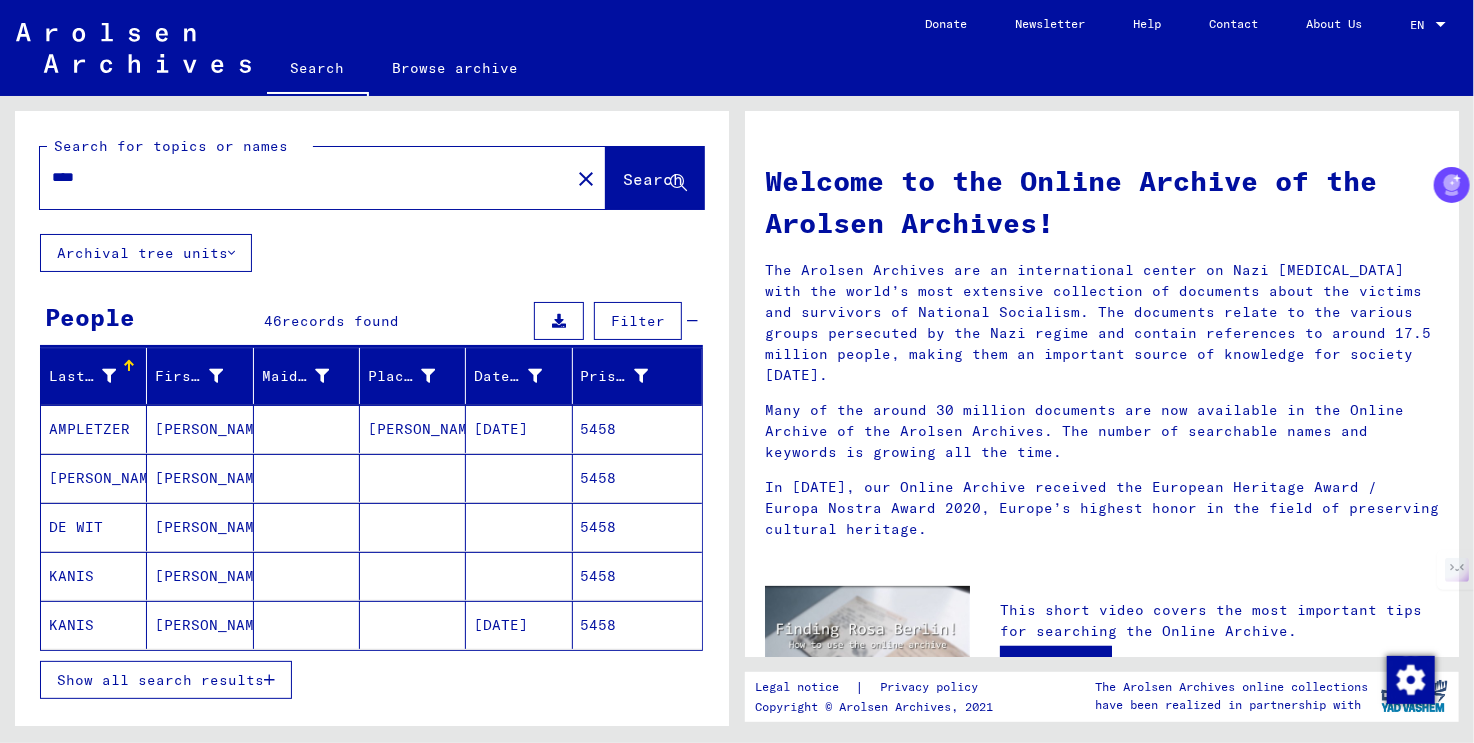 click at bounding box center [109, 376] 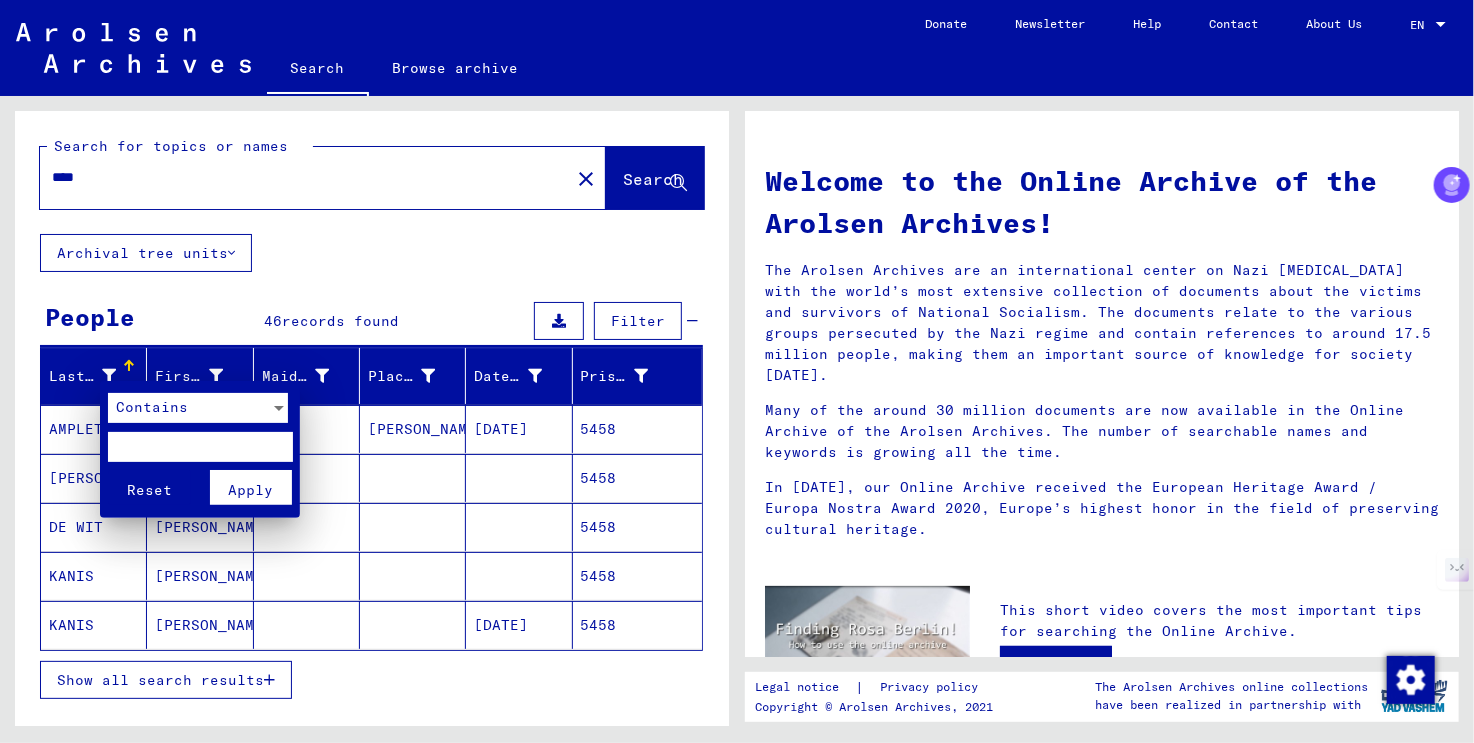 type 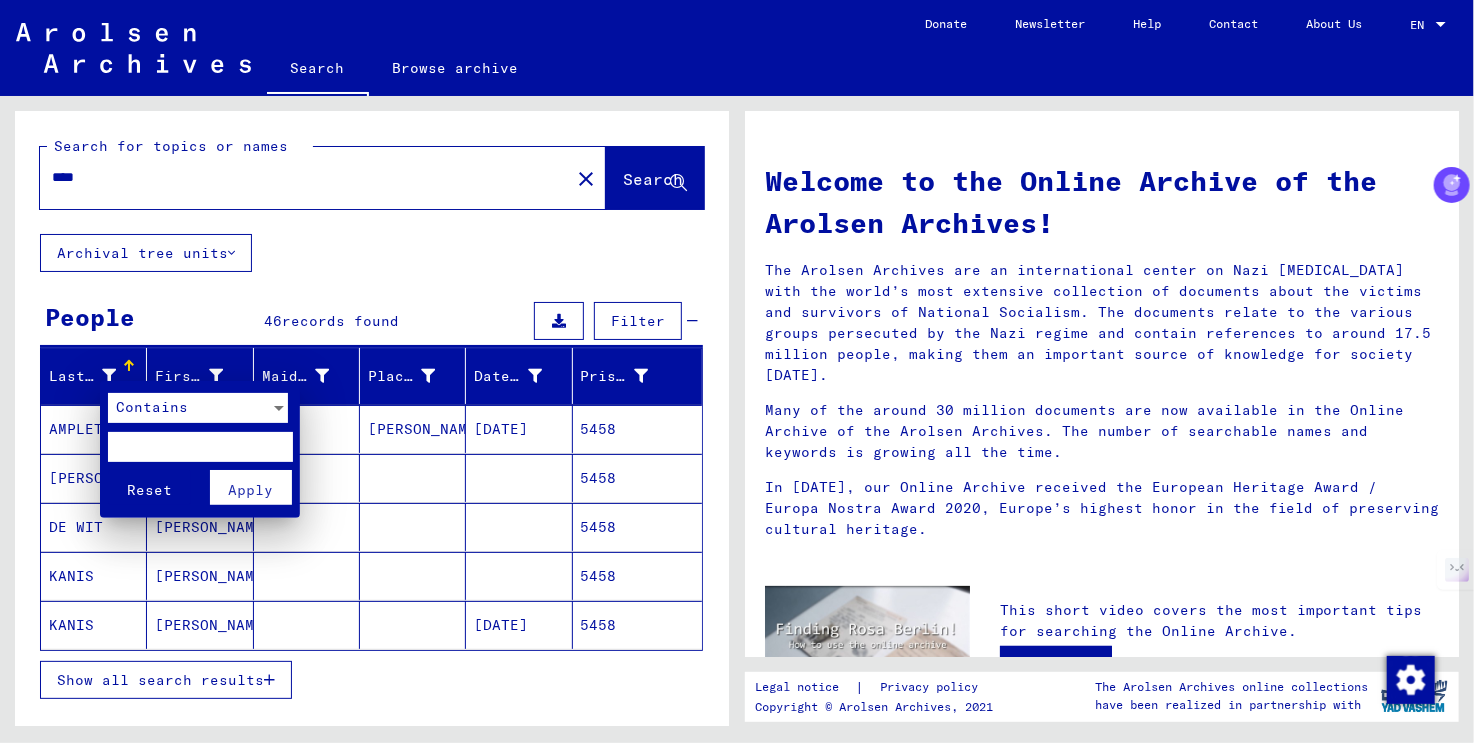 click at bounding box center [200, 447] 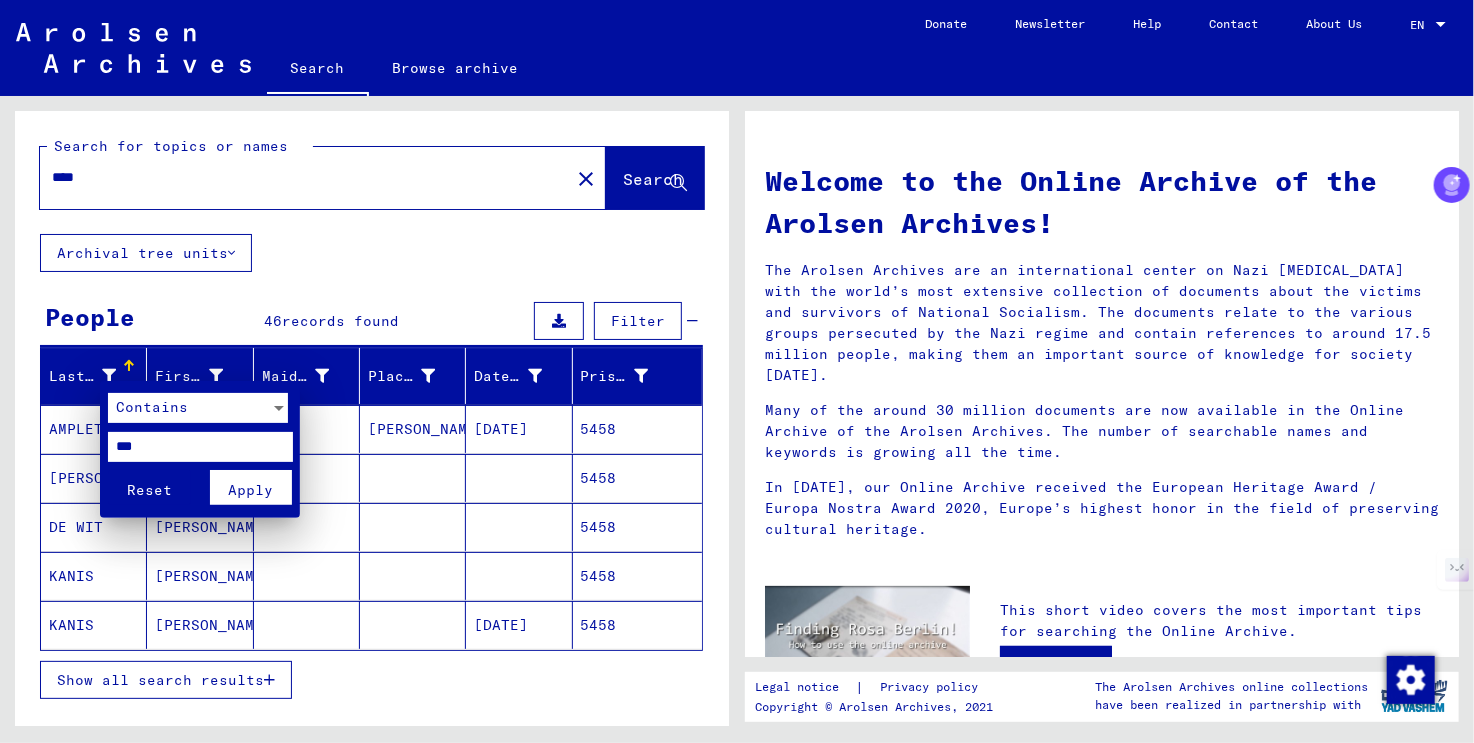 type on "***" 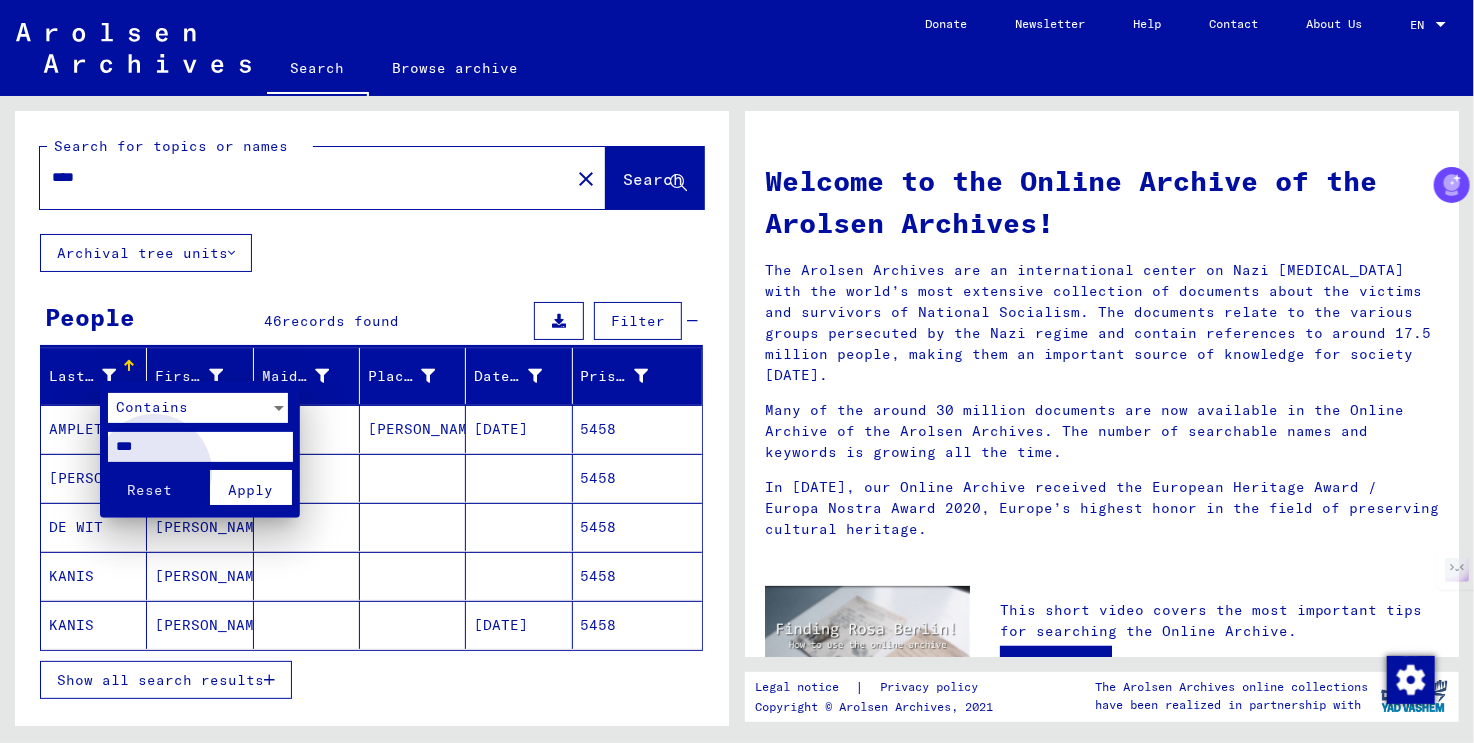drag, startPoint x: 217, startPoint y: 482, endPoint x: 230, endPoint y: 483, distance: 13.038404 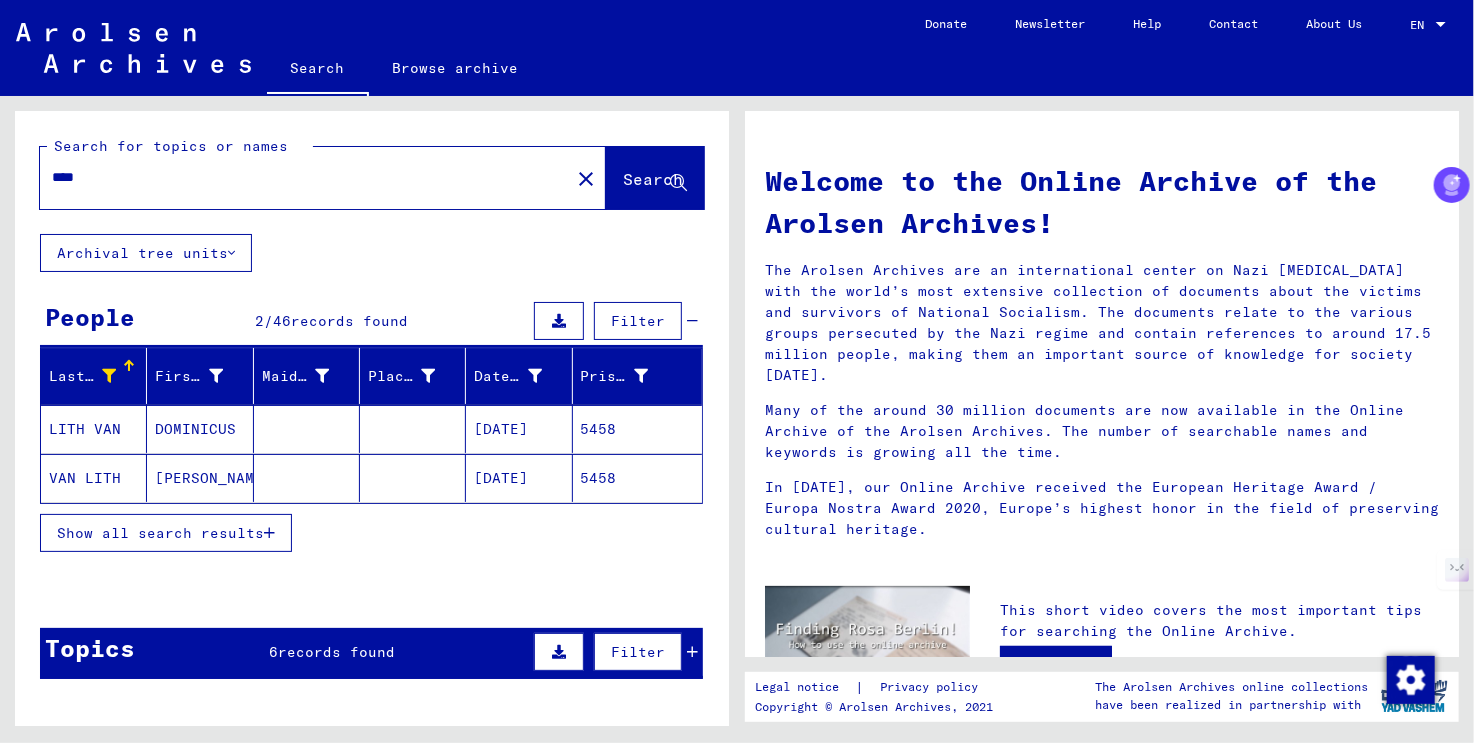 click on "****" at bounding box center [299, 177] 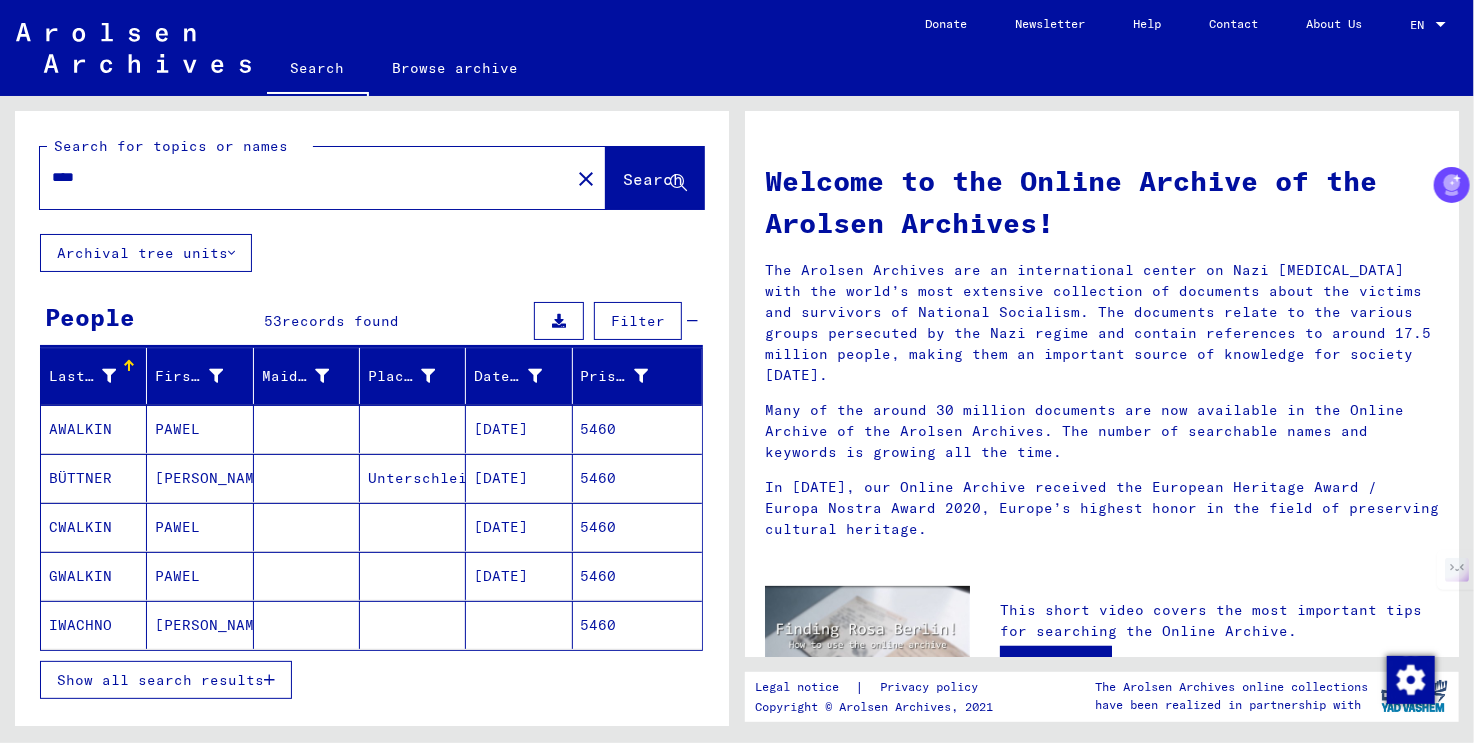 click on "Show all search results" at bounding box center [160, 680] 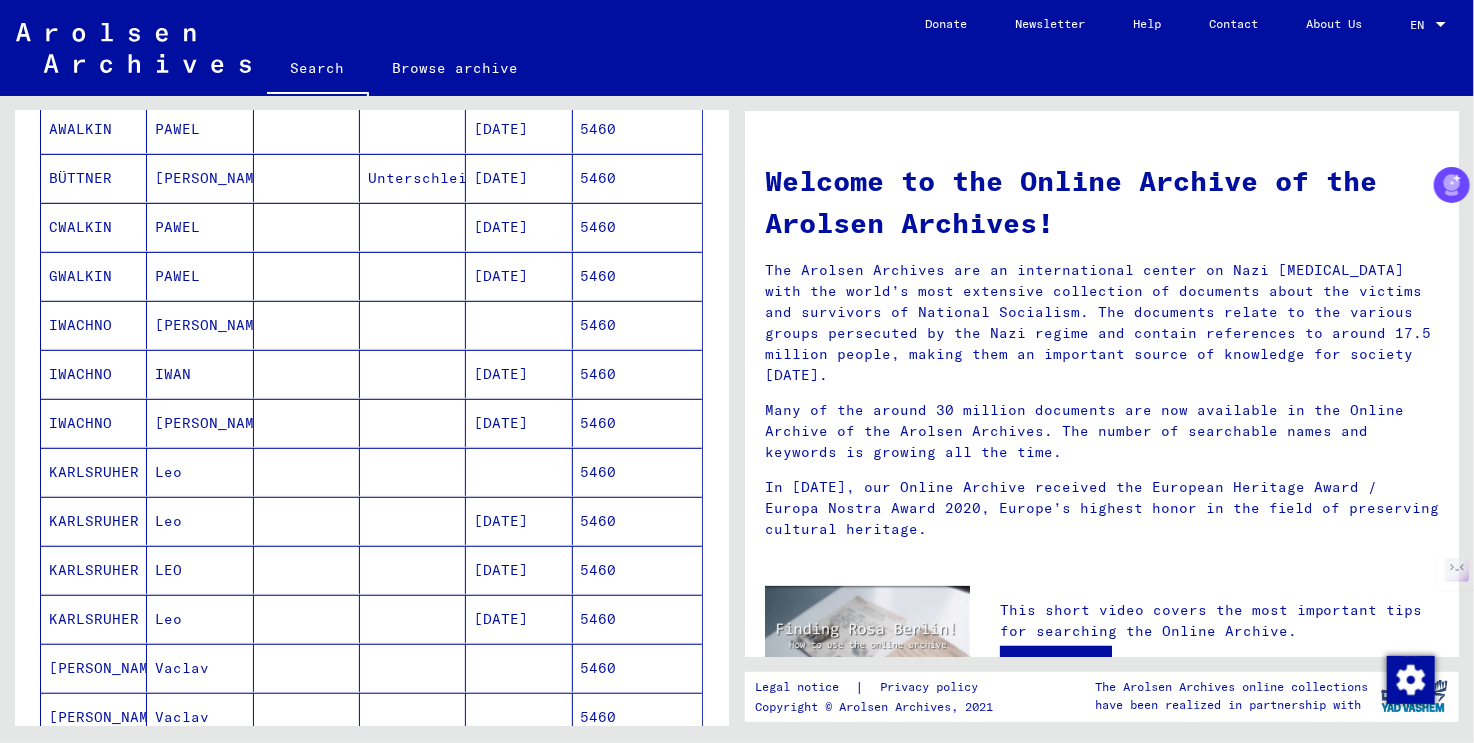scroll, scrollTop: 0, scrollLeft: 0, axis: both 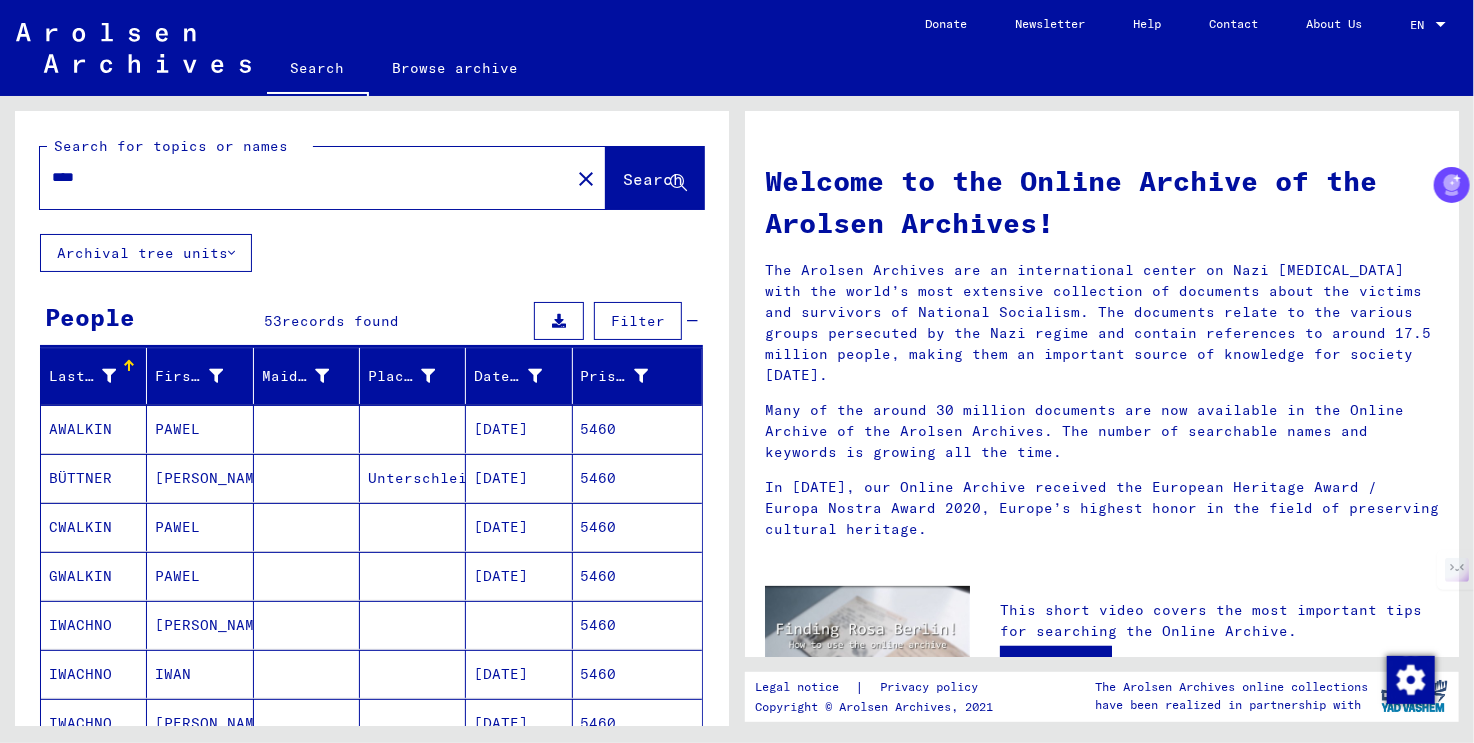 click on "****" at bounding box center (299, 177) 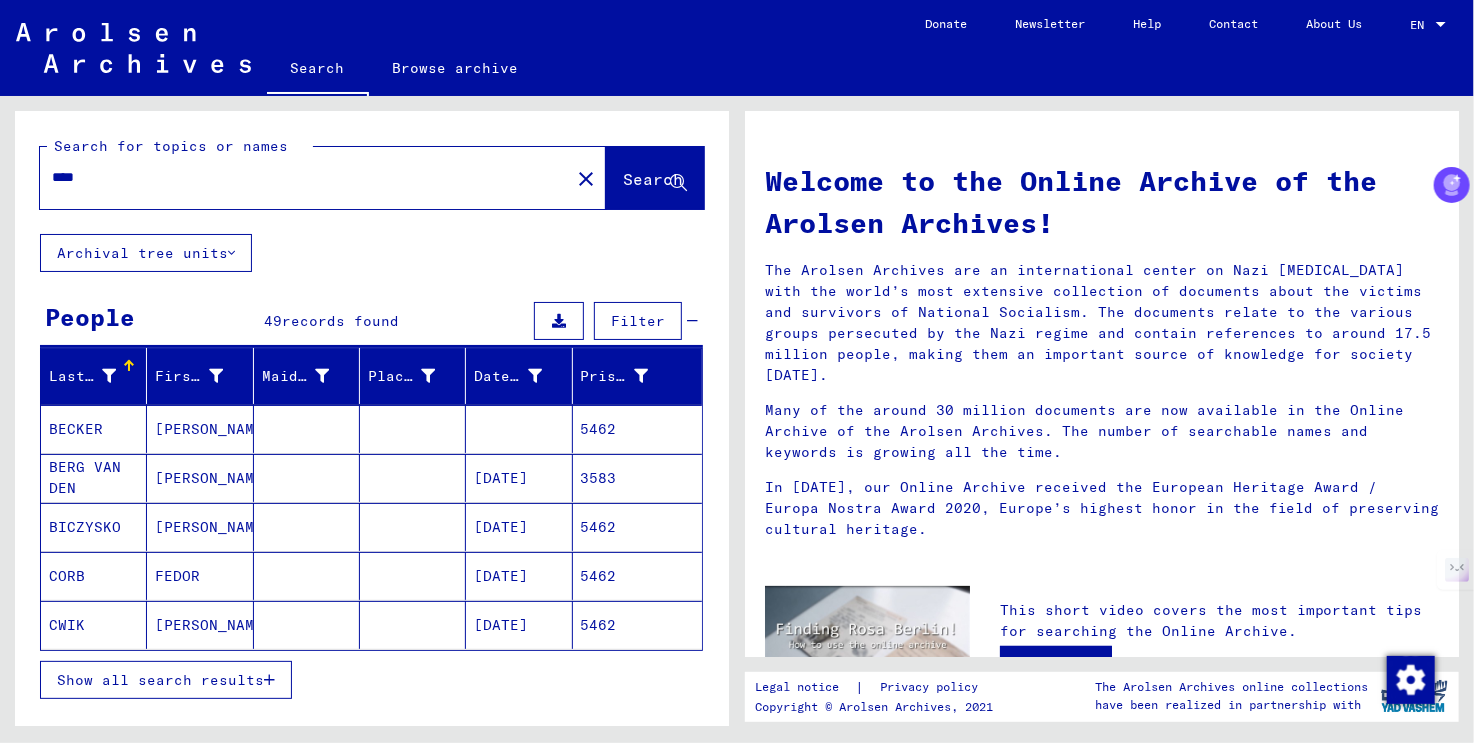 click at bounding box center [109, 376] 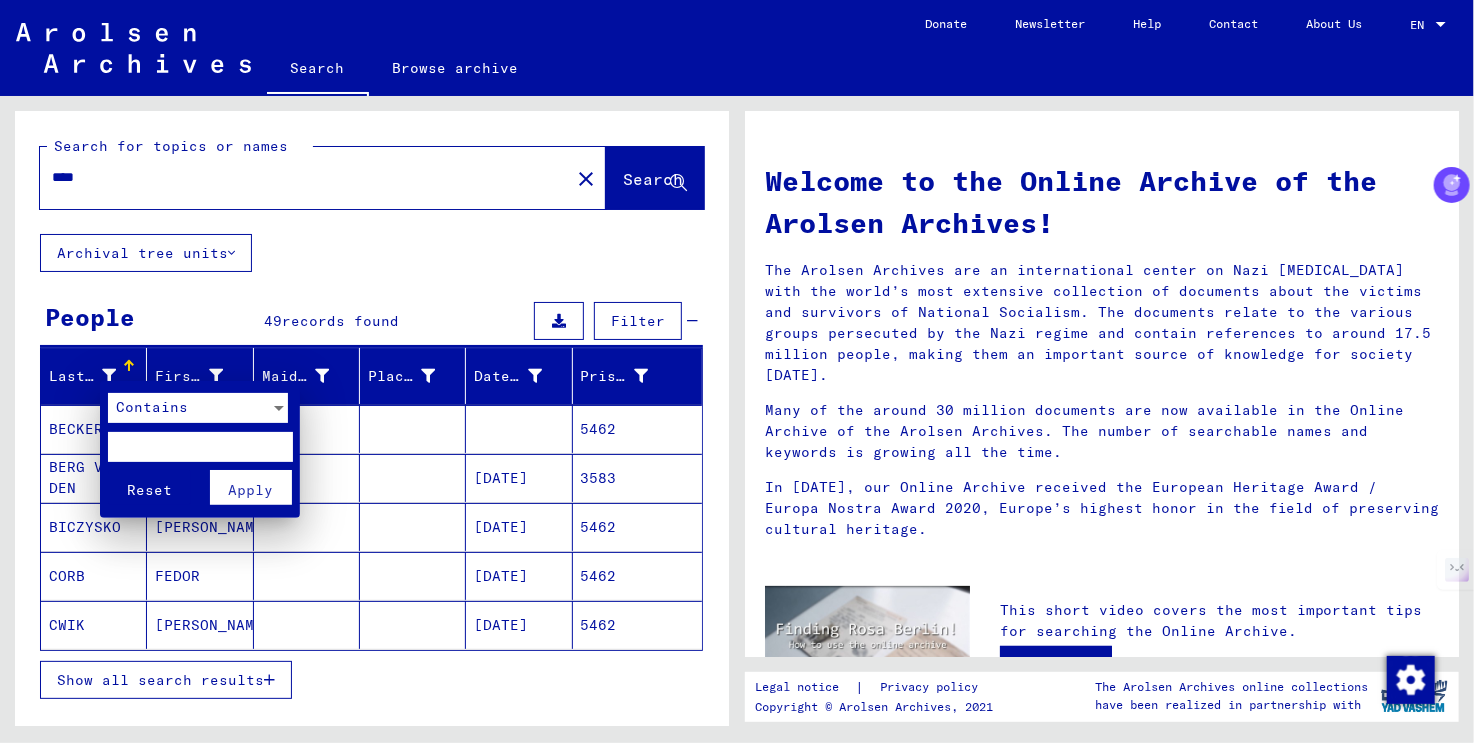 click at bounding box center (200, 447) 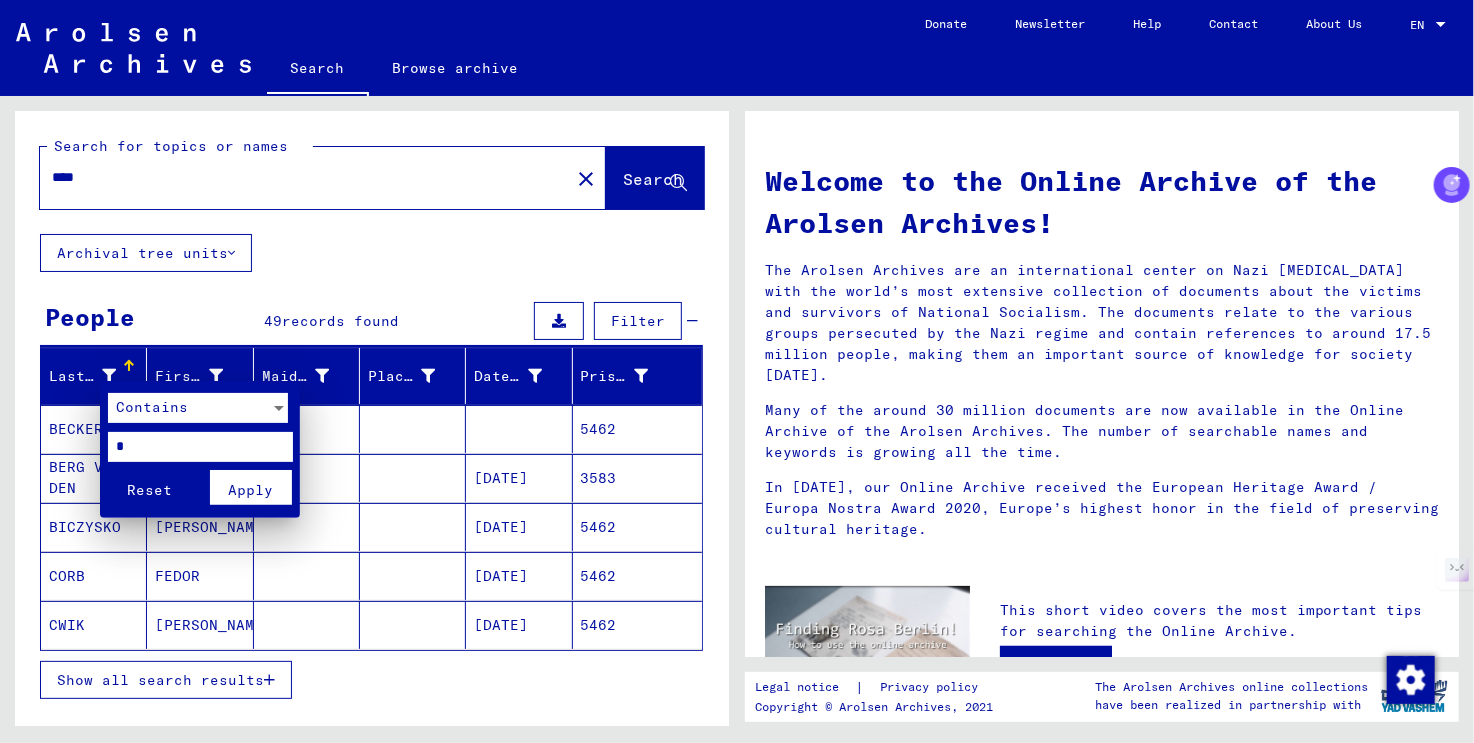 type on "*" 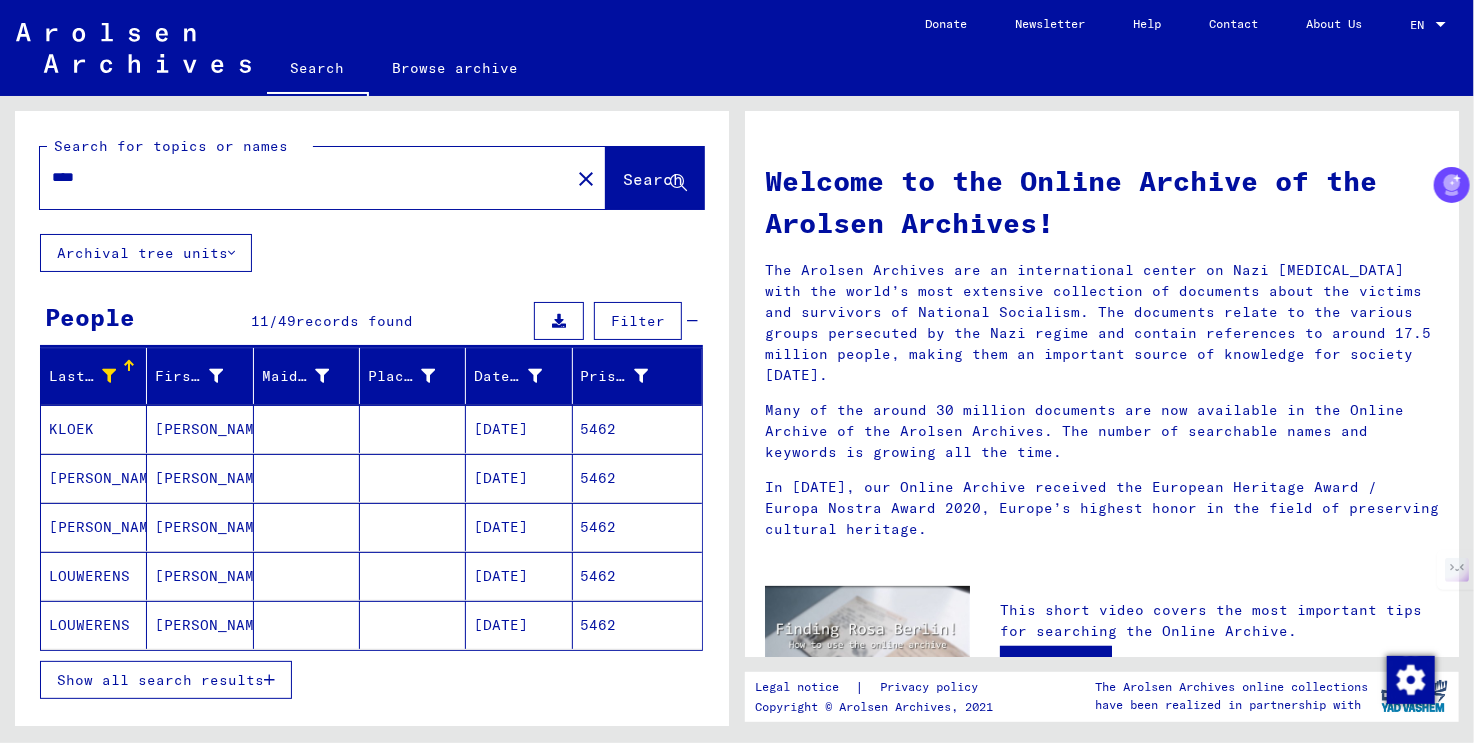 click on "****" at bounding box center [299, 177] 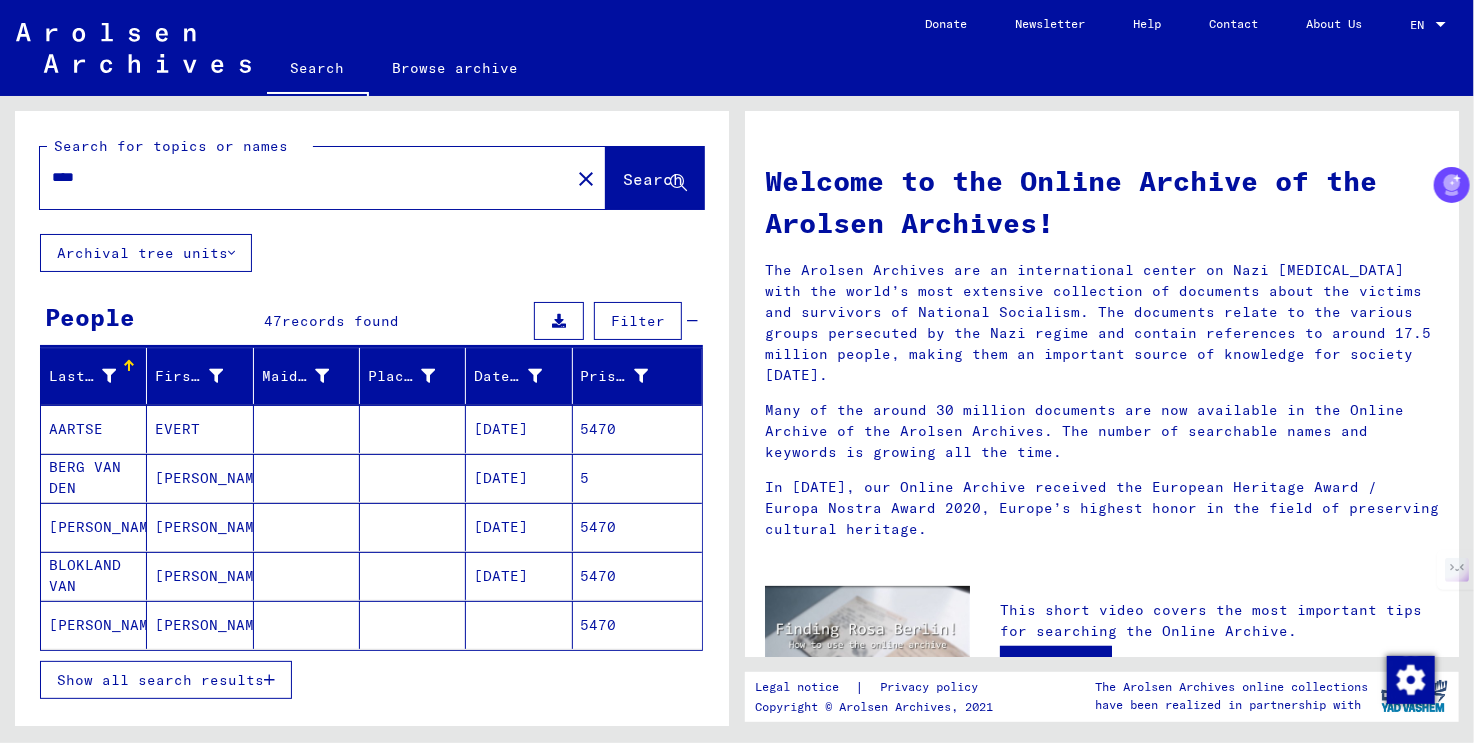 click on "Show all search results" at bounding box center (160, 680) 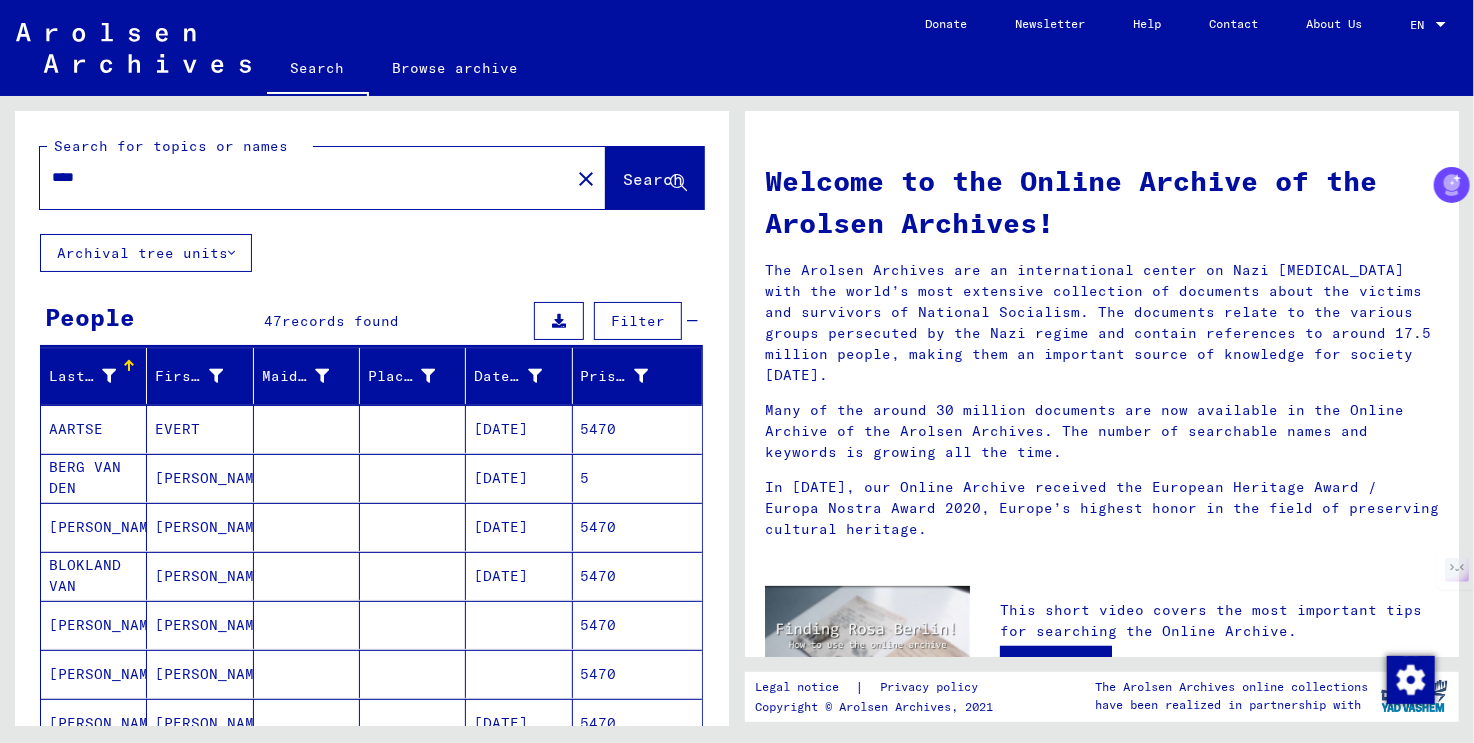 click on "Last Name" at bounding box center (97, 376) 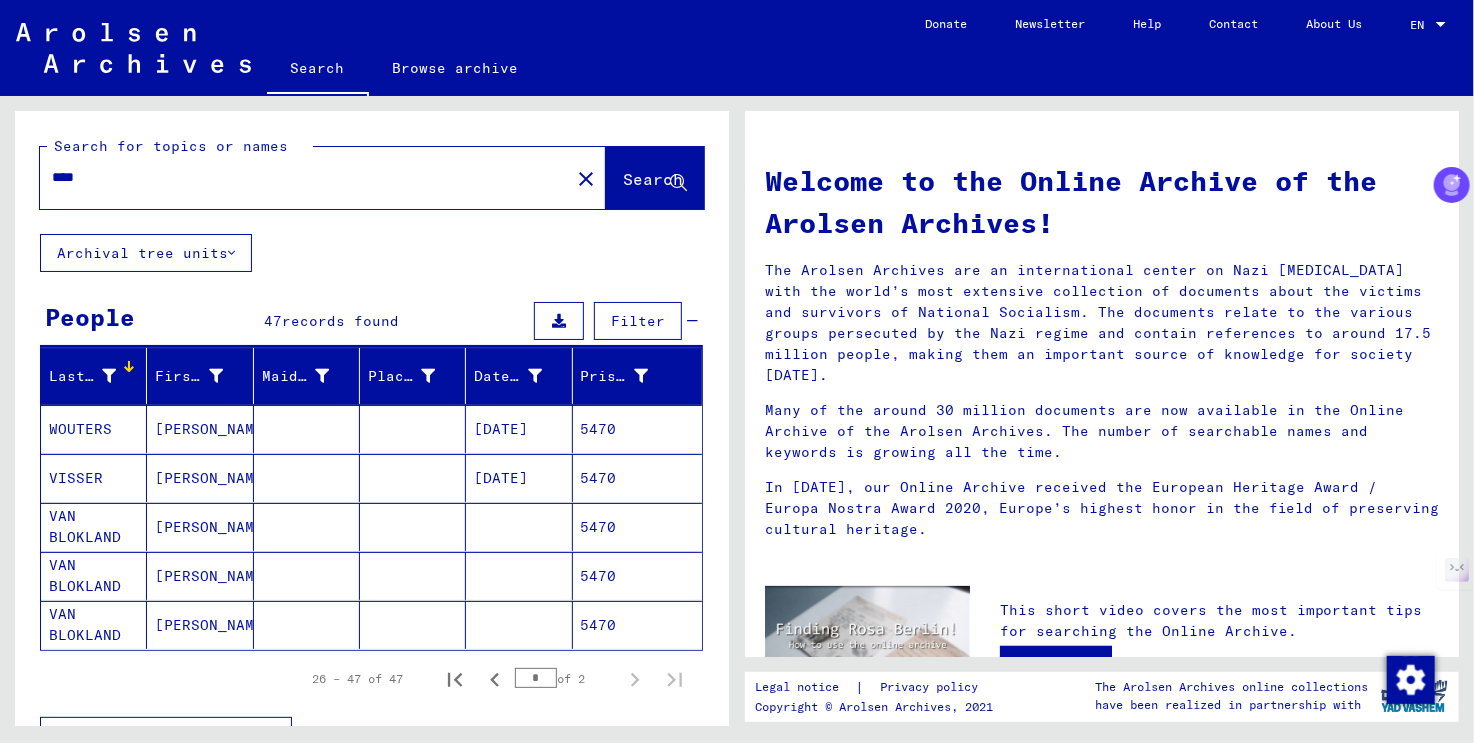 click at bounding box center (109, 376) 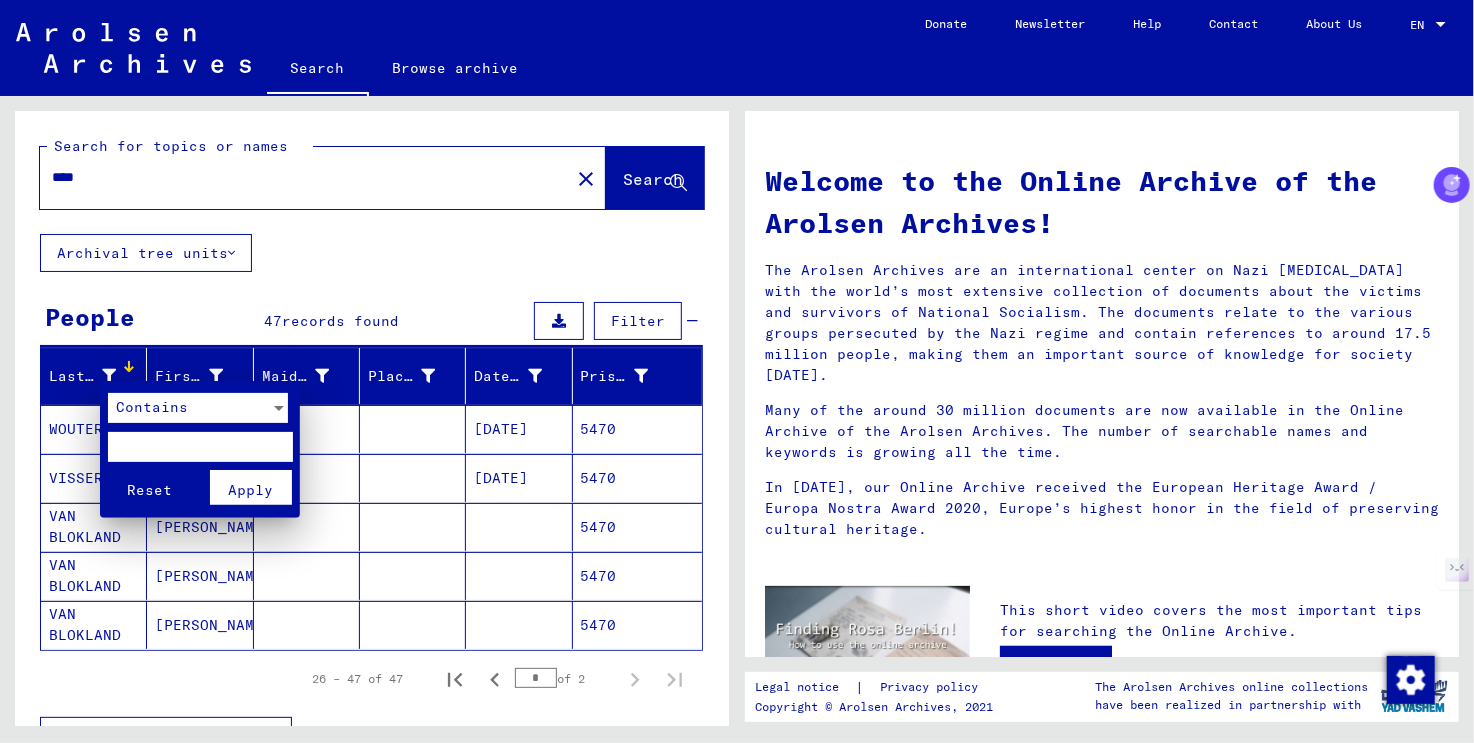 click at bounding box center [200, 447] 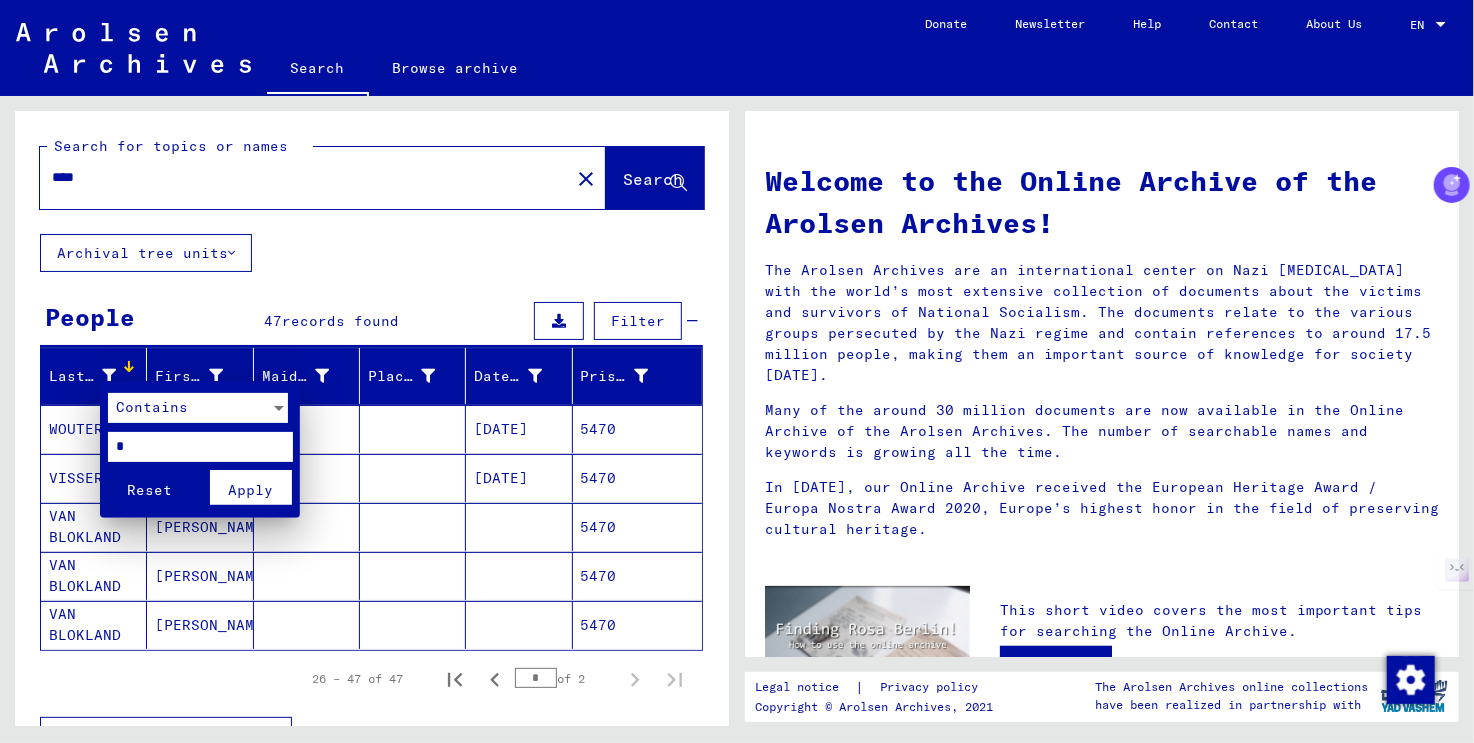 type on "*" 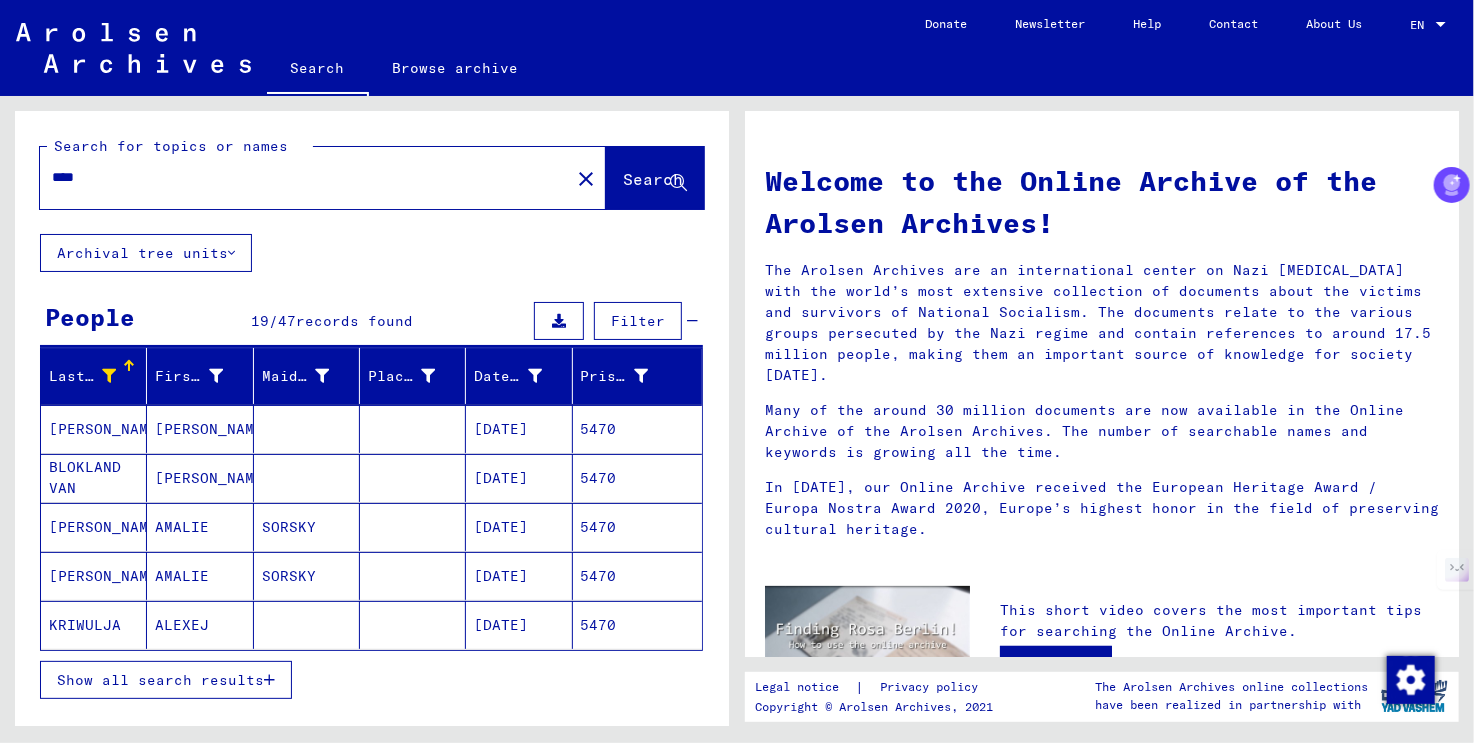 click on "Show all search results" at bounding box center (160, 680) 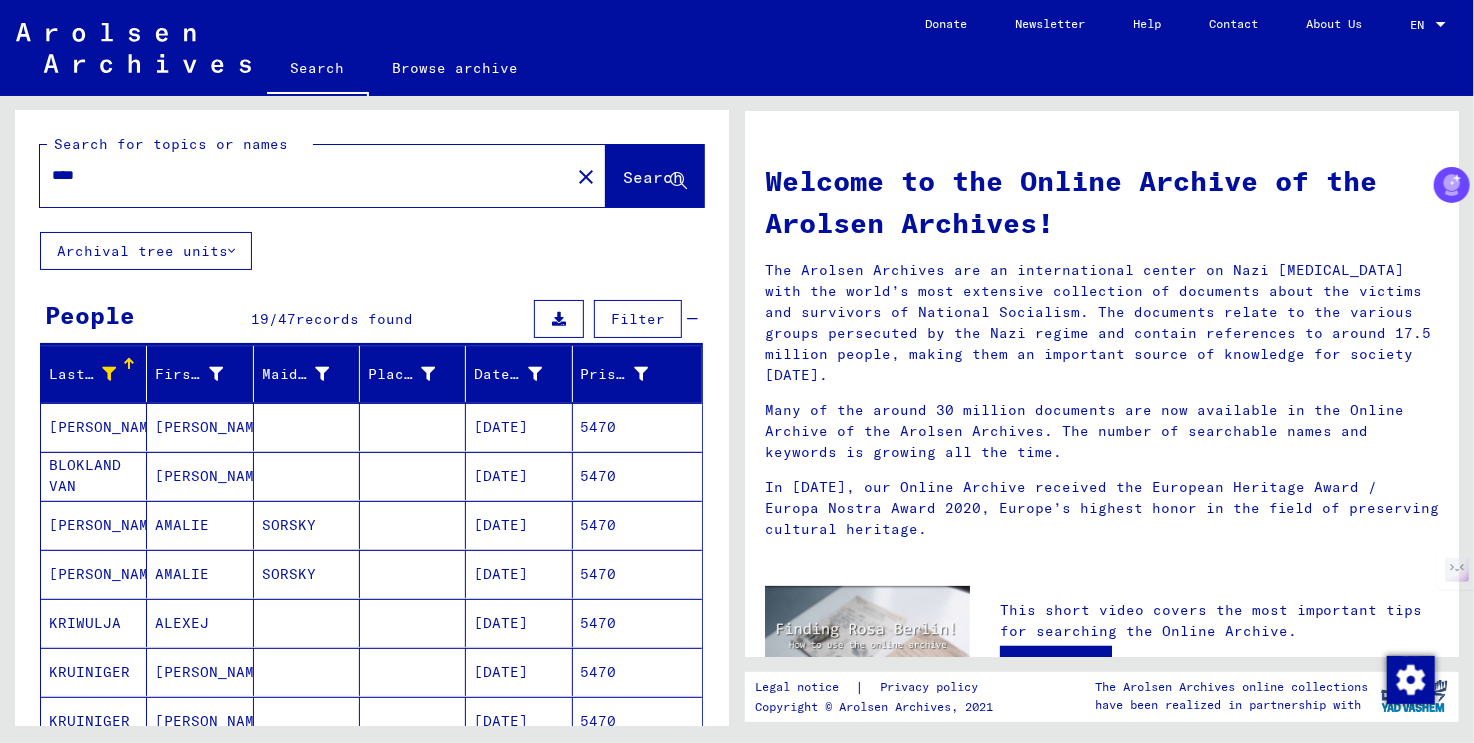scroll, scrollTop: 0, scrollLeft: 0, axis: both 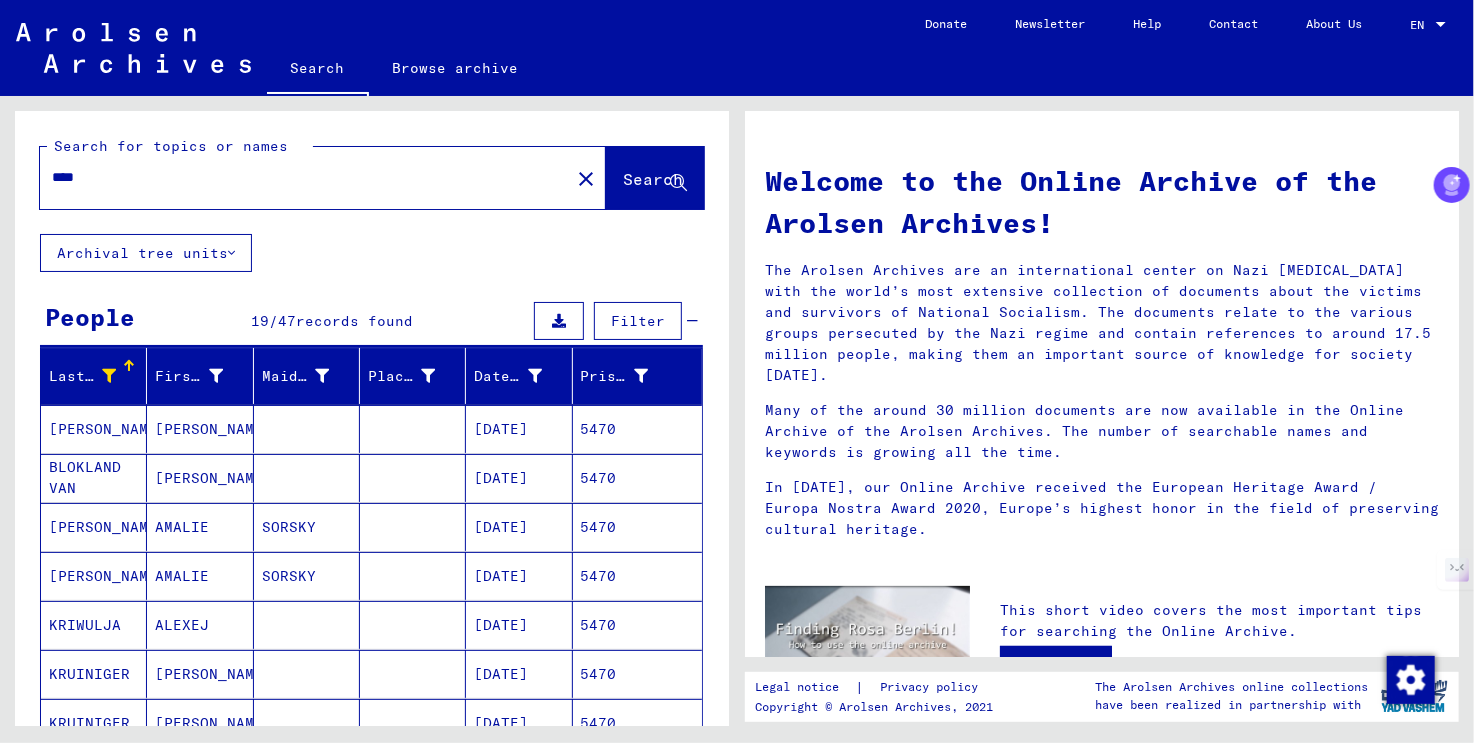 click on "****" at bounding box center [299, 177] 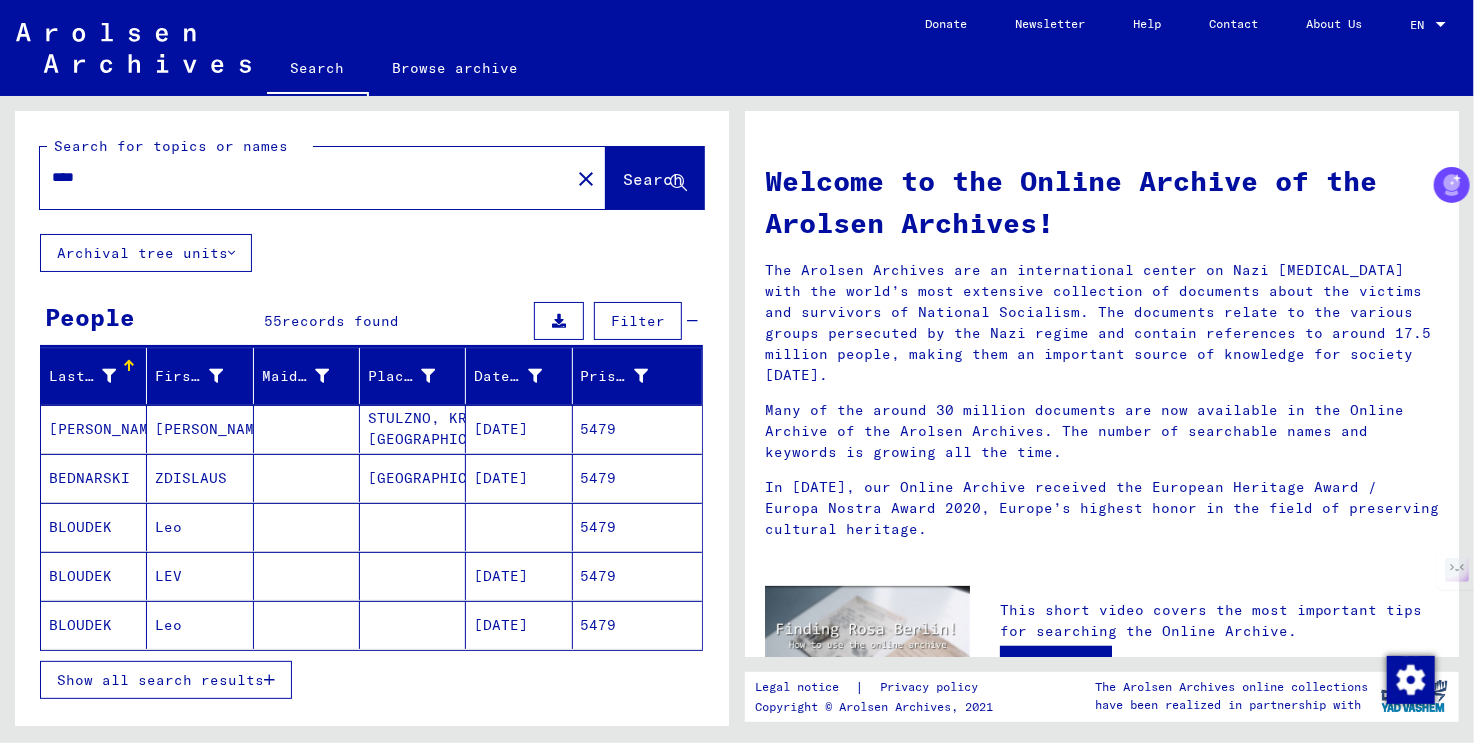 click on "Show all search results" at bounding box center [160, 680] 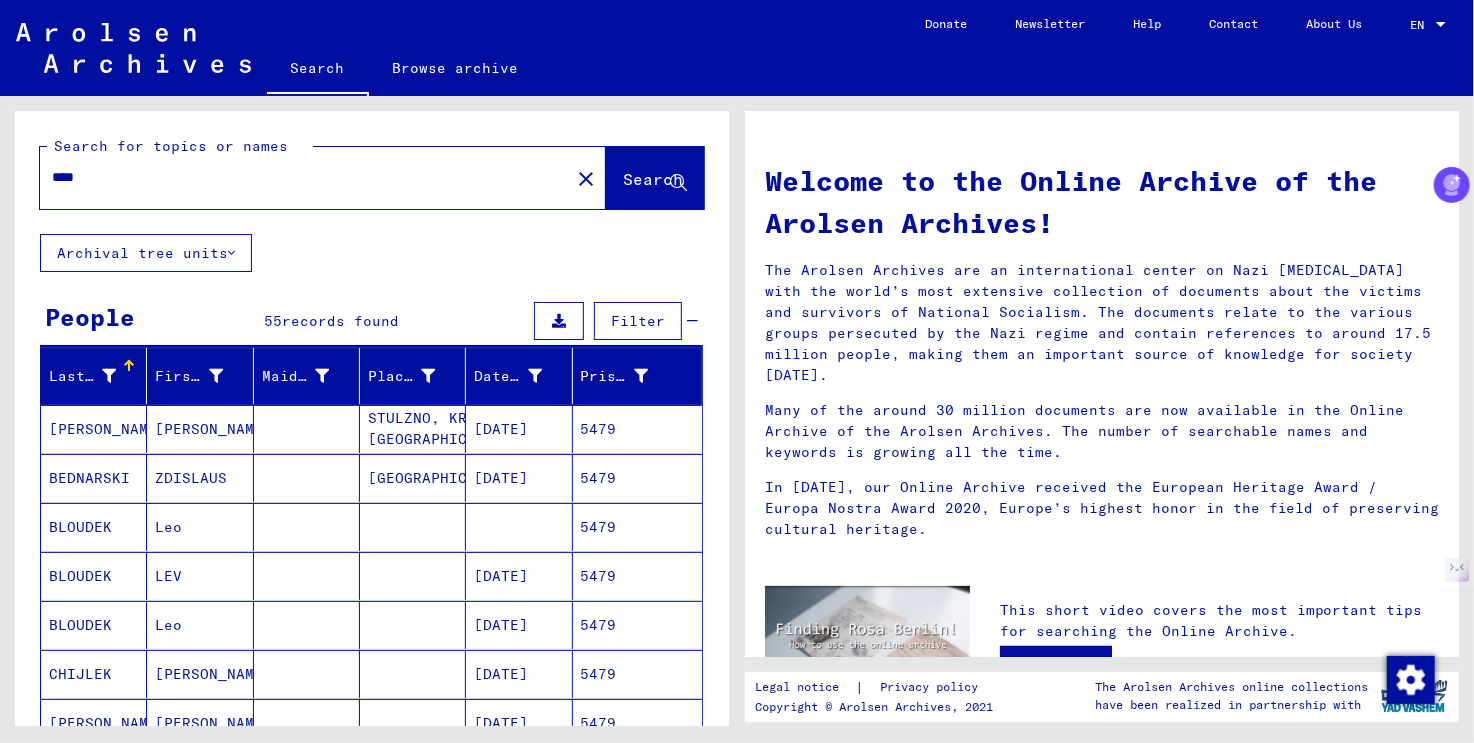click on "Last Name" at bounding box center [82, 376] 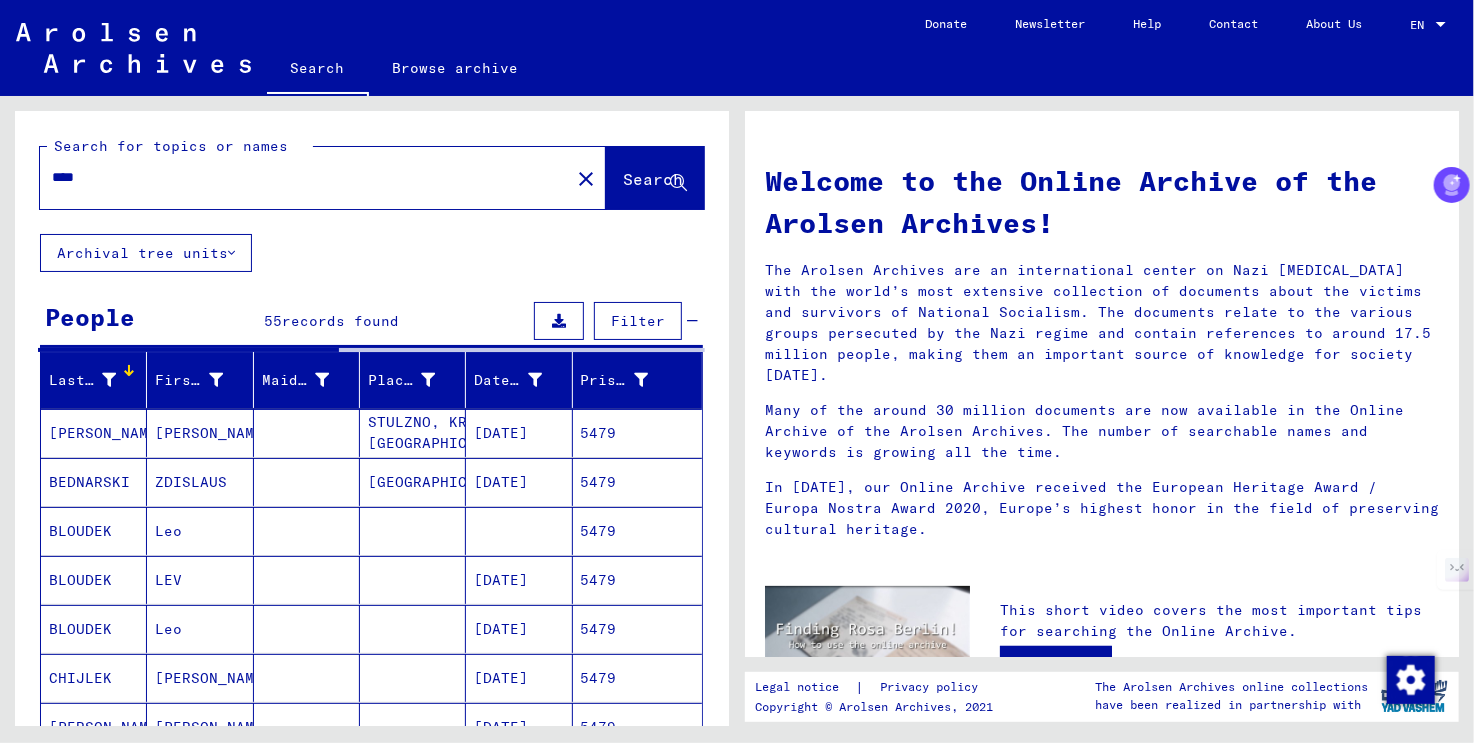 click at bounding box center (109, 380) 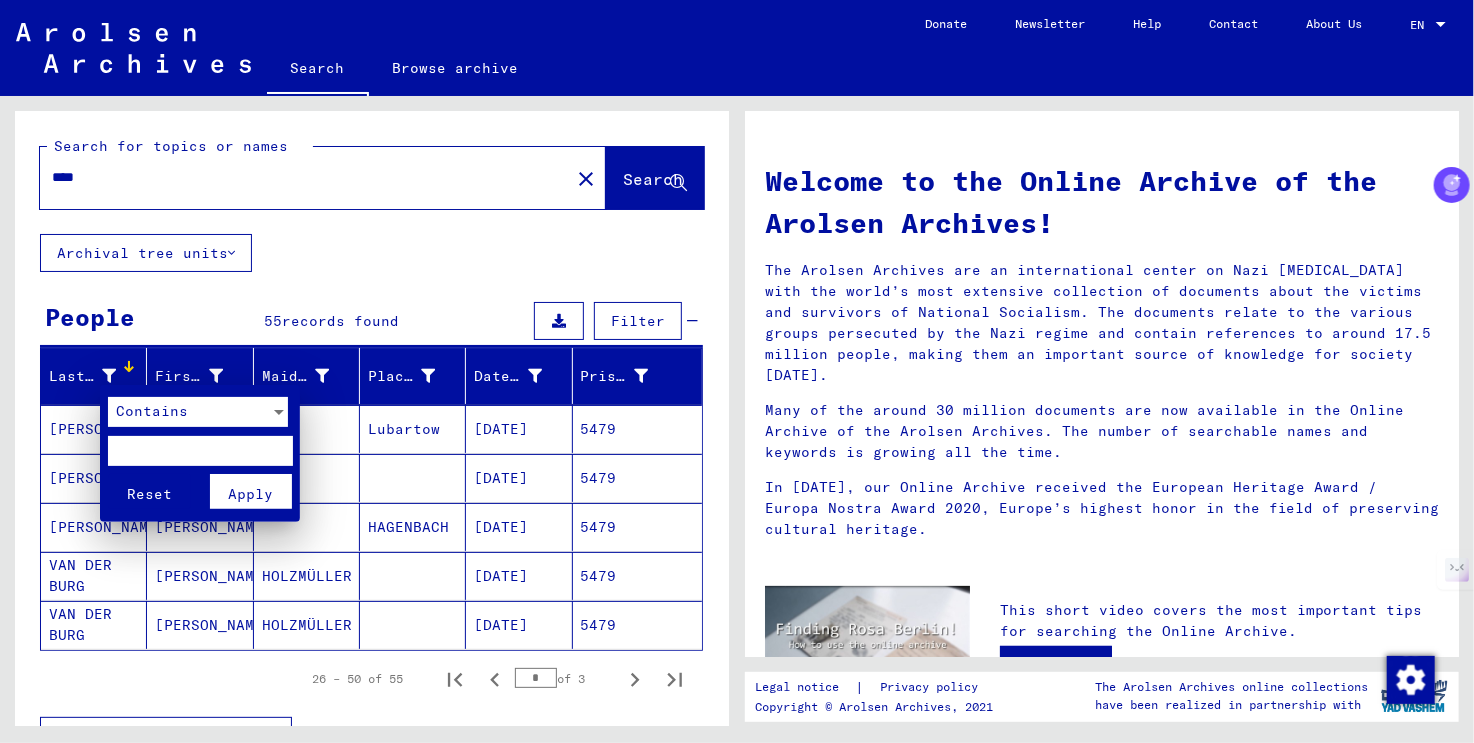 type 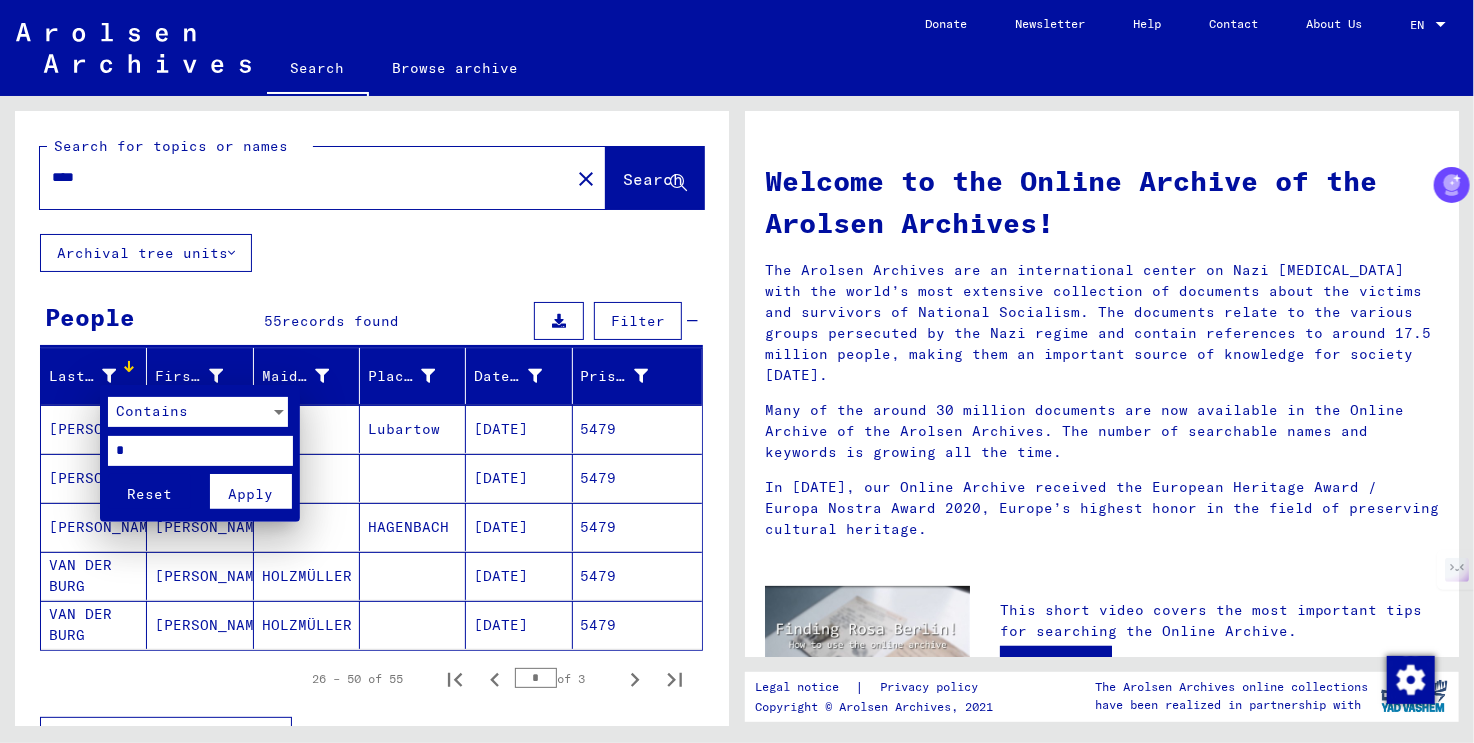 type on "*" 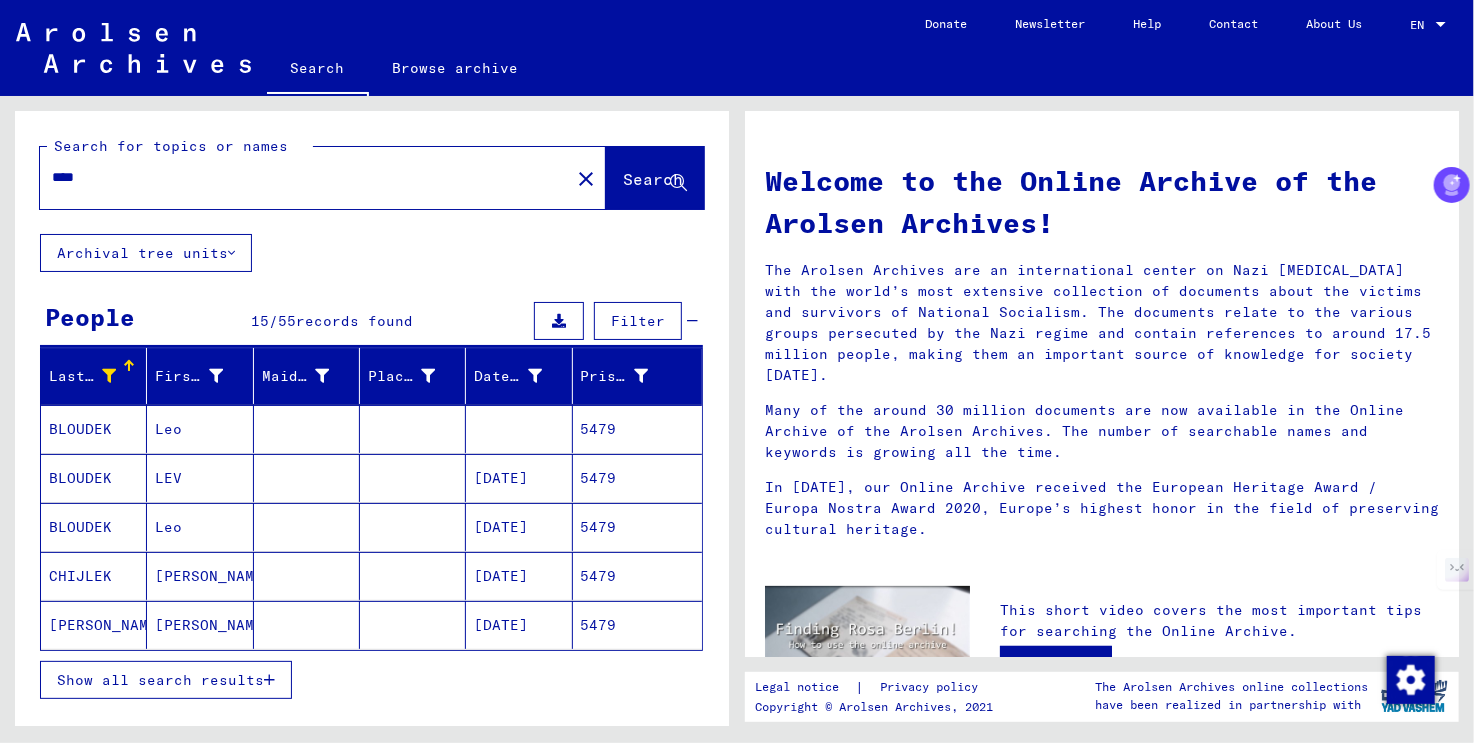 click on "Show all search results" at bounding box center [160, 680] 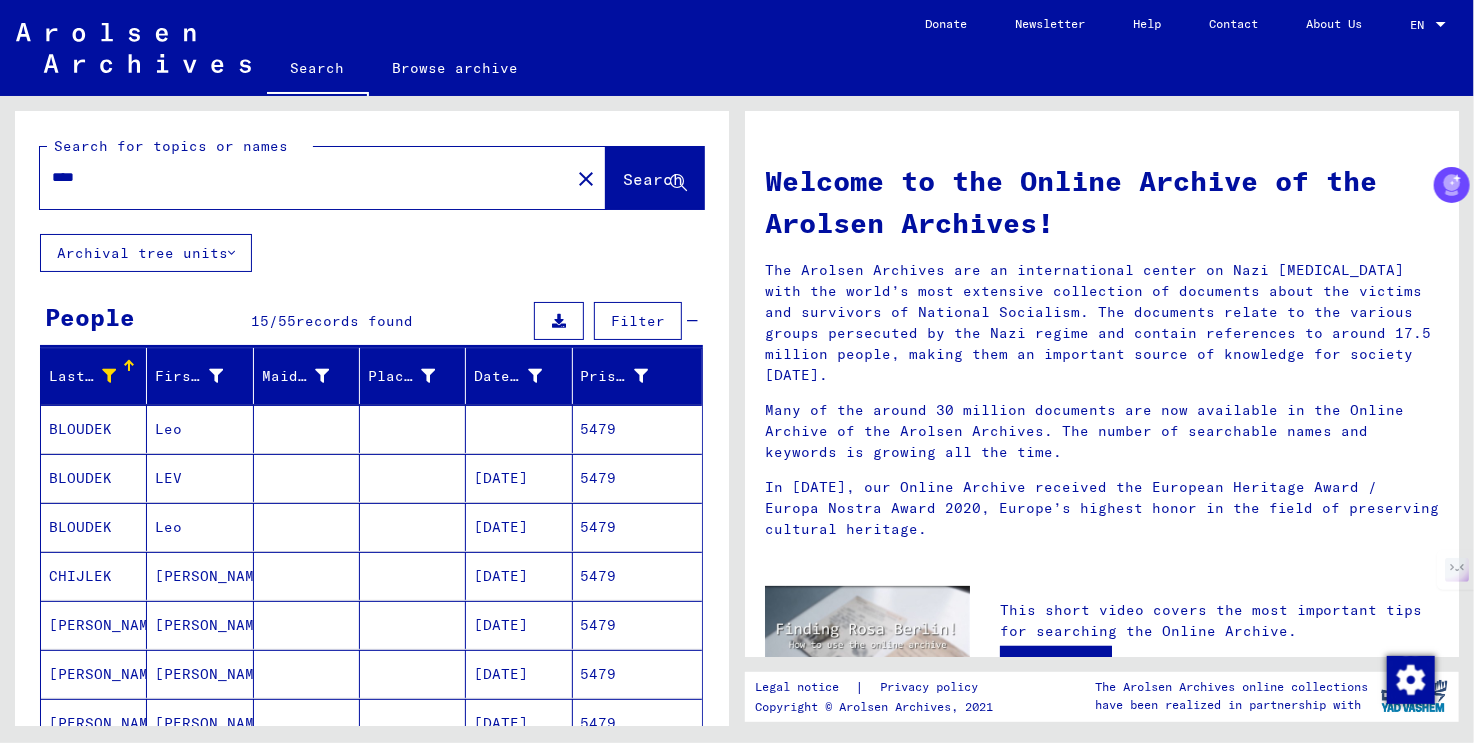 scroll, scrollTop: 0, scrollLeft: 0, axis: both 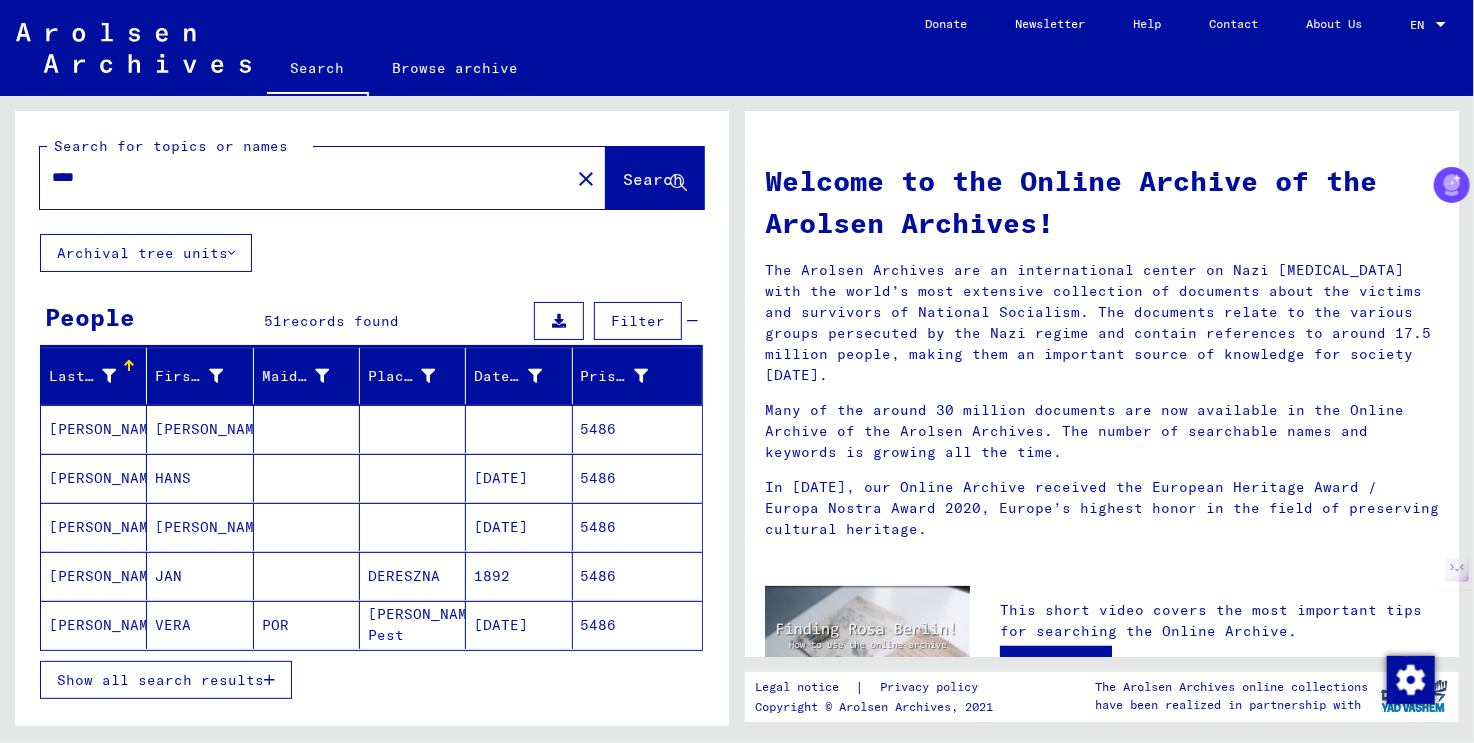 click at bounding box center (109, 376) 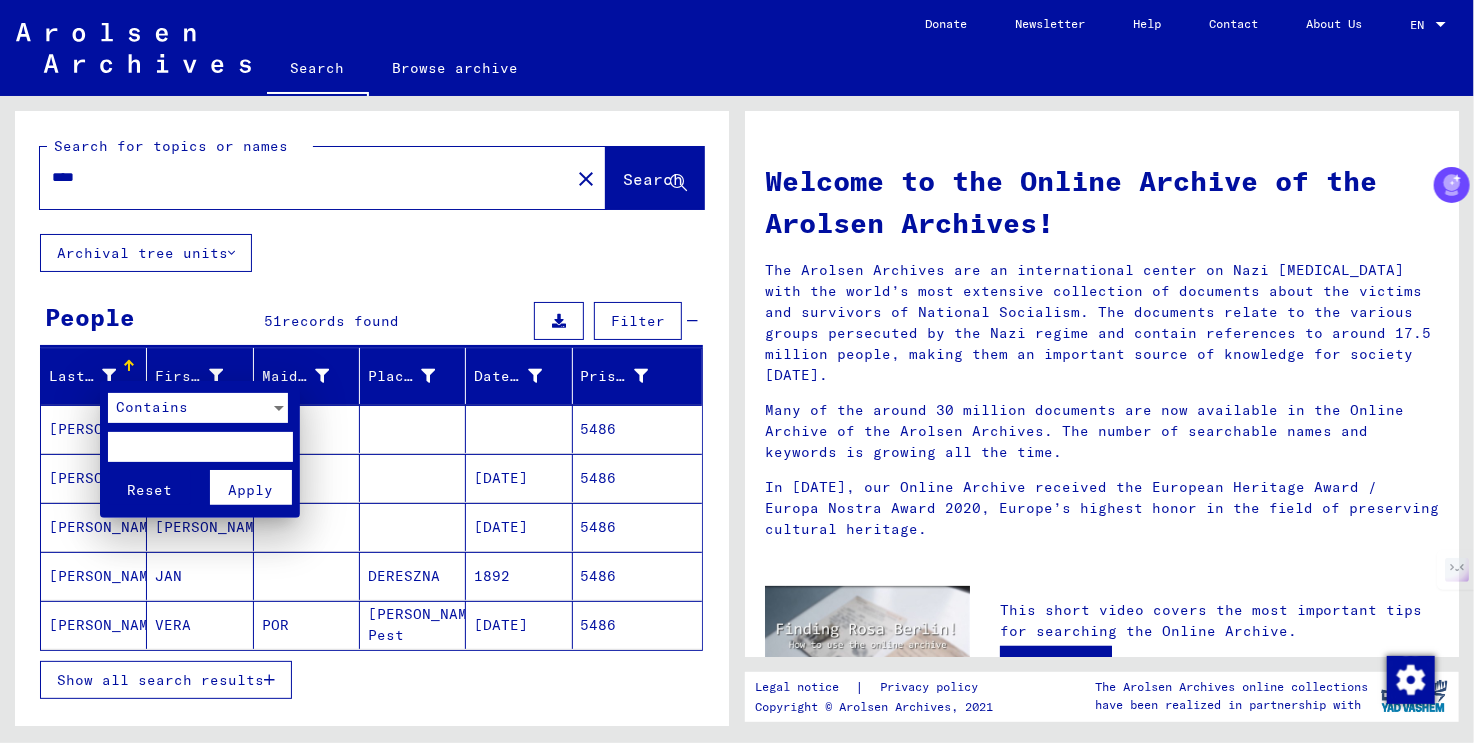 click at bounding box center [200, 447] 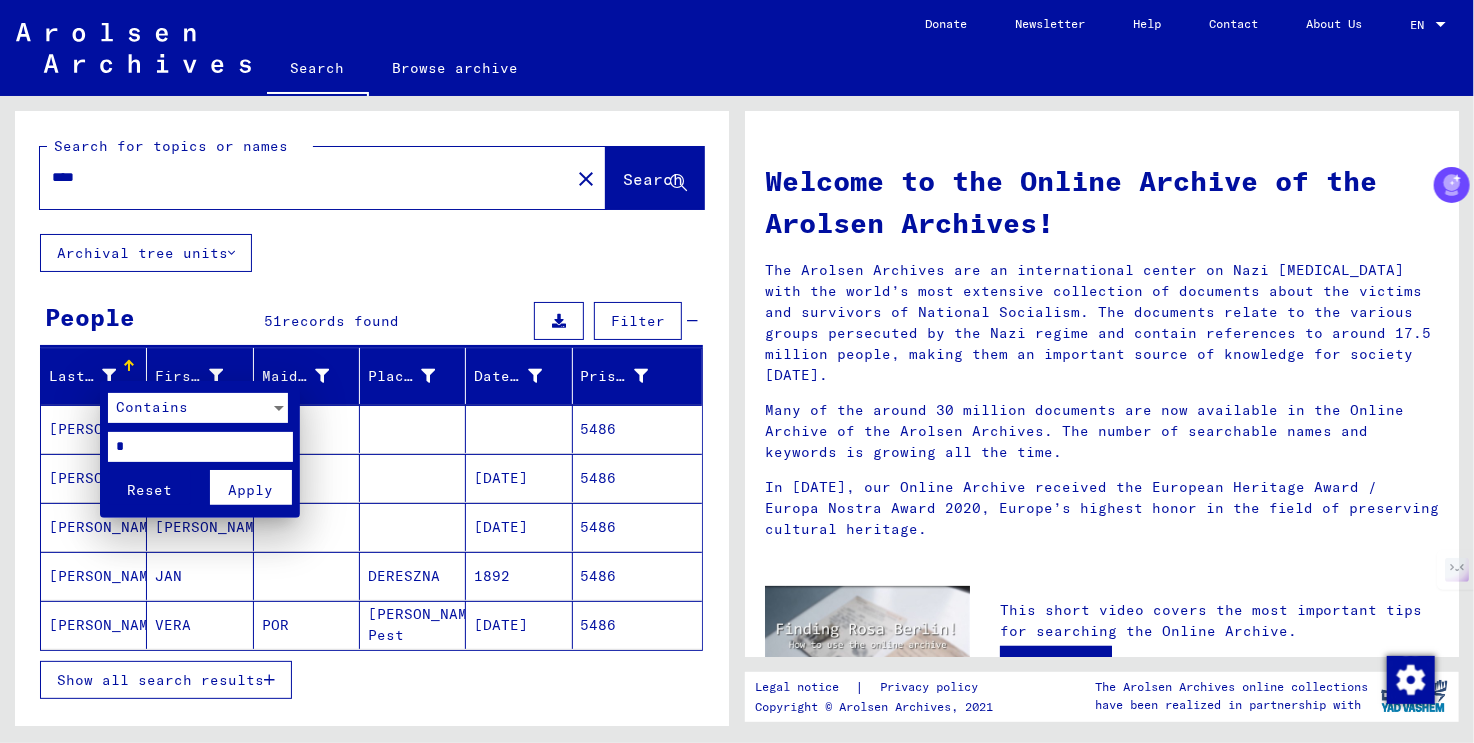 type on "*" 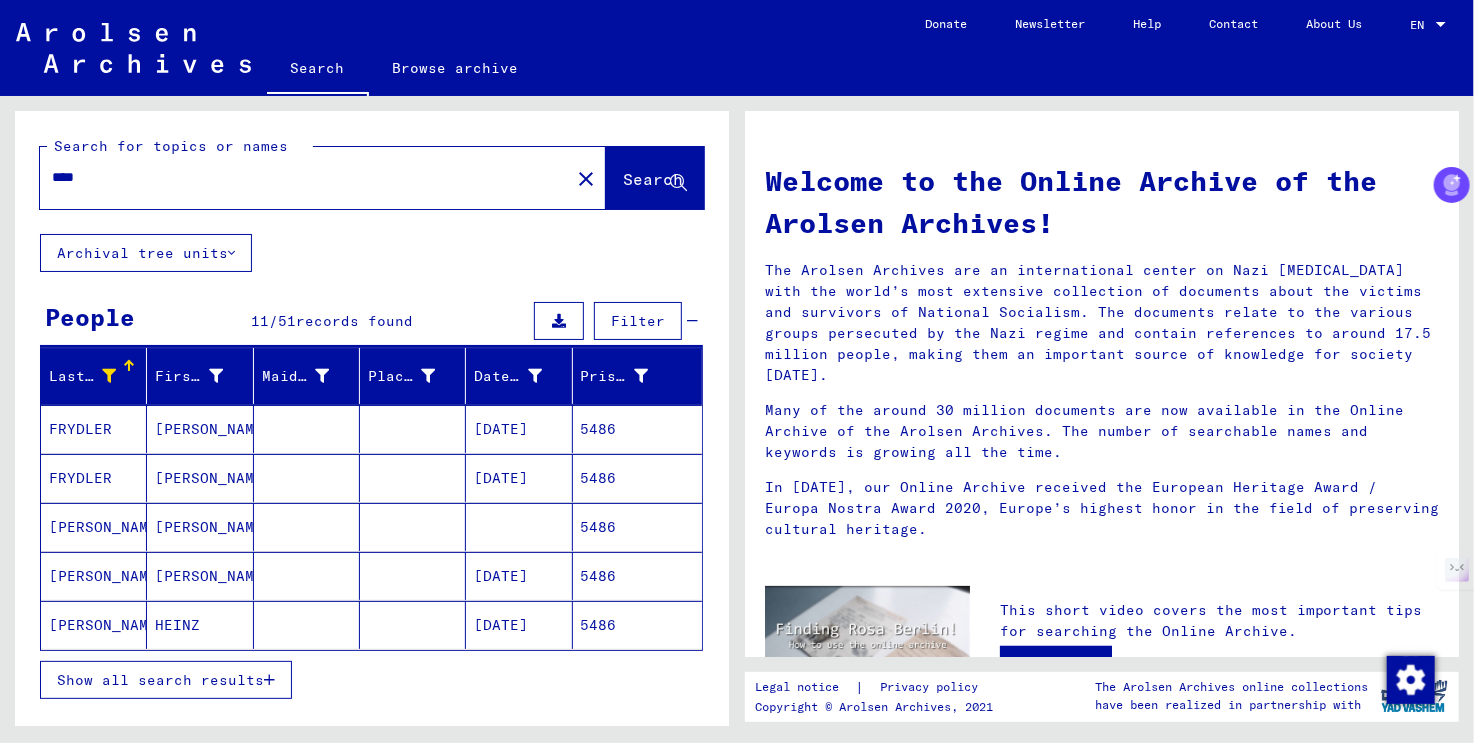 click on "Show all search results" at bounding box center [160, 680] 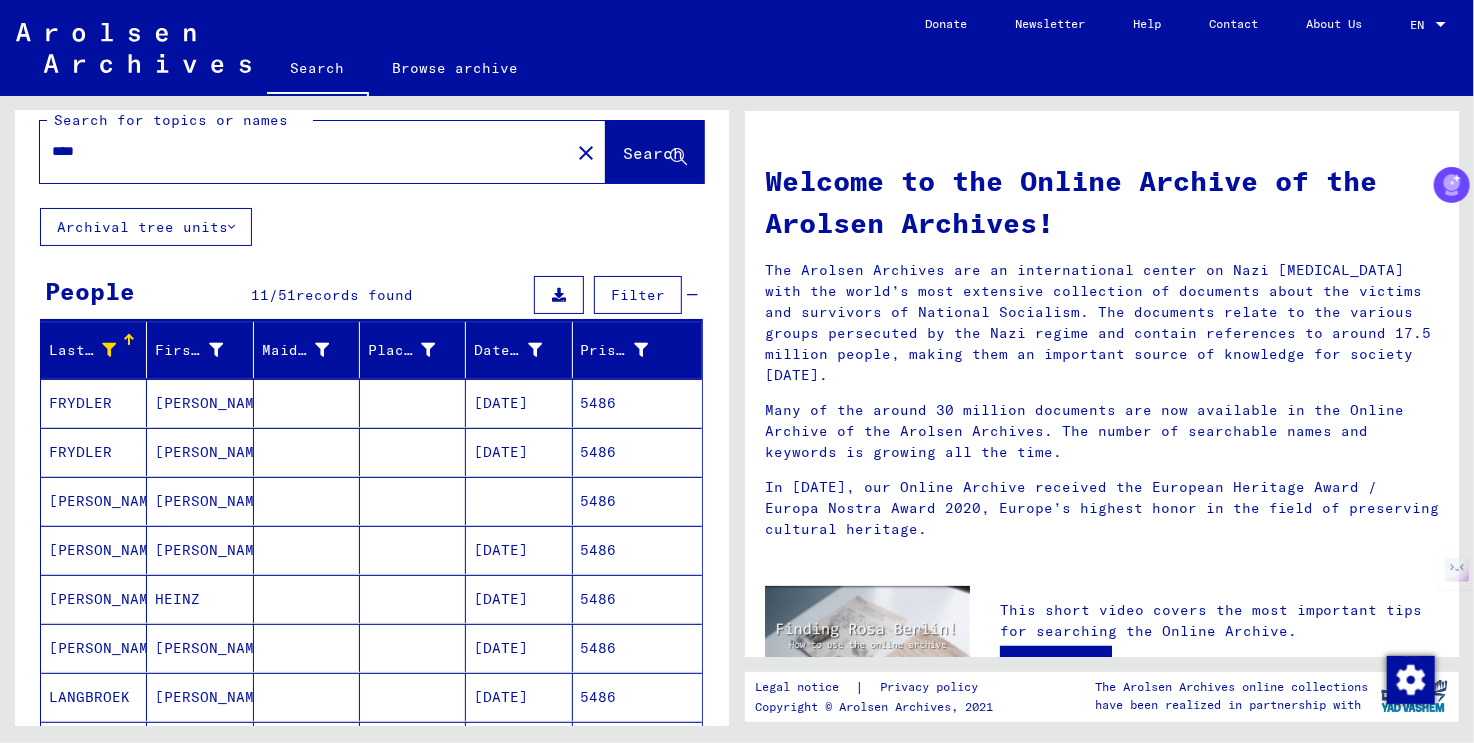 scroll, scrollTop: 0, scrollLeft: 0, axis: both 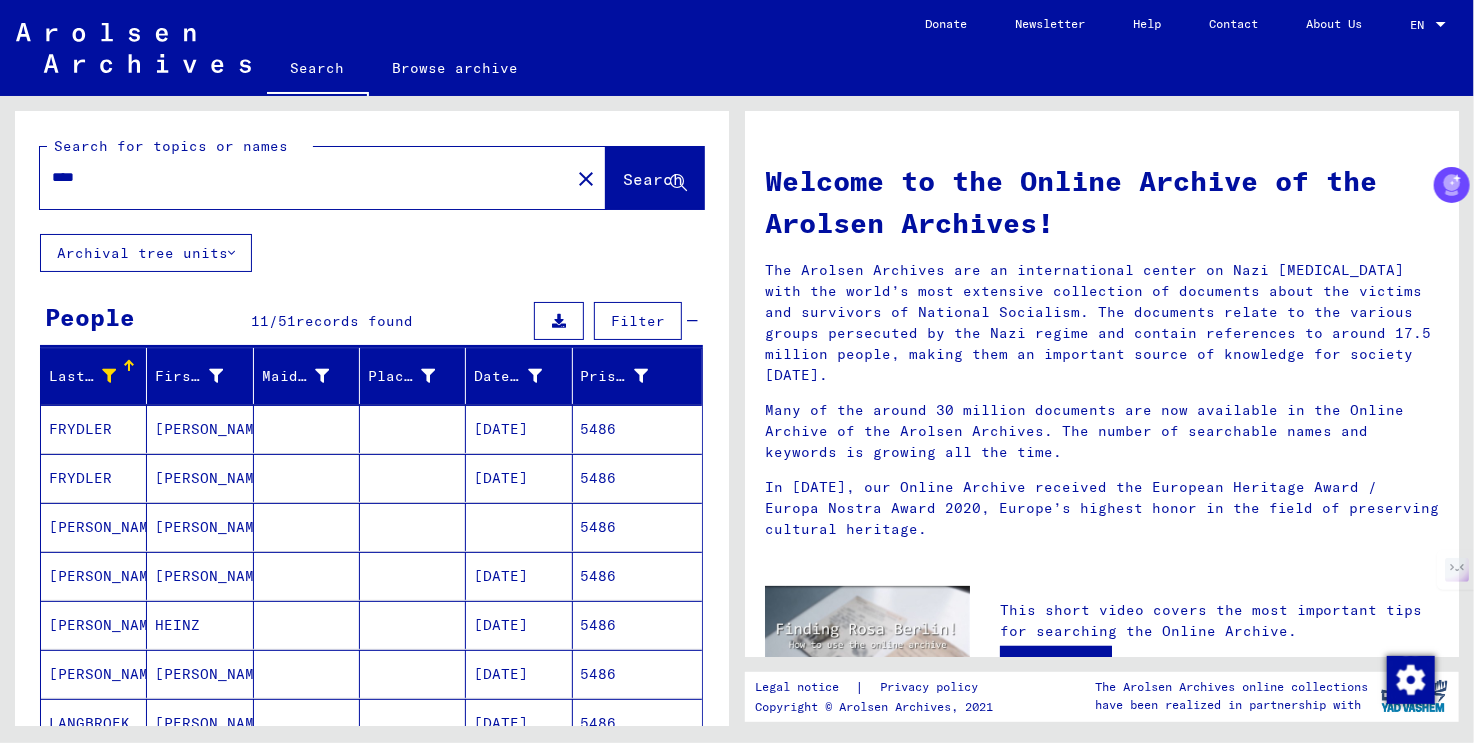 click on "****" at bounding box center [299, 177] 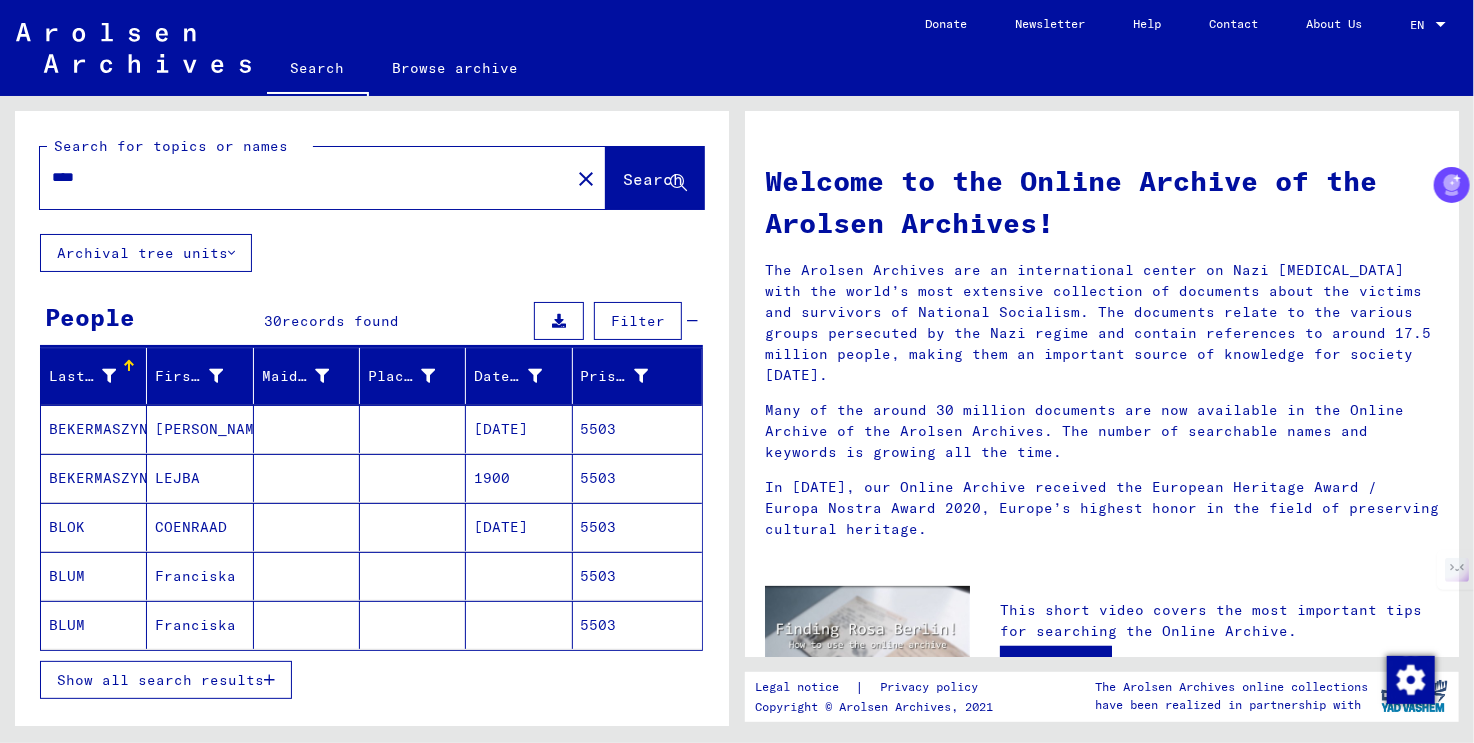 click on "Show all search results" at bounding box center (160, 680) 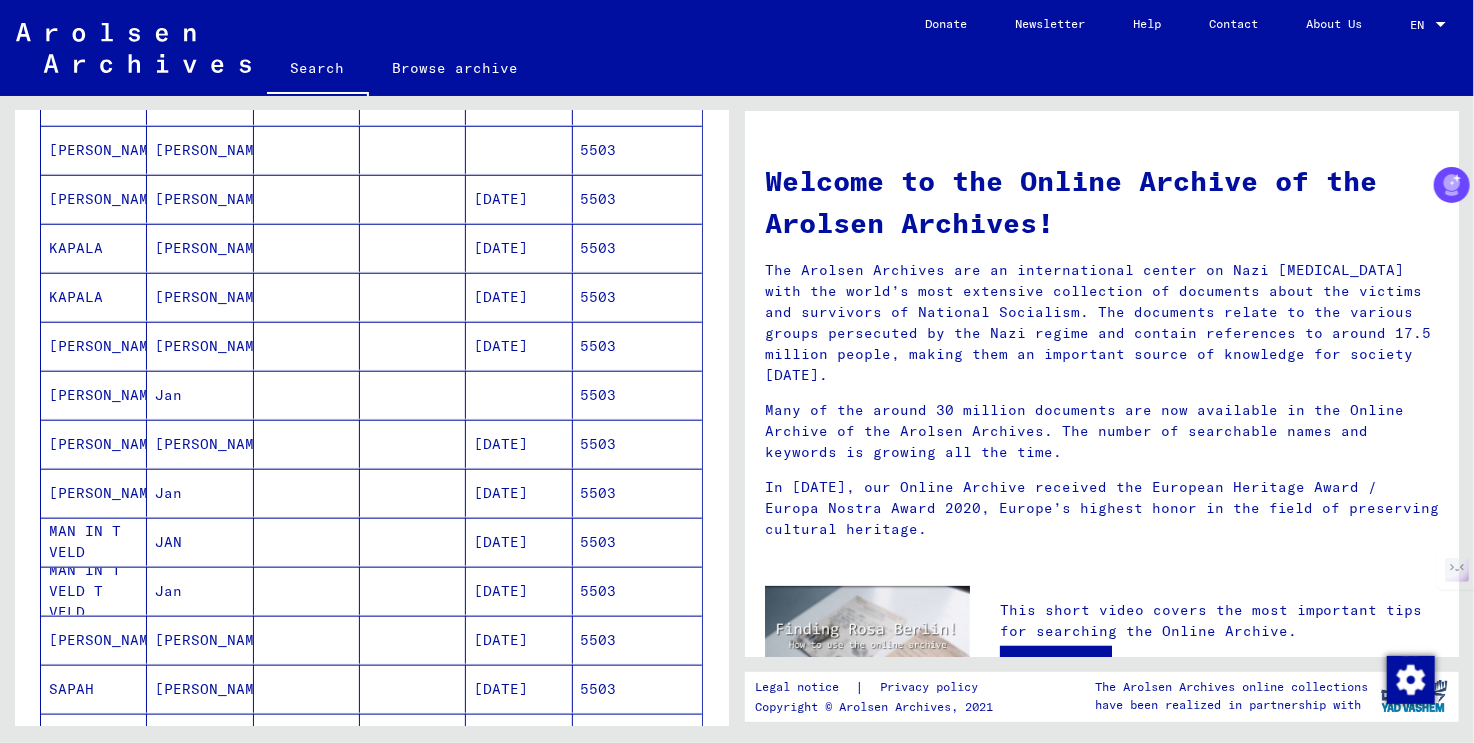 scroll, scrollTop: 900, scrollLeft: 0, axis: vertical 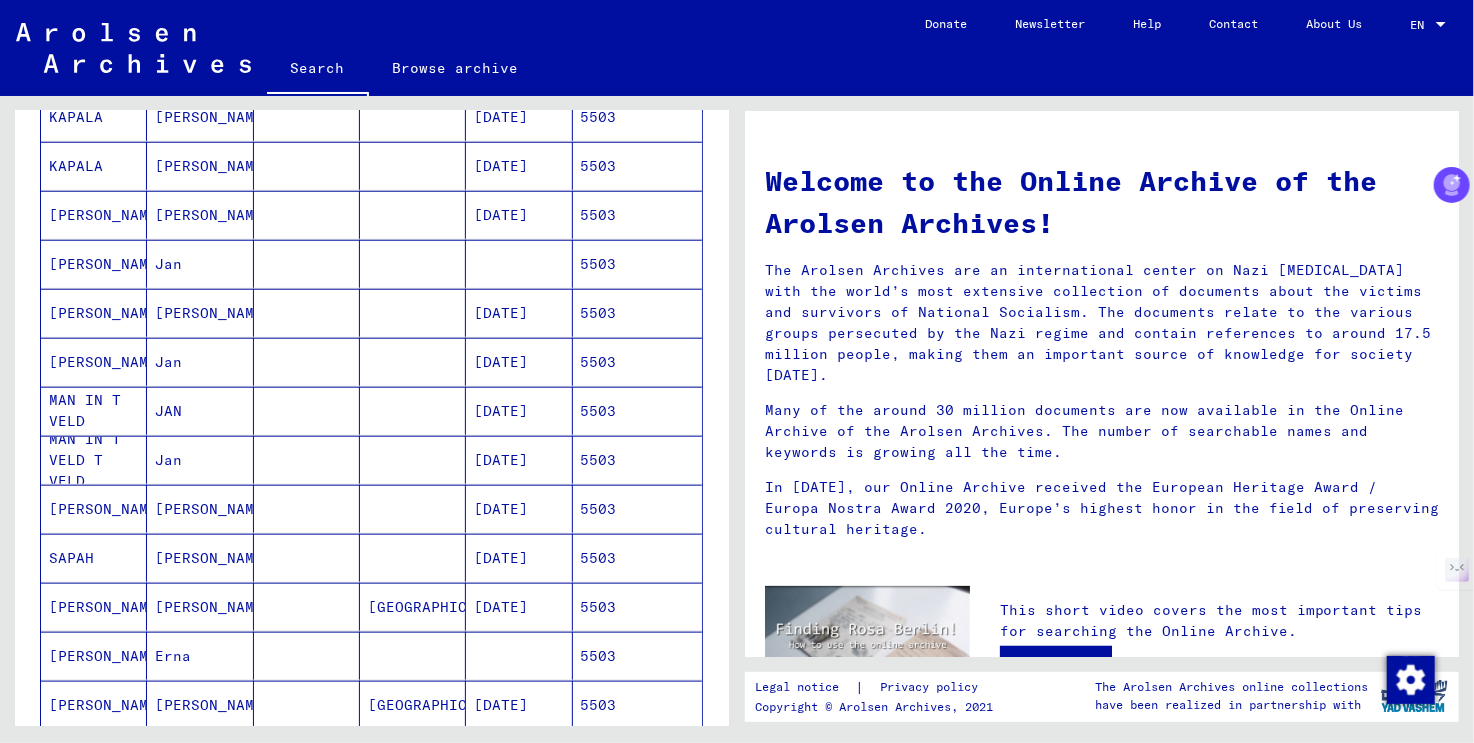 click on "MAN IN T VELD" at bounding box center [94, 460] 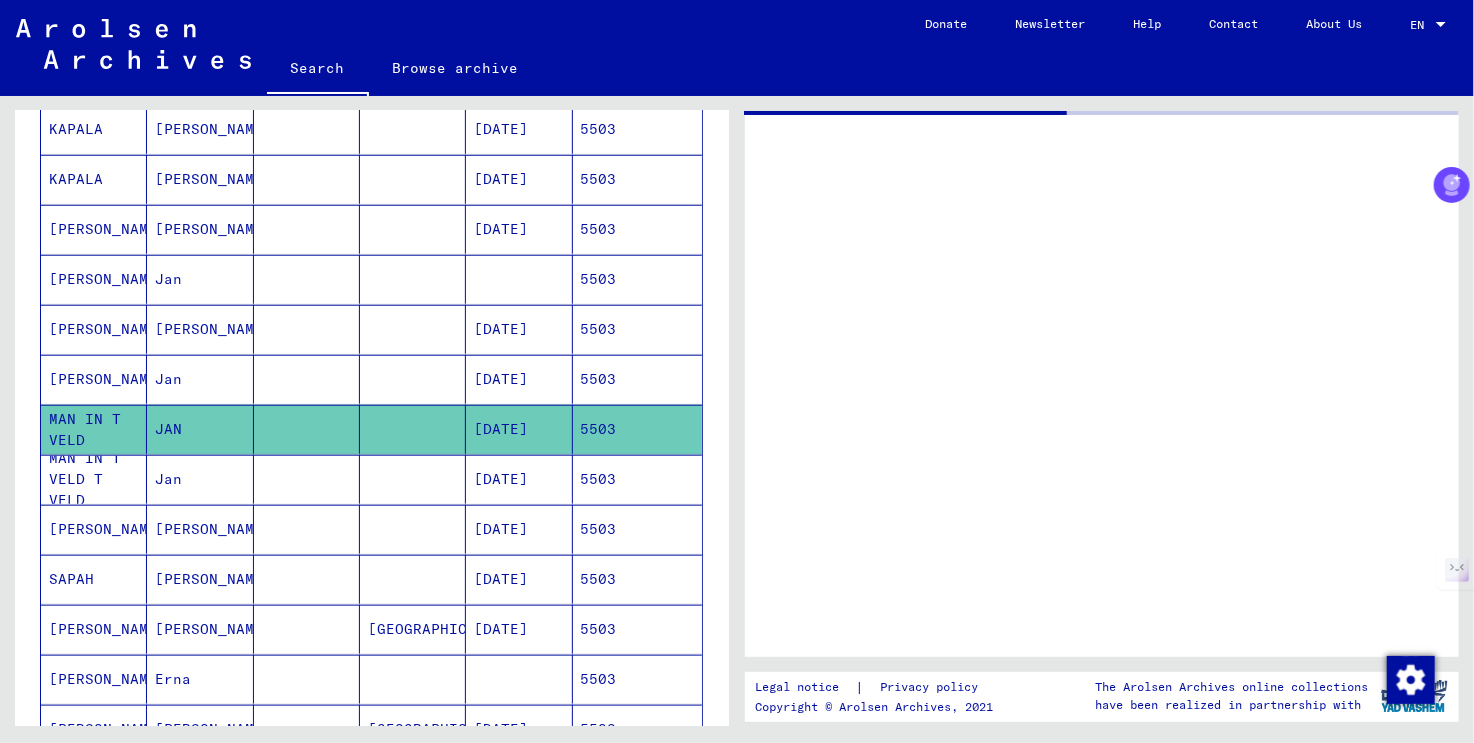 scroll, scrollTop: 910, scrollLeft: 0, axis: vertical 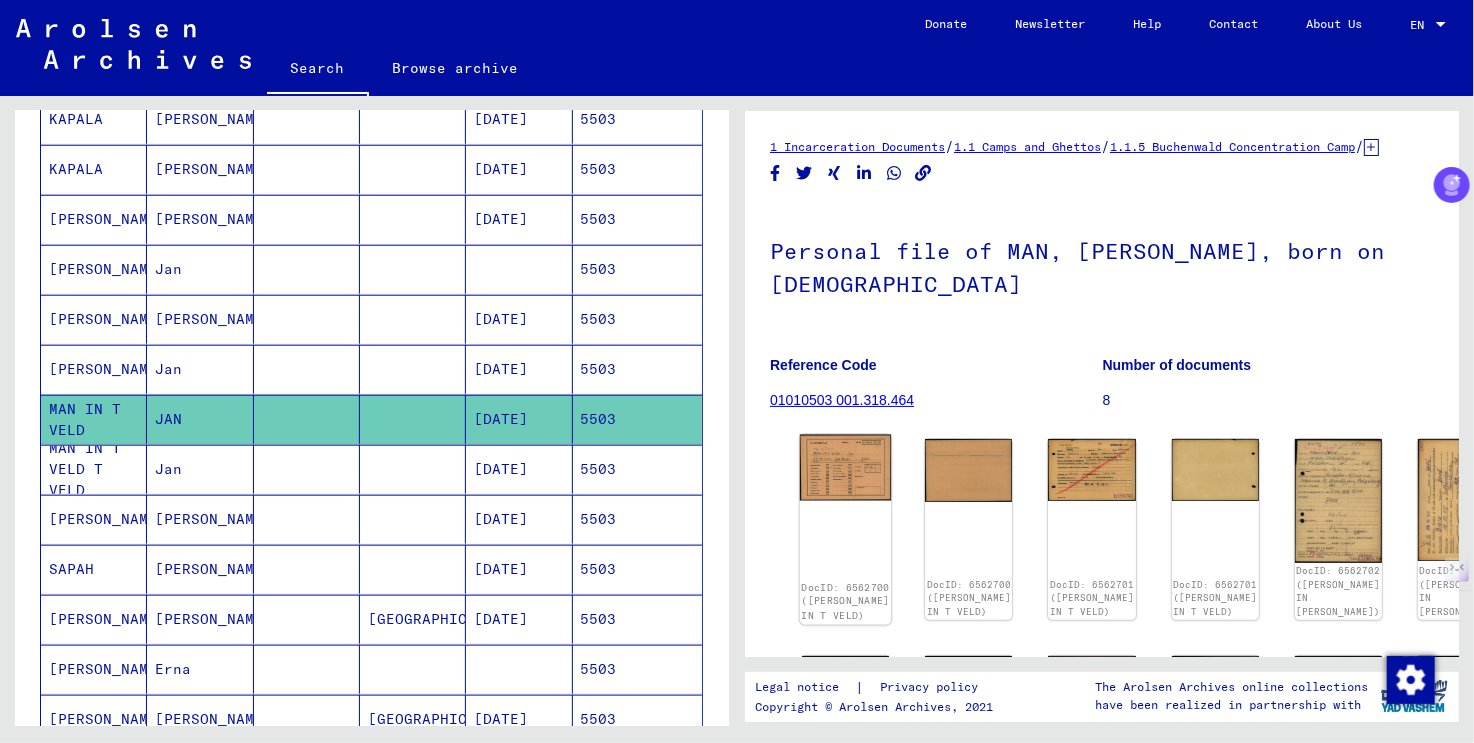click 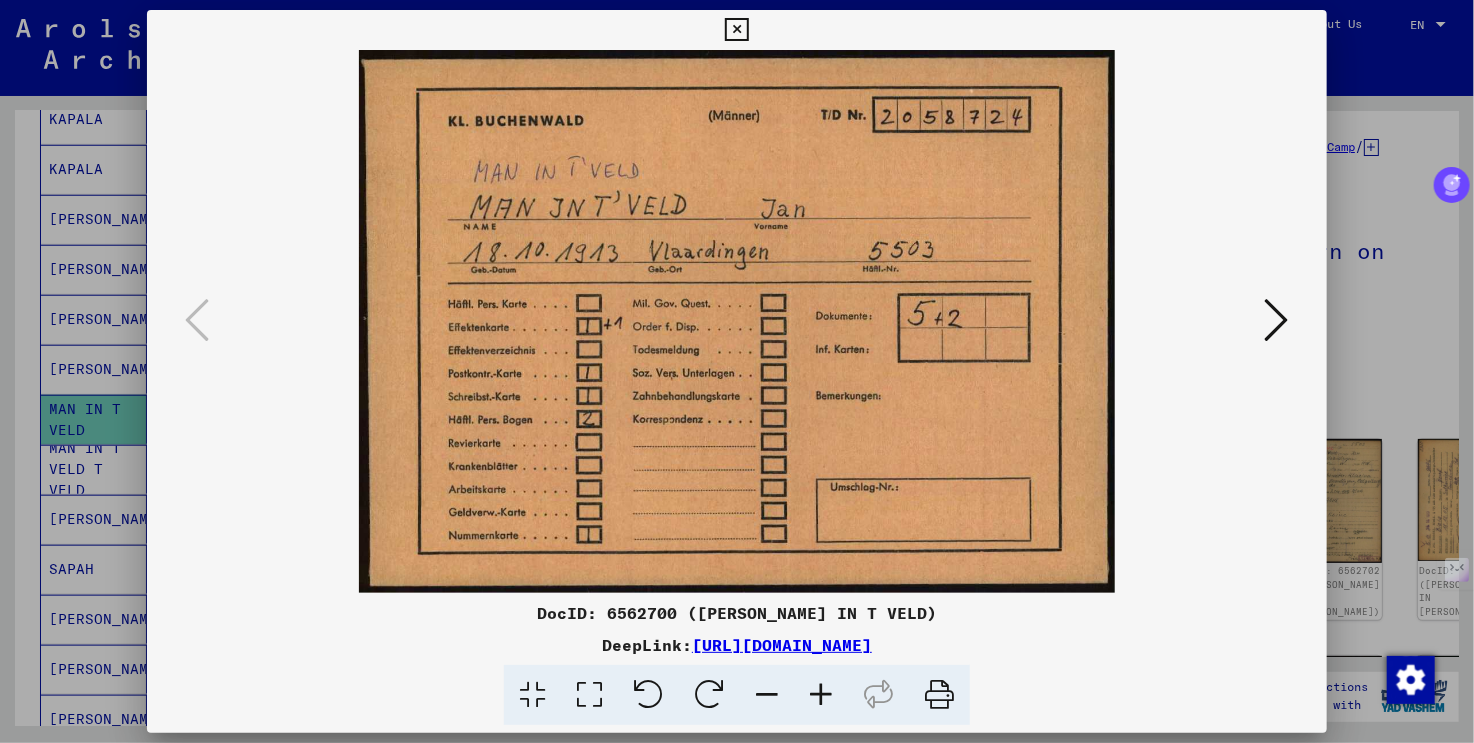 scroll, scrollTop: 0, scrollLeft: 0, axis: both 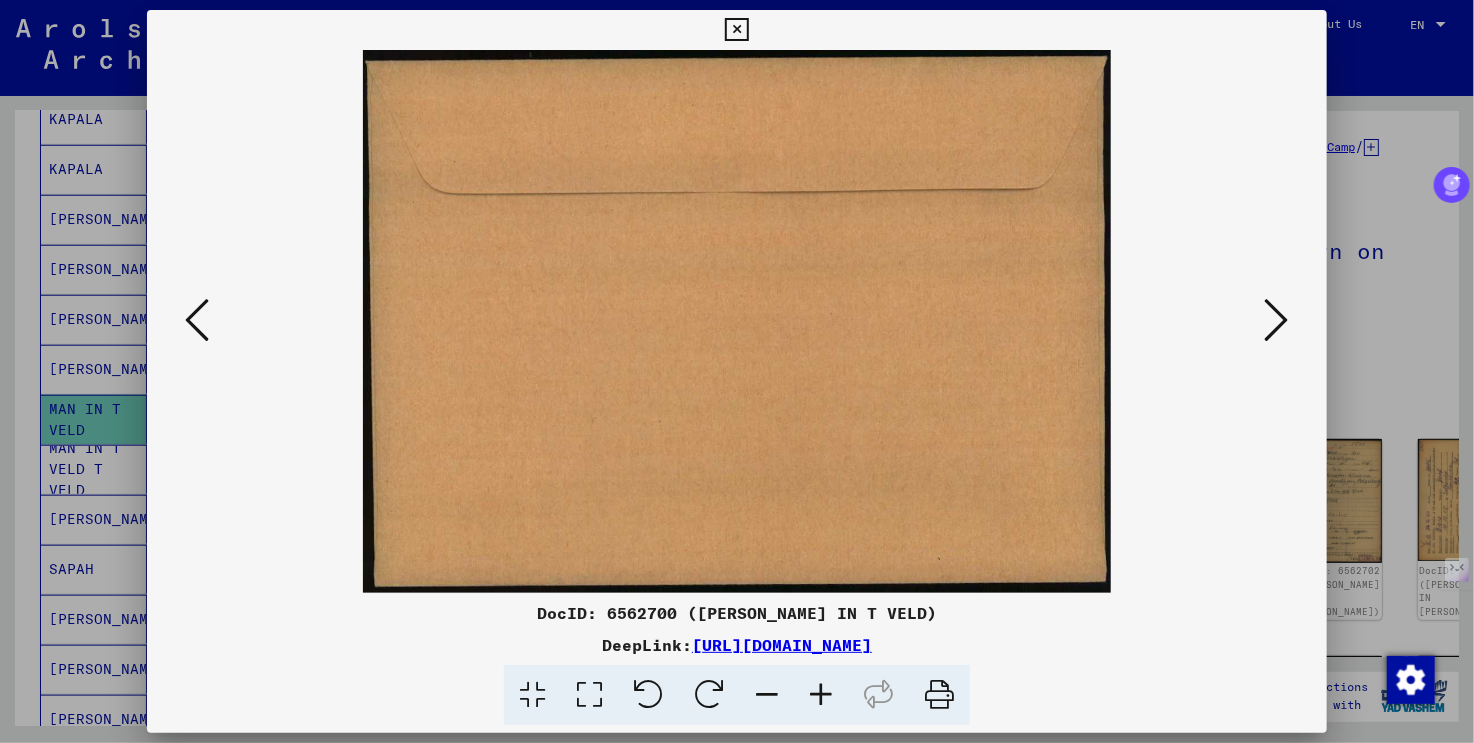 click at bounding box center (1277, 320) 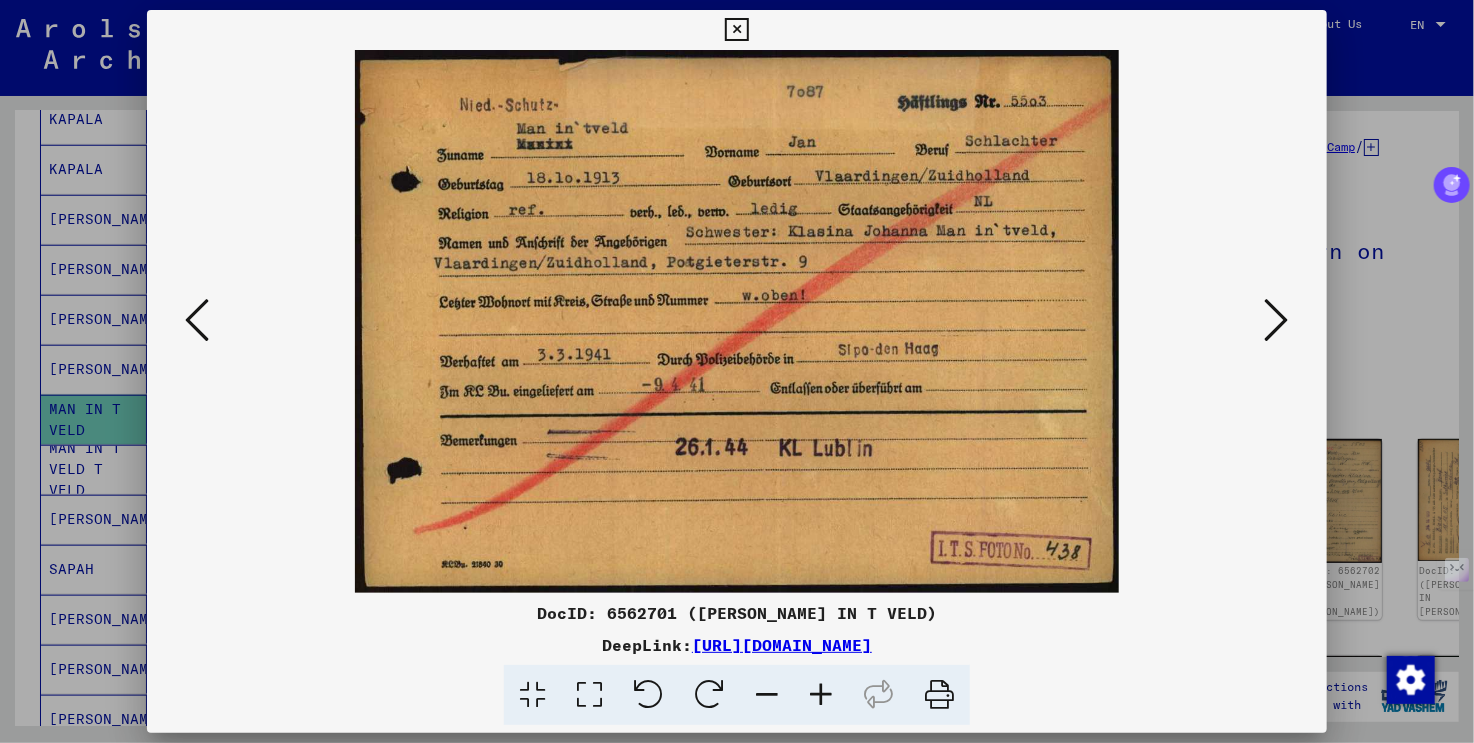 type 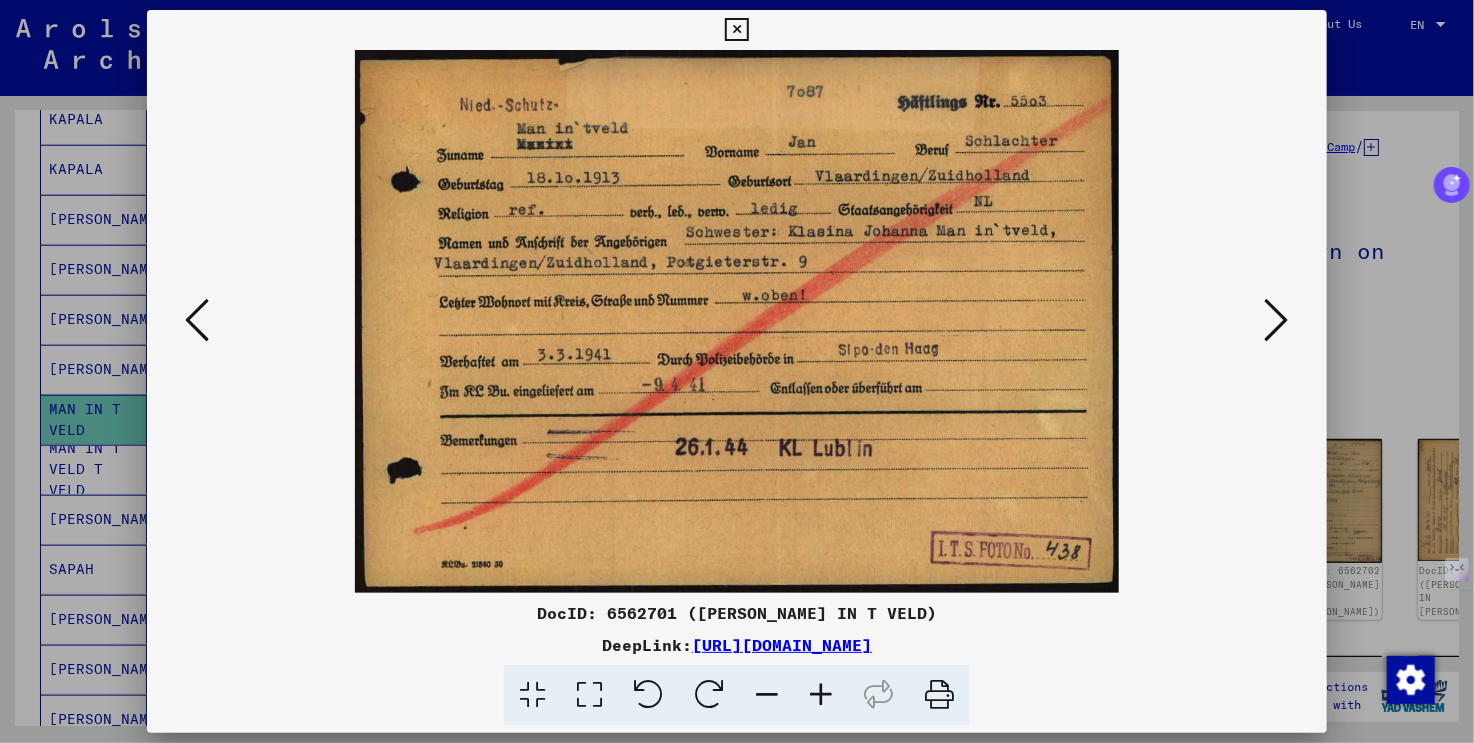 click at bounding box center [737, 371] 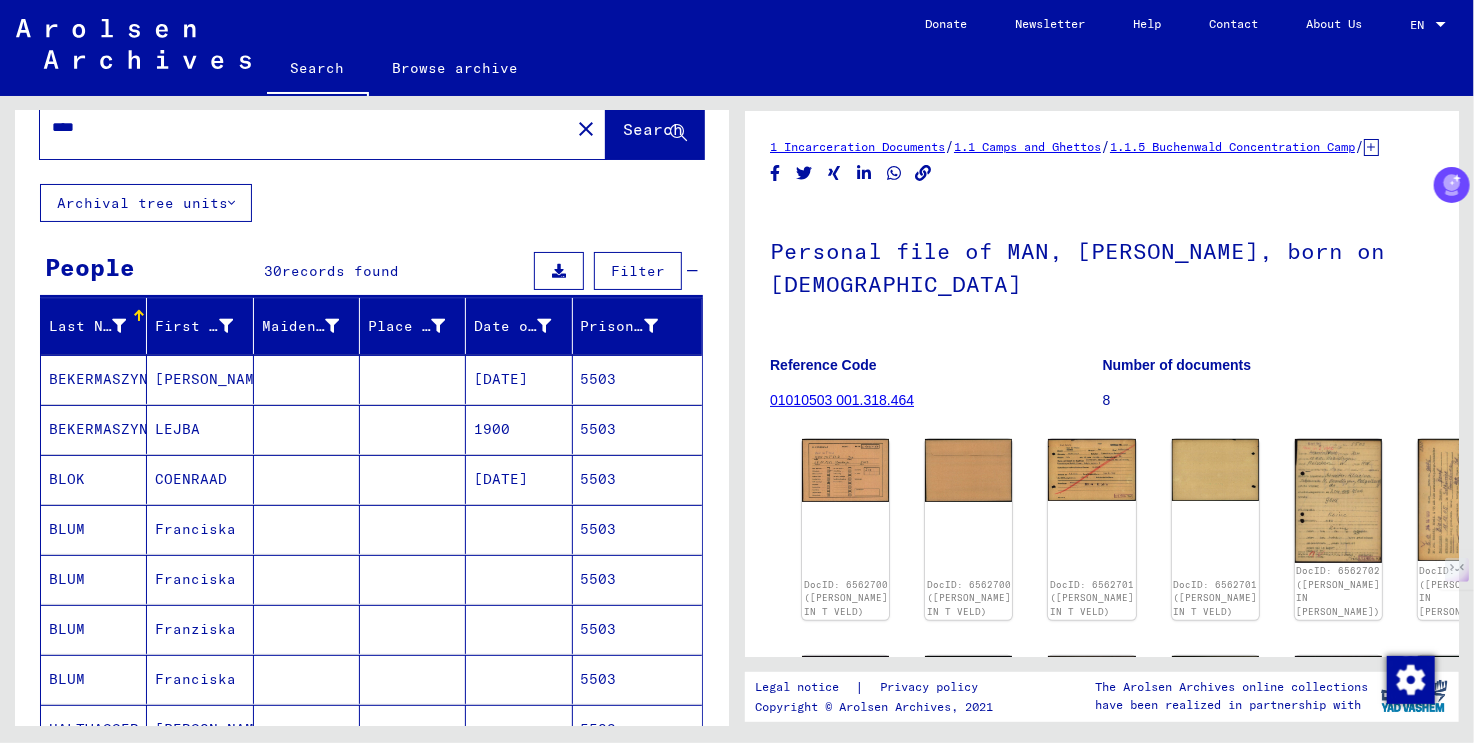 scroll, scrollTop: 0, scrollLeft: 0, axis: both 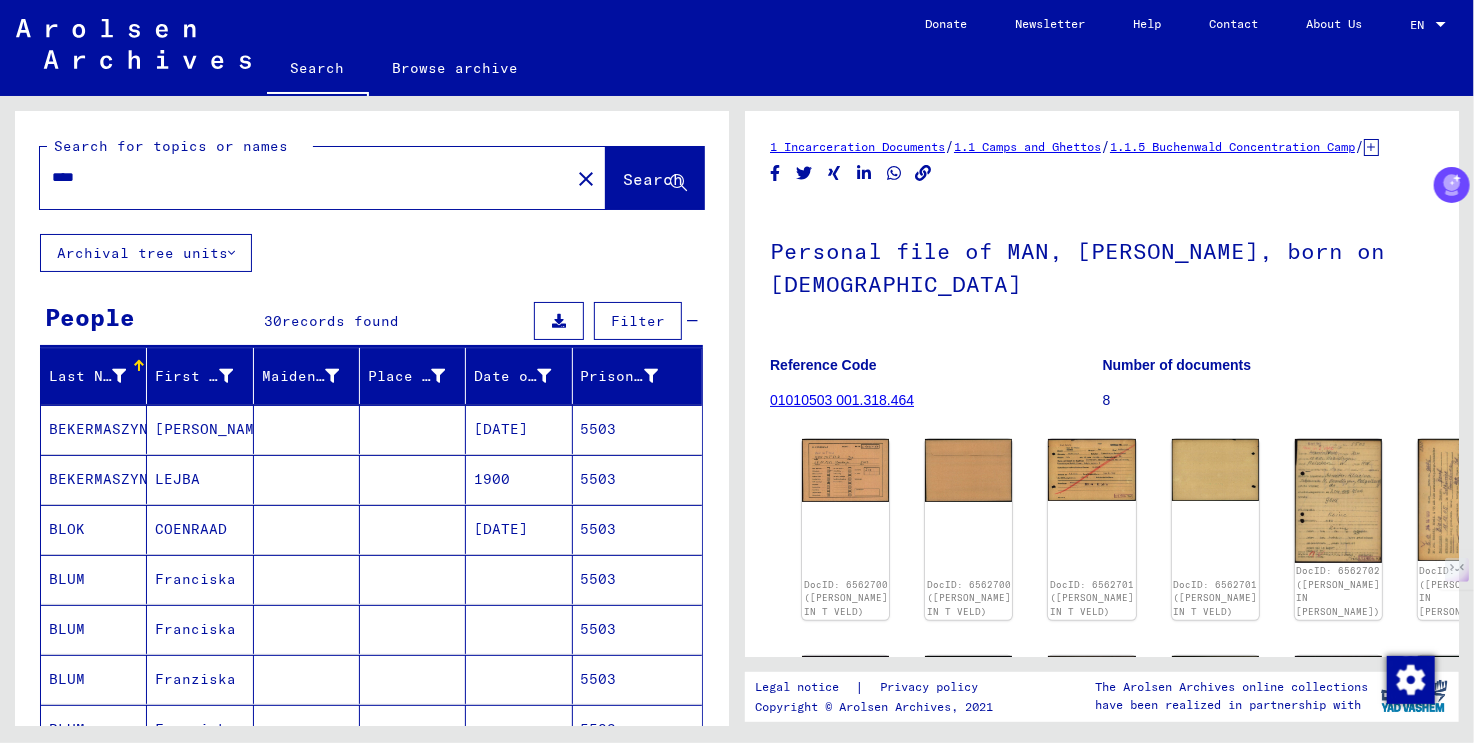 click on "****" at bounding box center (305, 177) 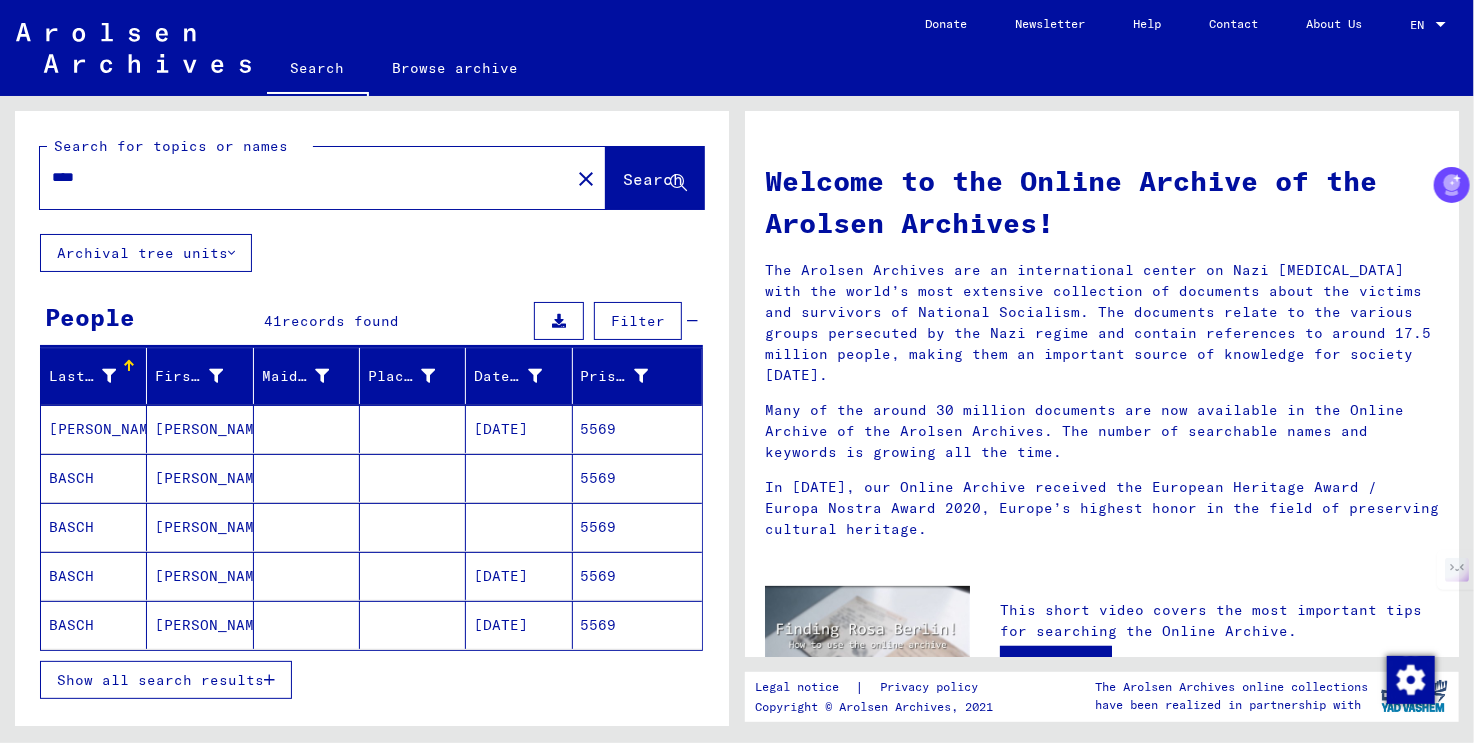 click at bounding box center (109, 376) 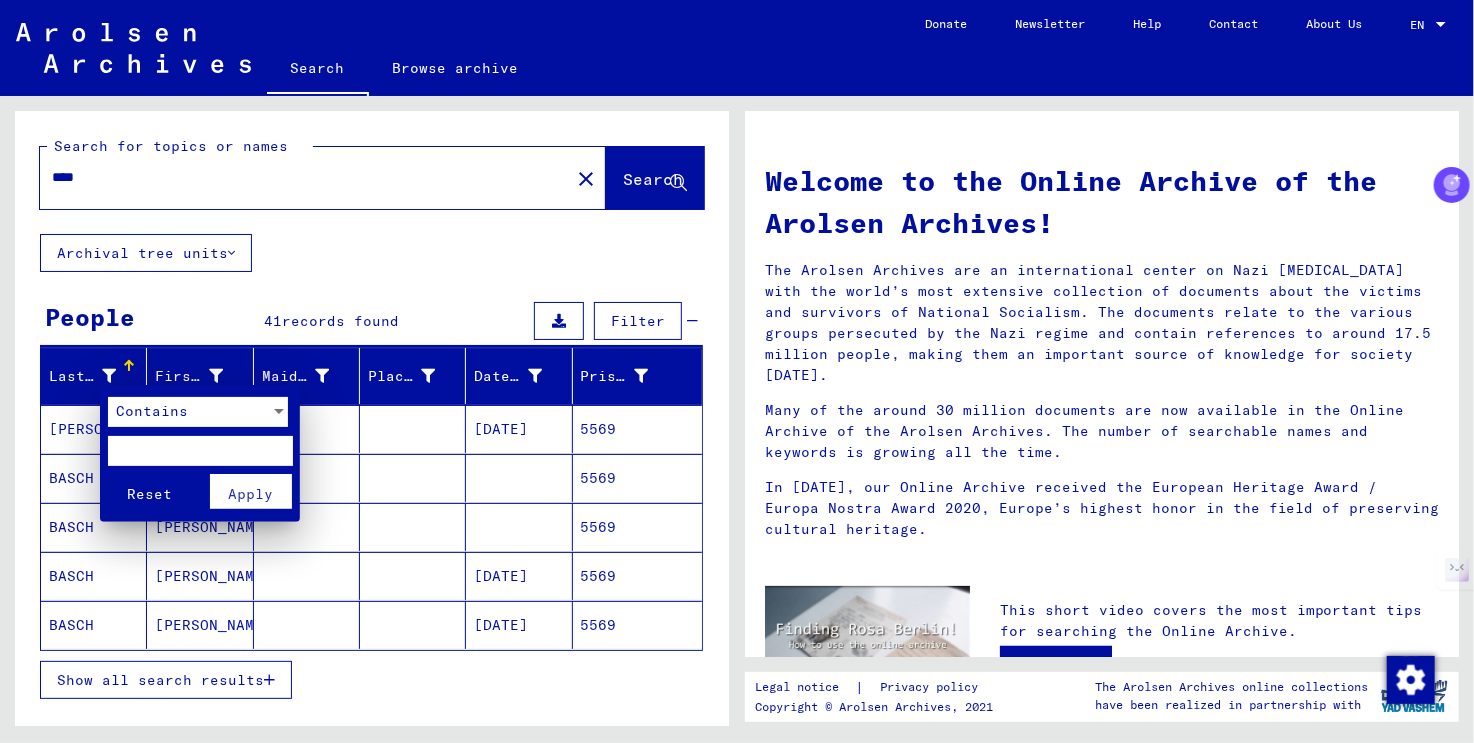 click at bounding box center (200, 451) 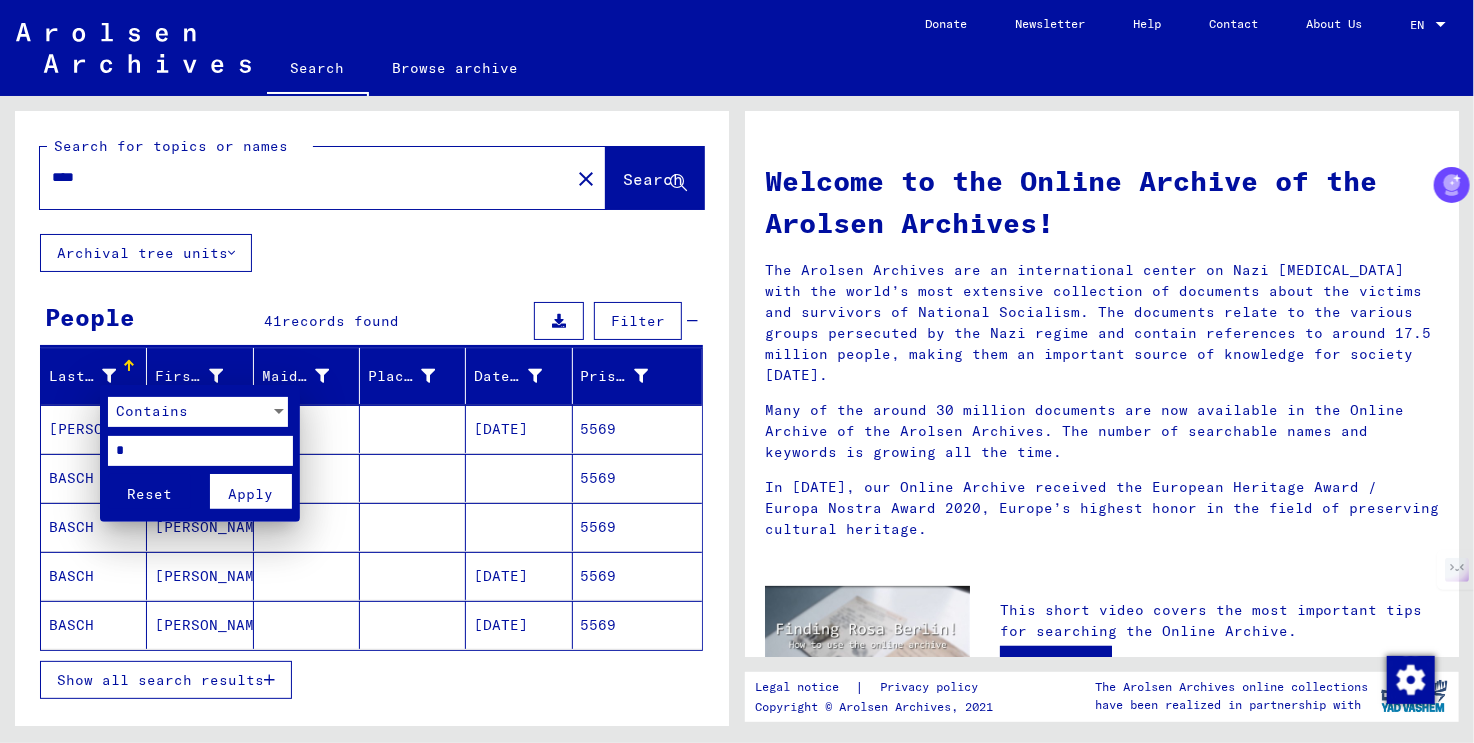 type on "*" 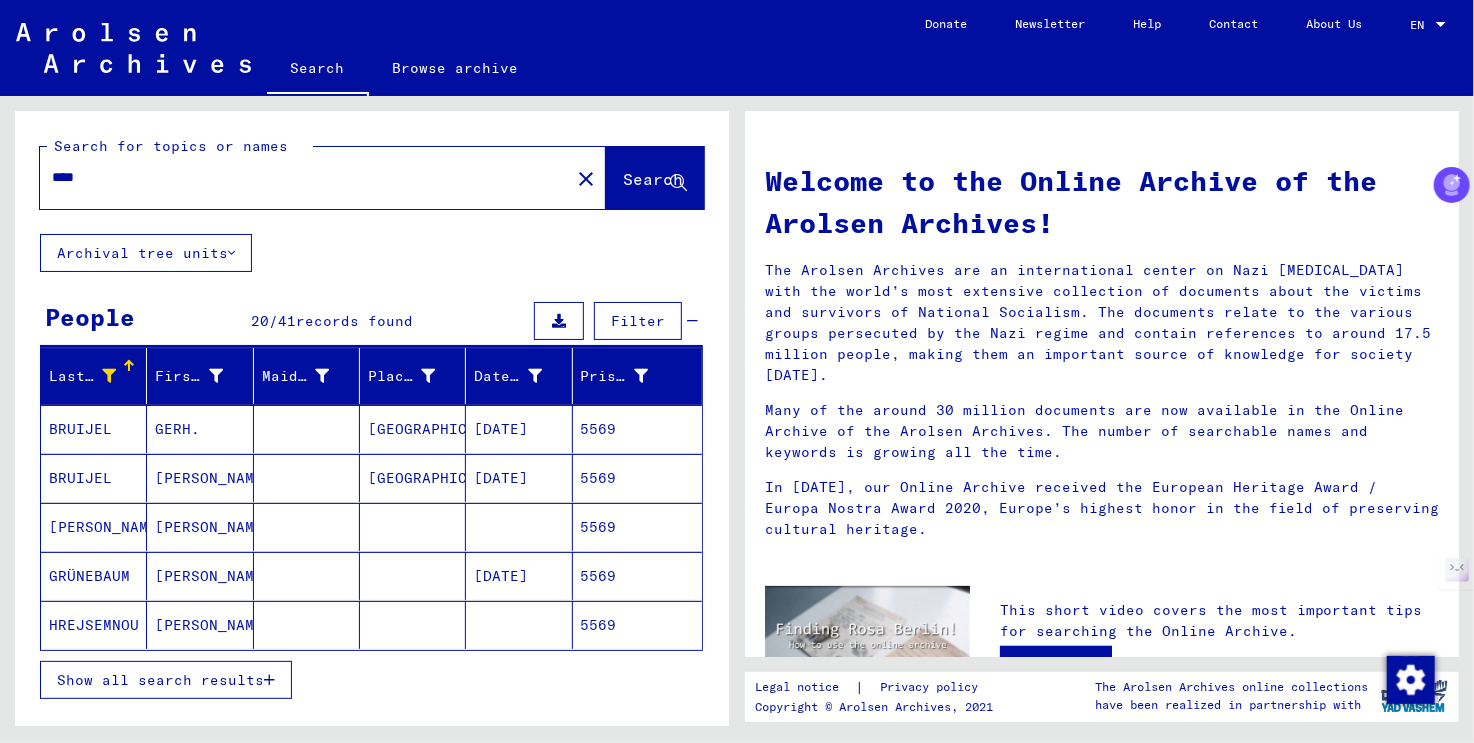 click on "Show all search results" at bounding box center (160, 680) 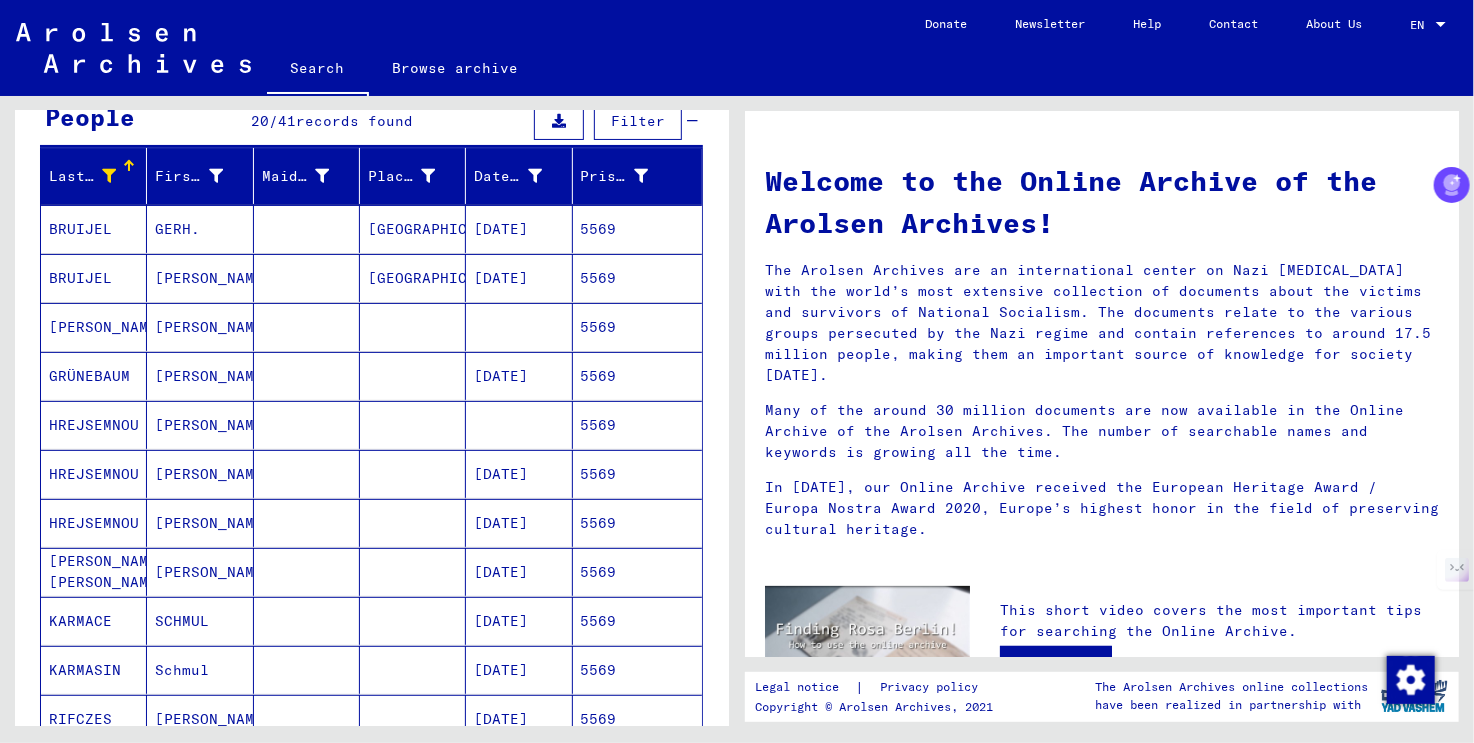 scroll, scrollTop: 0, scrollLeft: 0, axis: both 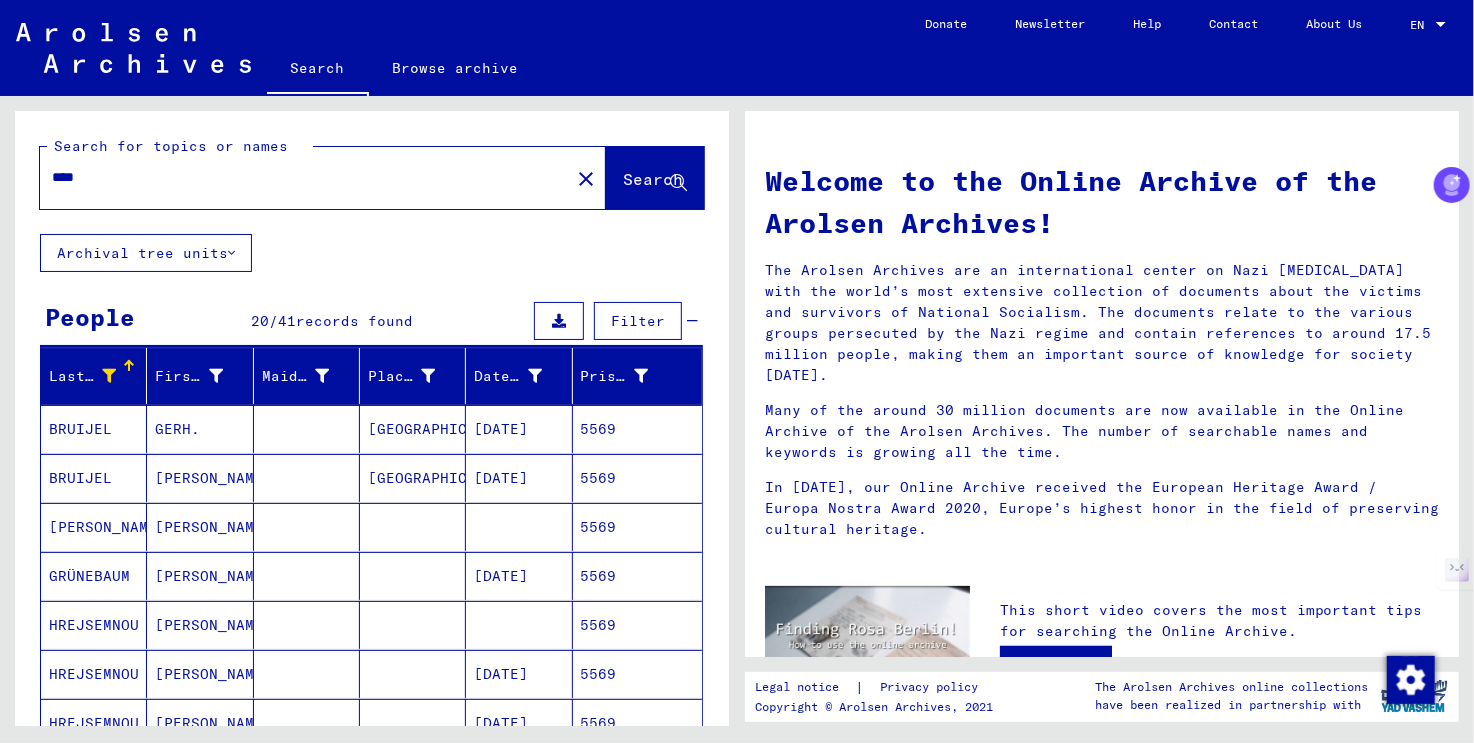 click on "****" at bounding box center [299, 177] 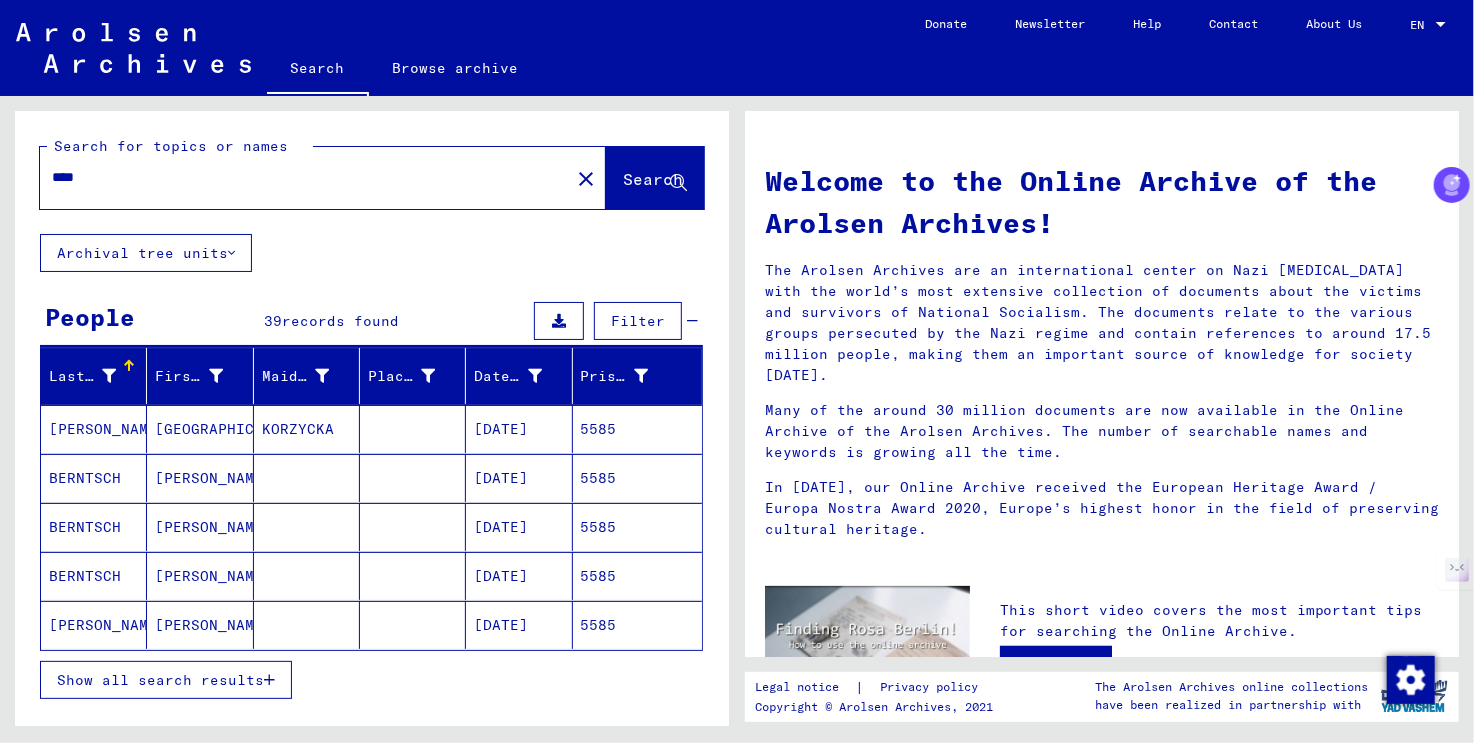 click on "Show all search results" at bounding box center (160, 680) 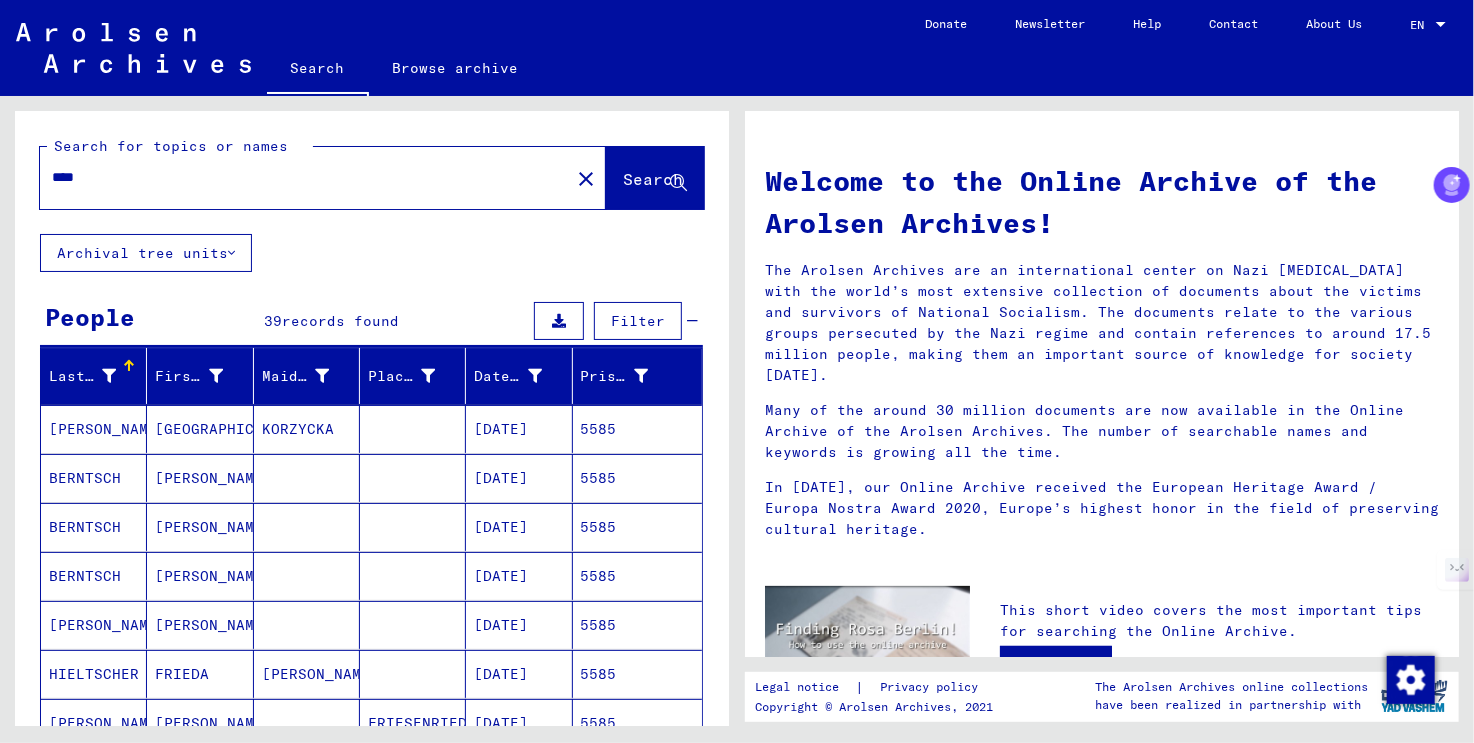 click at bounding box center [109, 376] 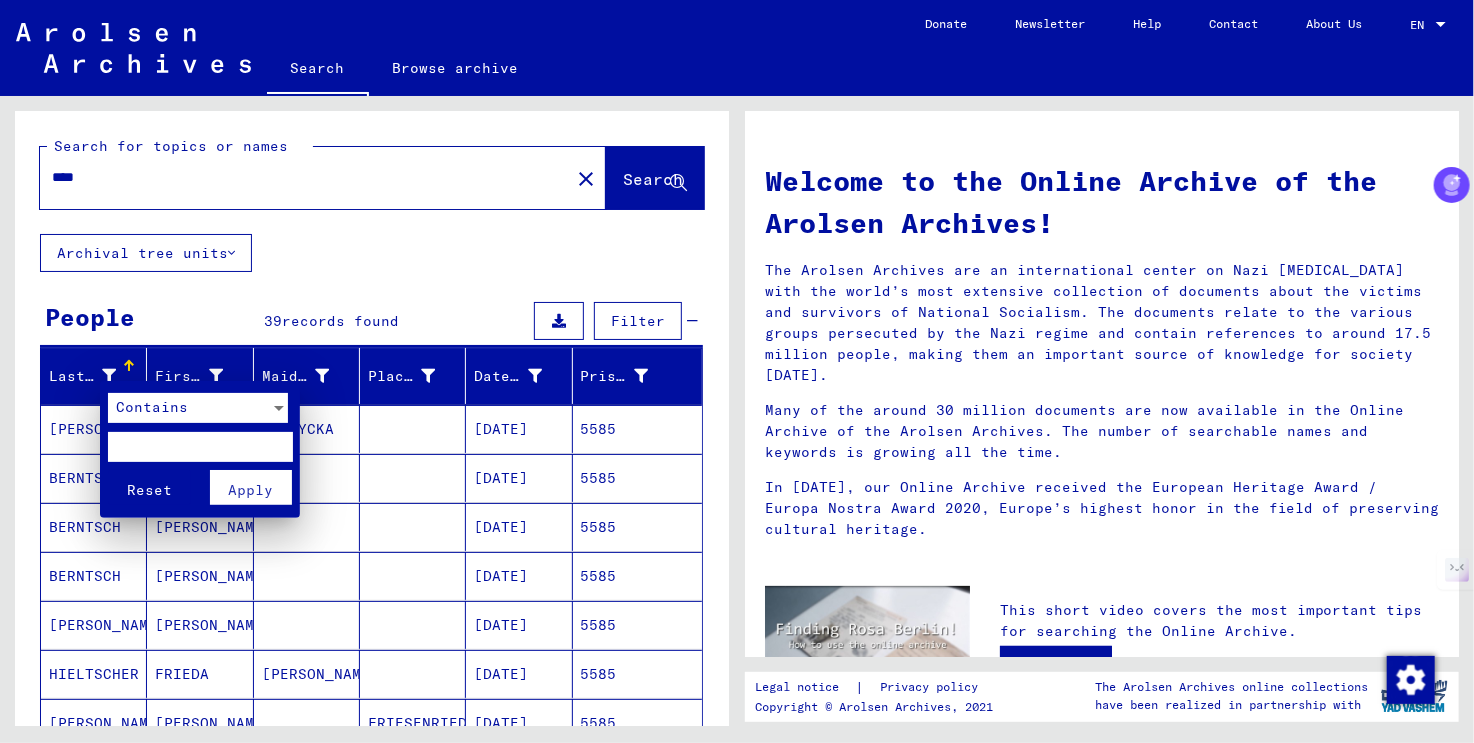 click at bounding box center [200, 447] 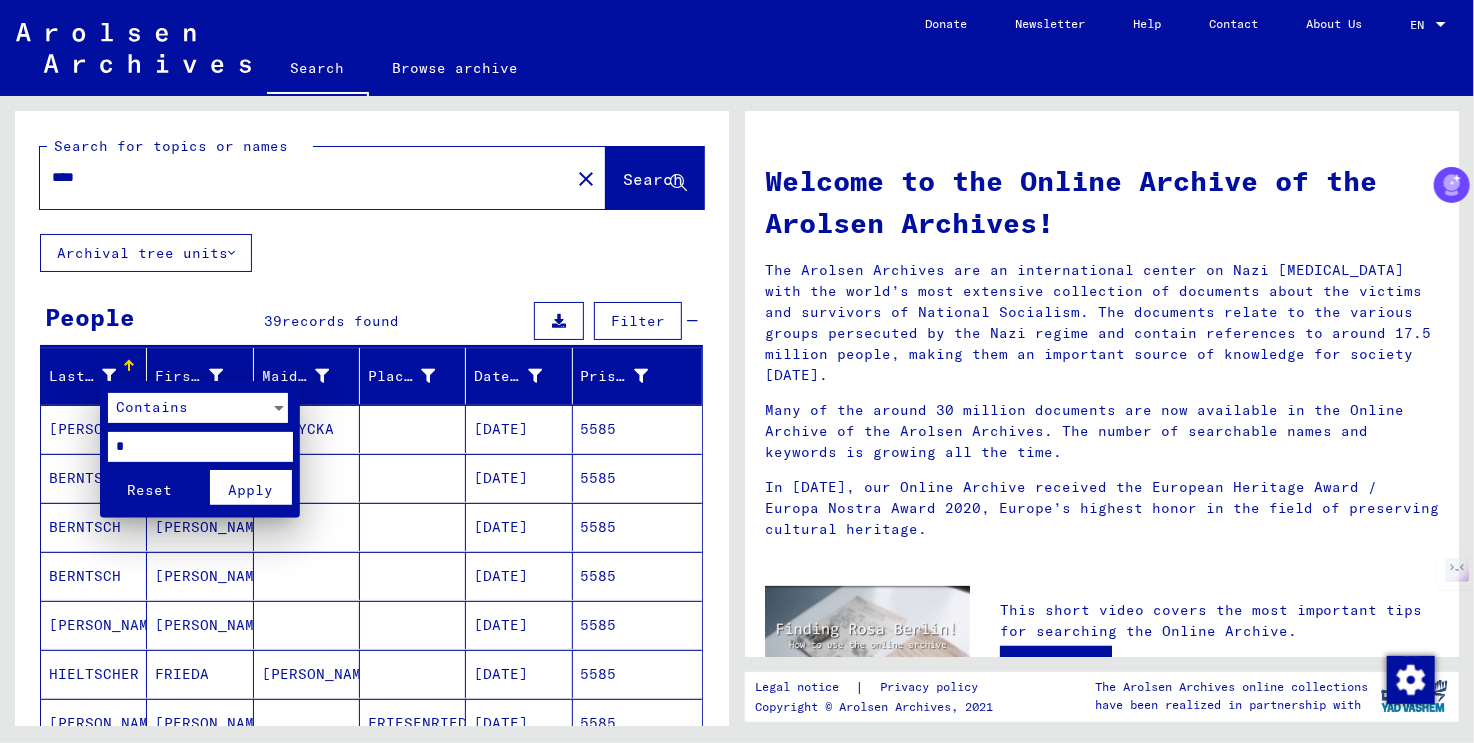 type on "*" 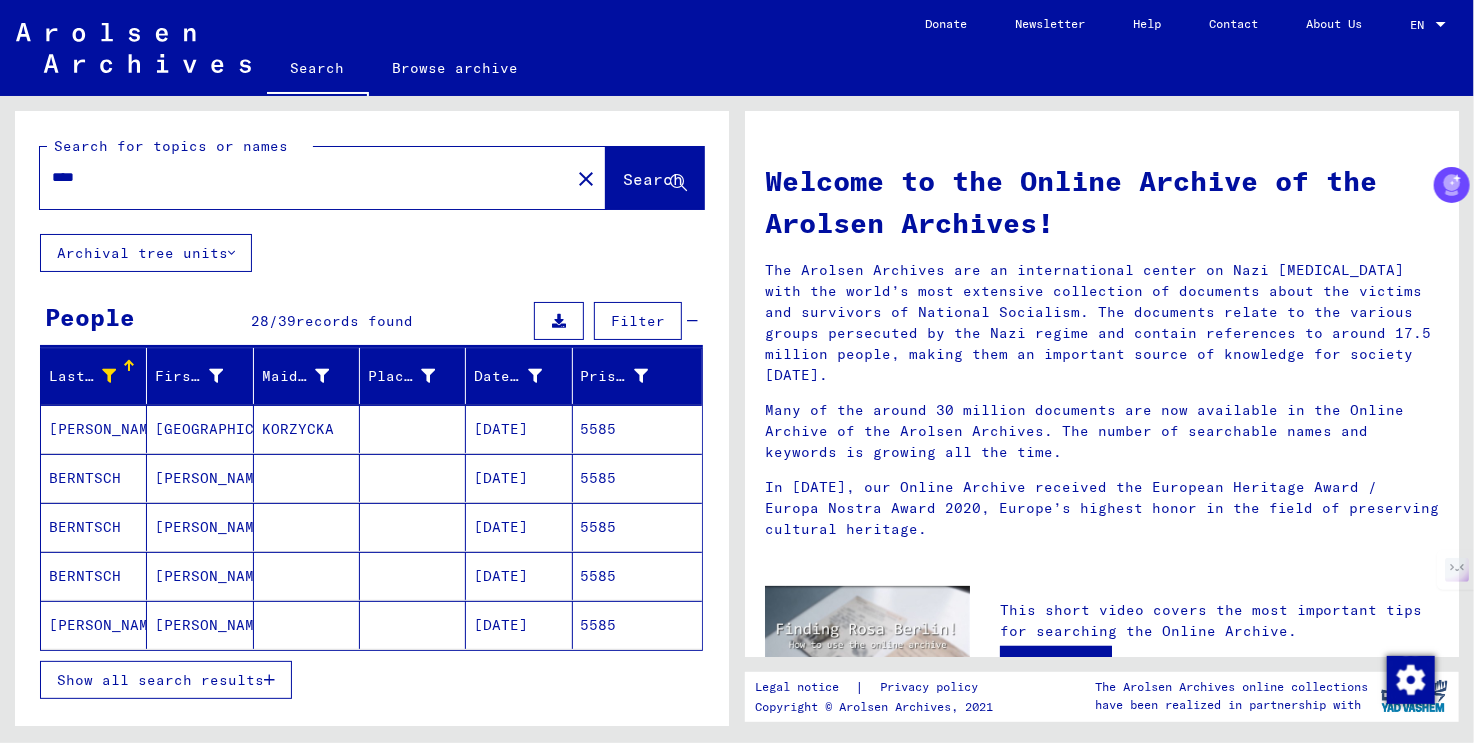 click on "Show all search results" at bounding box center (160, 680) 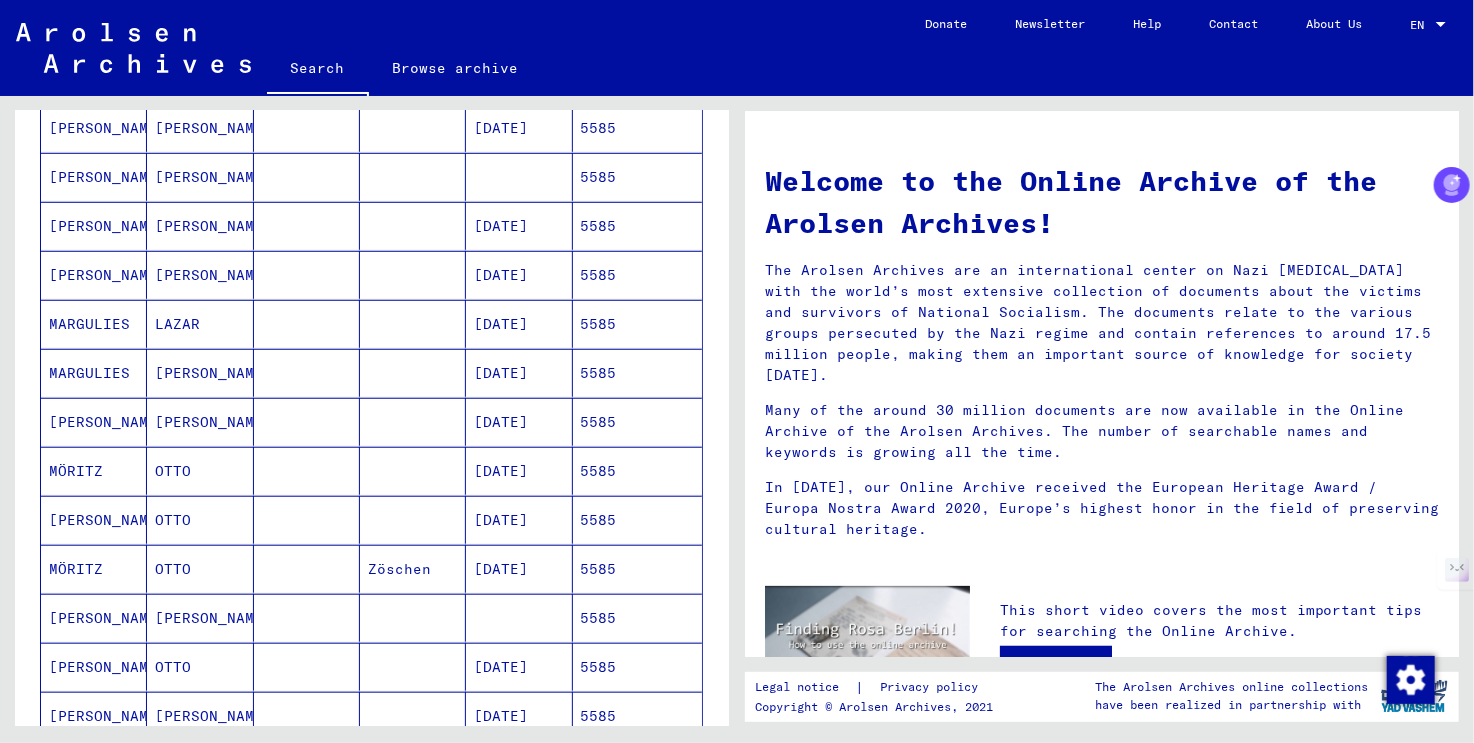 scroll, scrollTop: 800, scrollLeft: 0, axis: vertical 